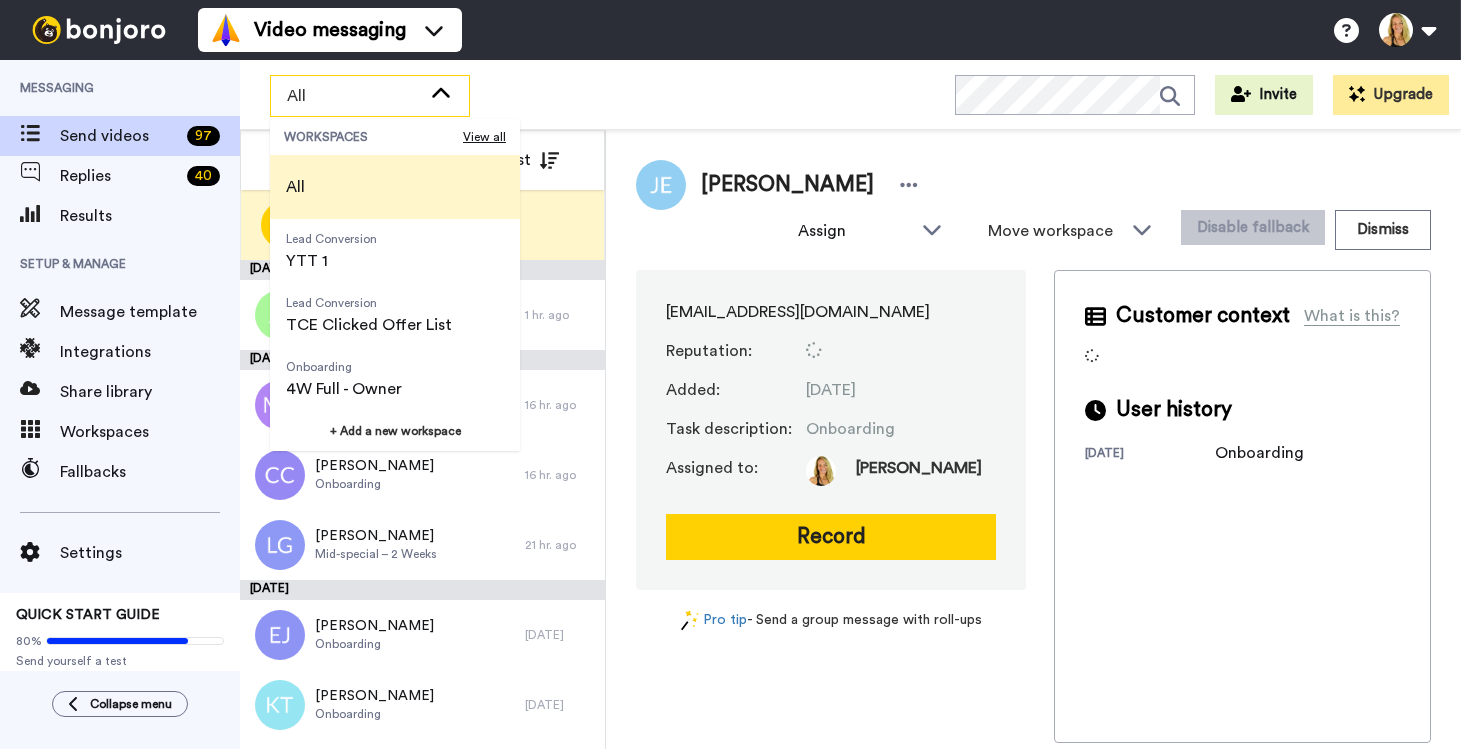 scroll, scrollTop: 0, scrollLeft: 0, axis: both 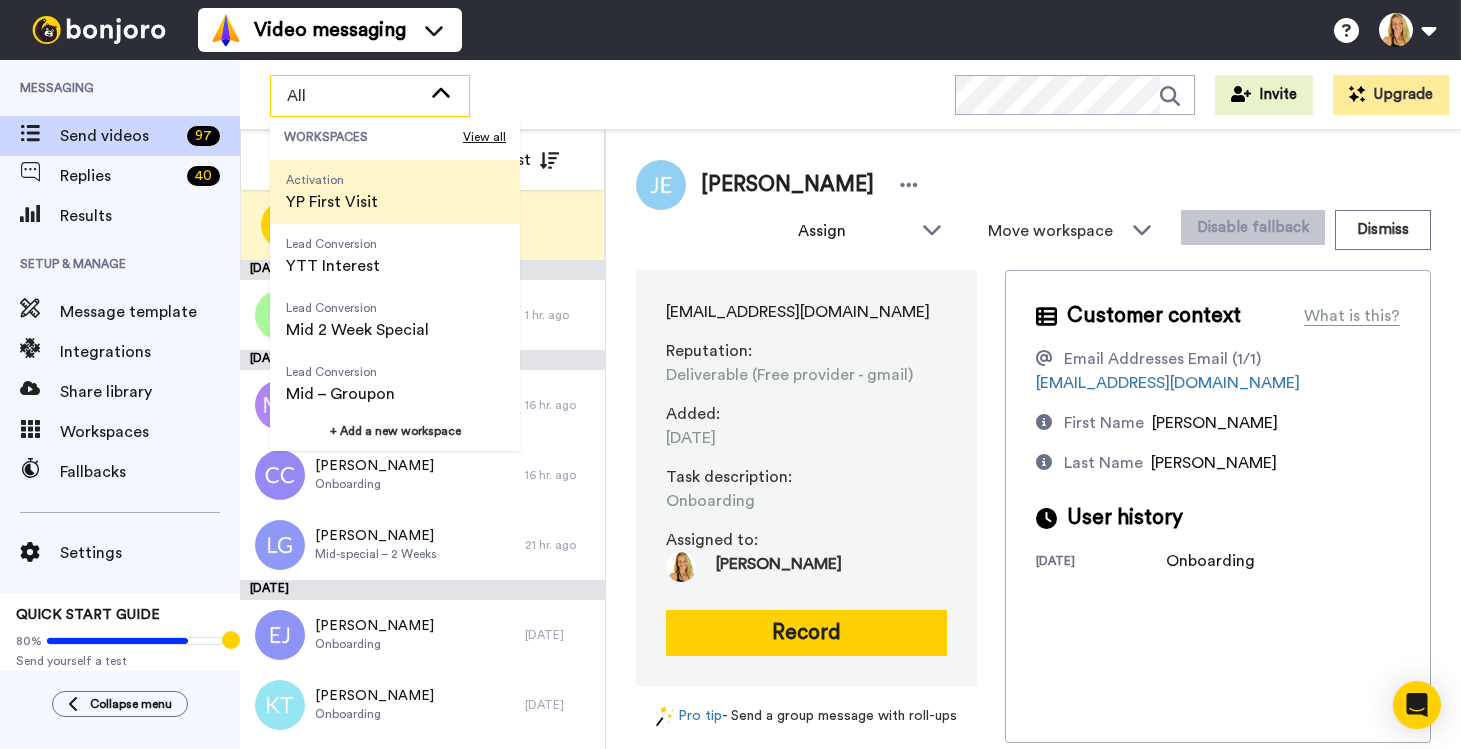 click on "YP First Visit" at bounding box center (332, 202) 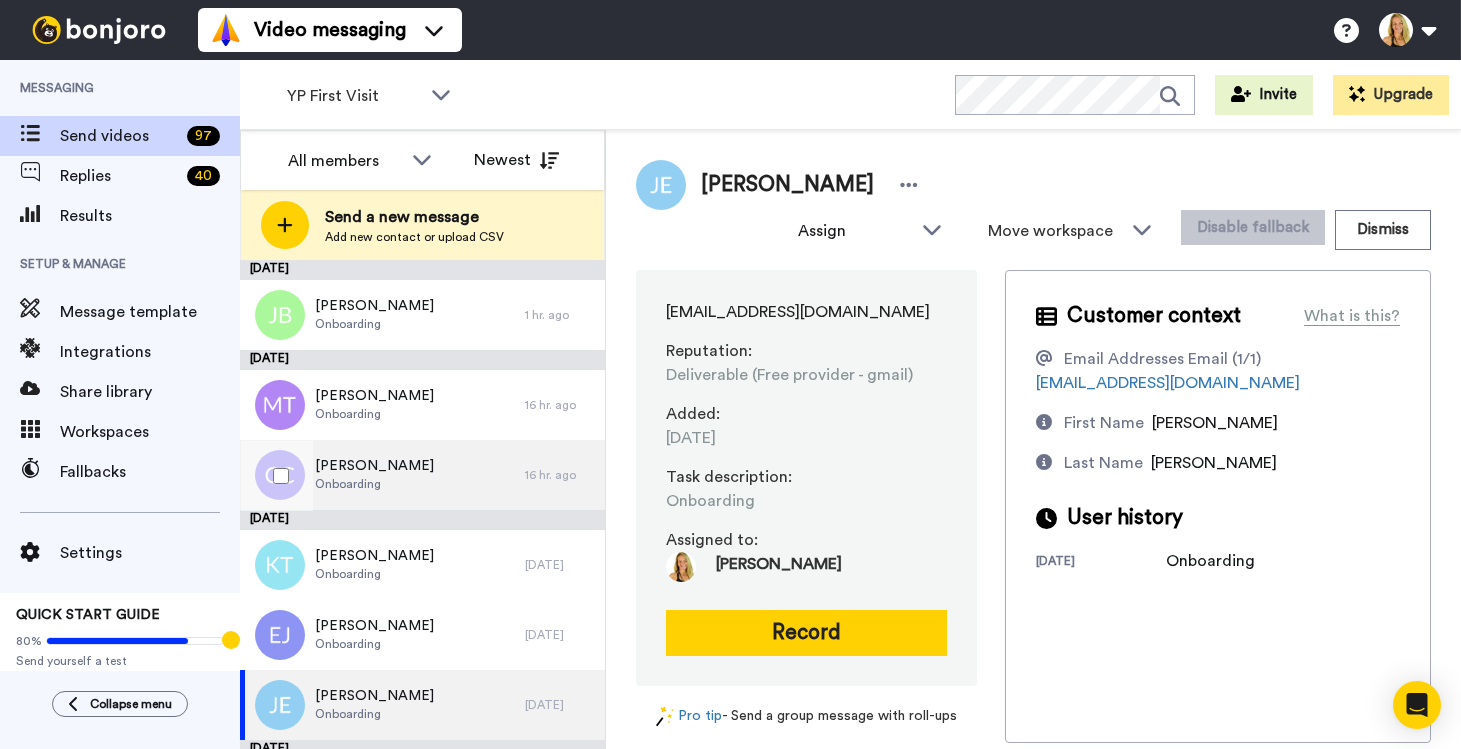 scroll, scrollTop: 381, scrollLeft: 0, axis: vertical 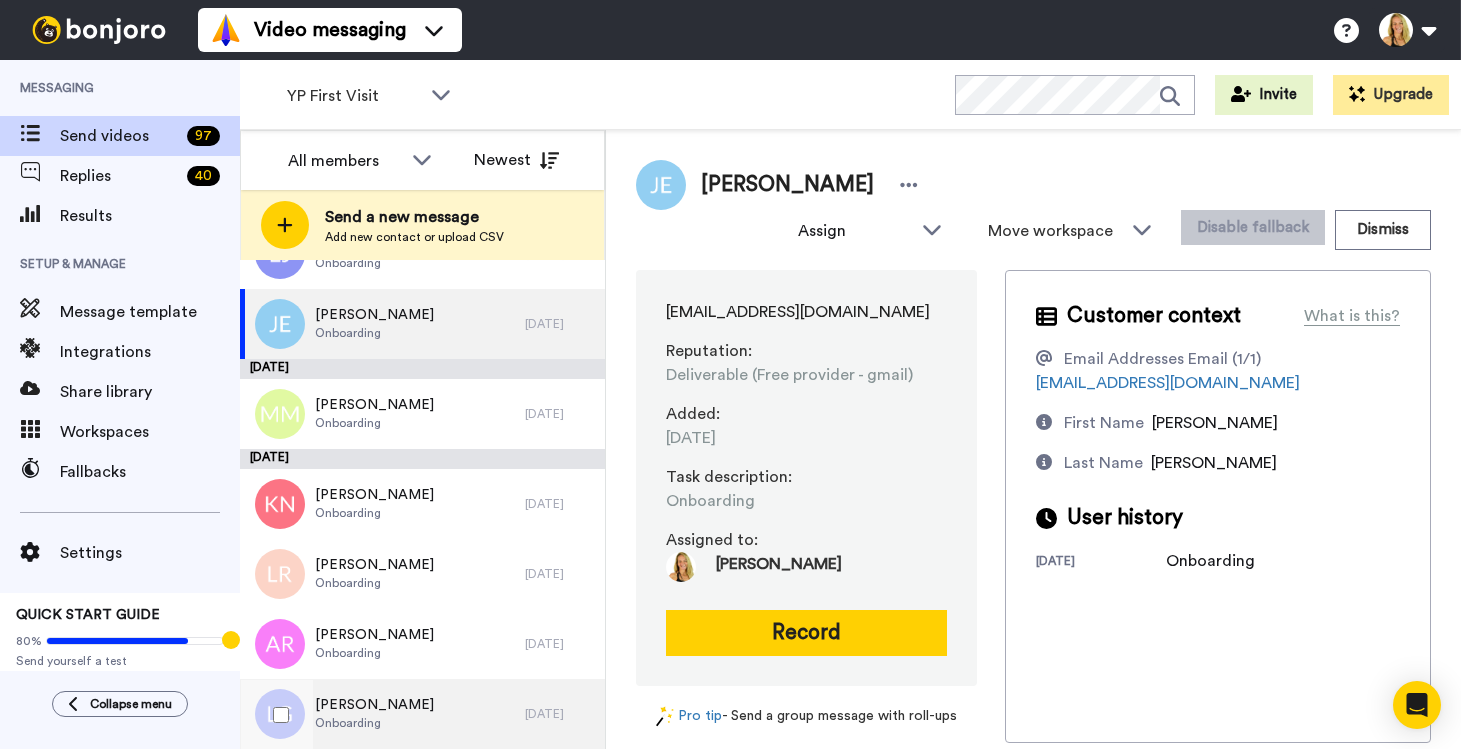 click on "Lacie Green" at bounding box center (374, 705) 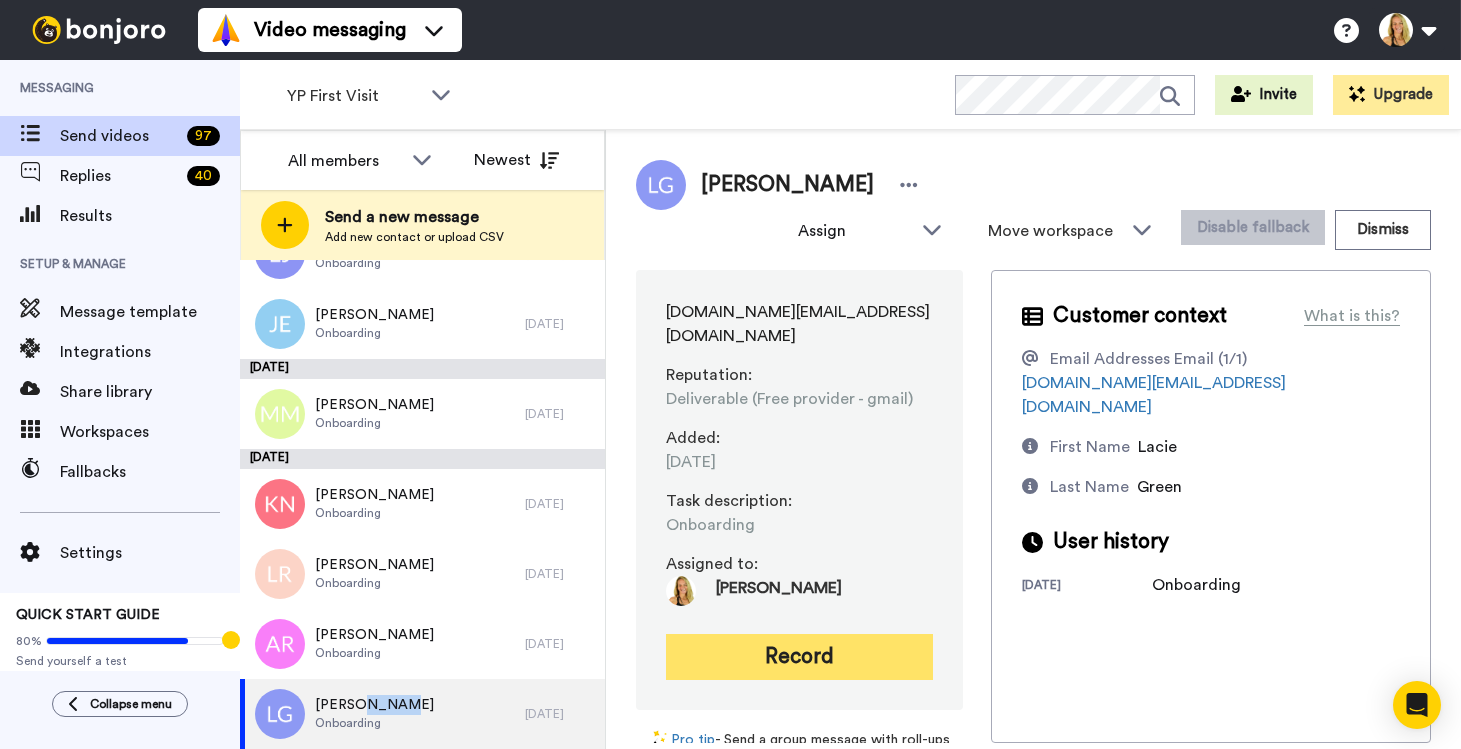 click on "Record" at bounding box center [799, 657] 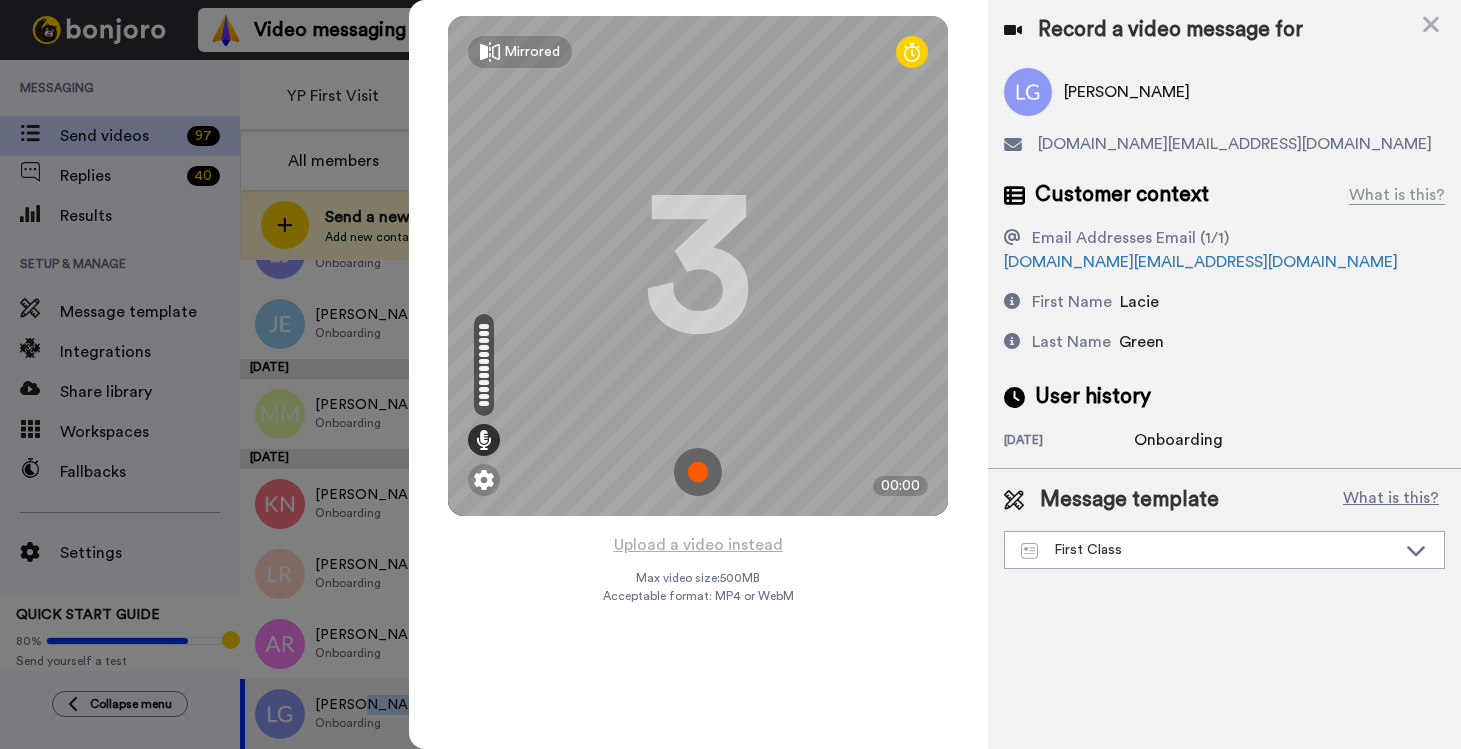 click at bounding box center [698, 472] 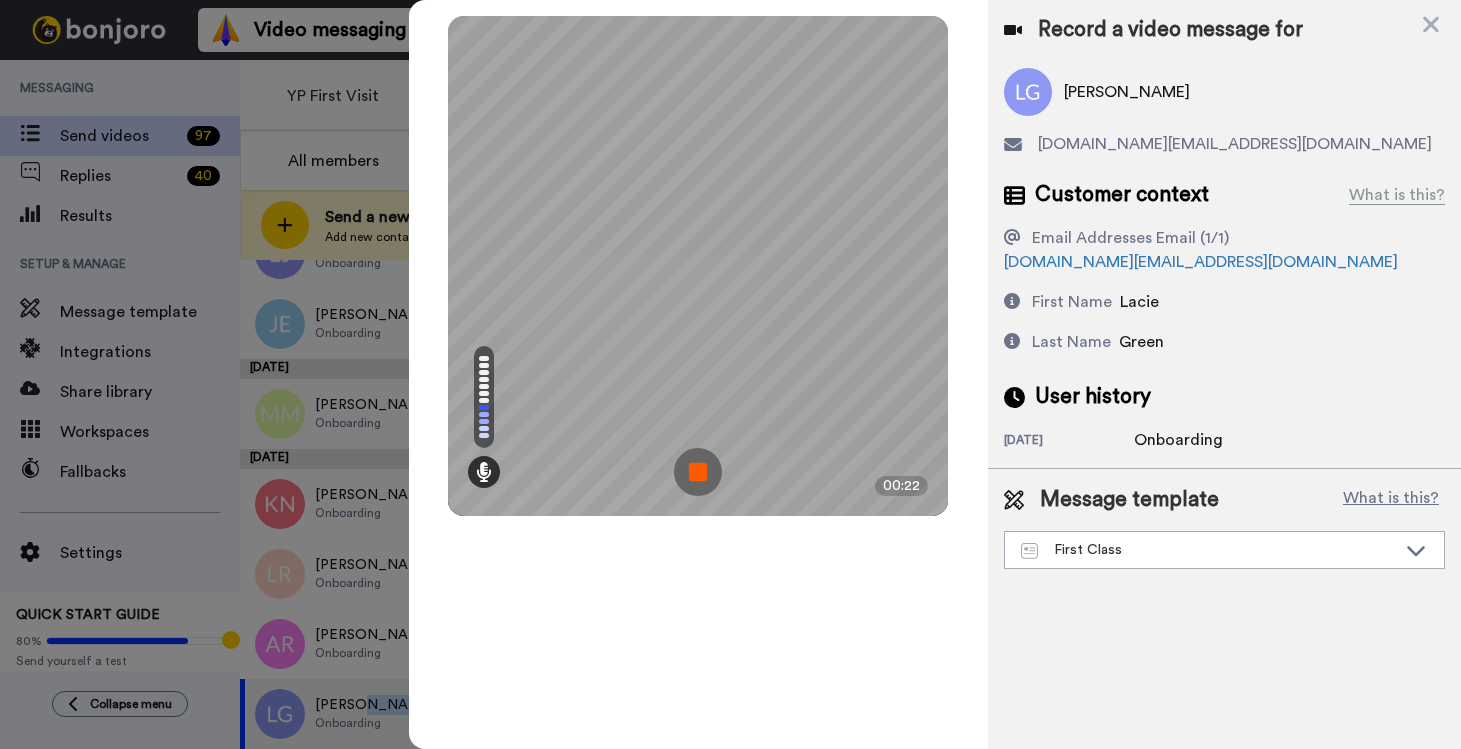 click at bounding box center (698, 472) 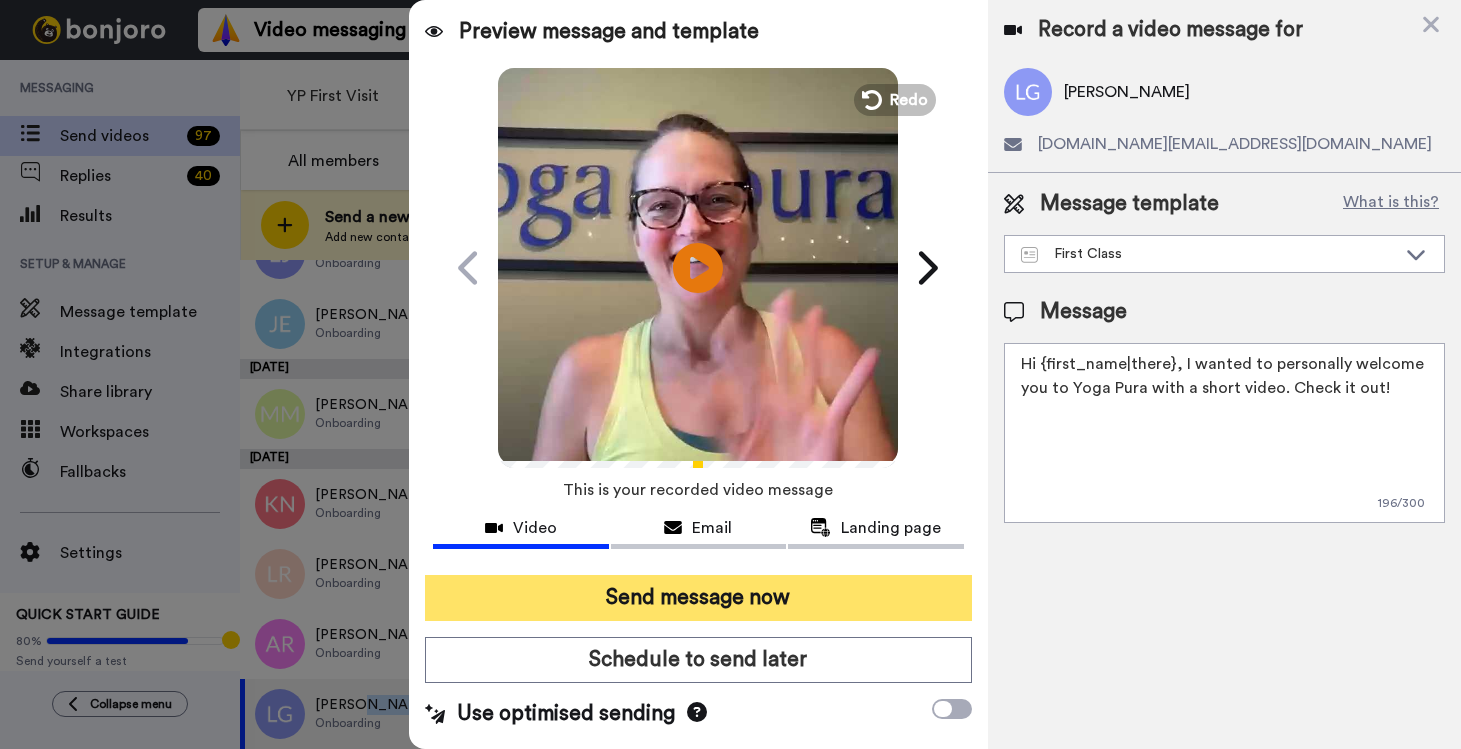 click on "Send message now" at bounding box center [698, 598] 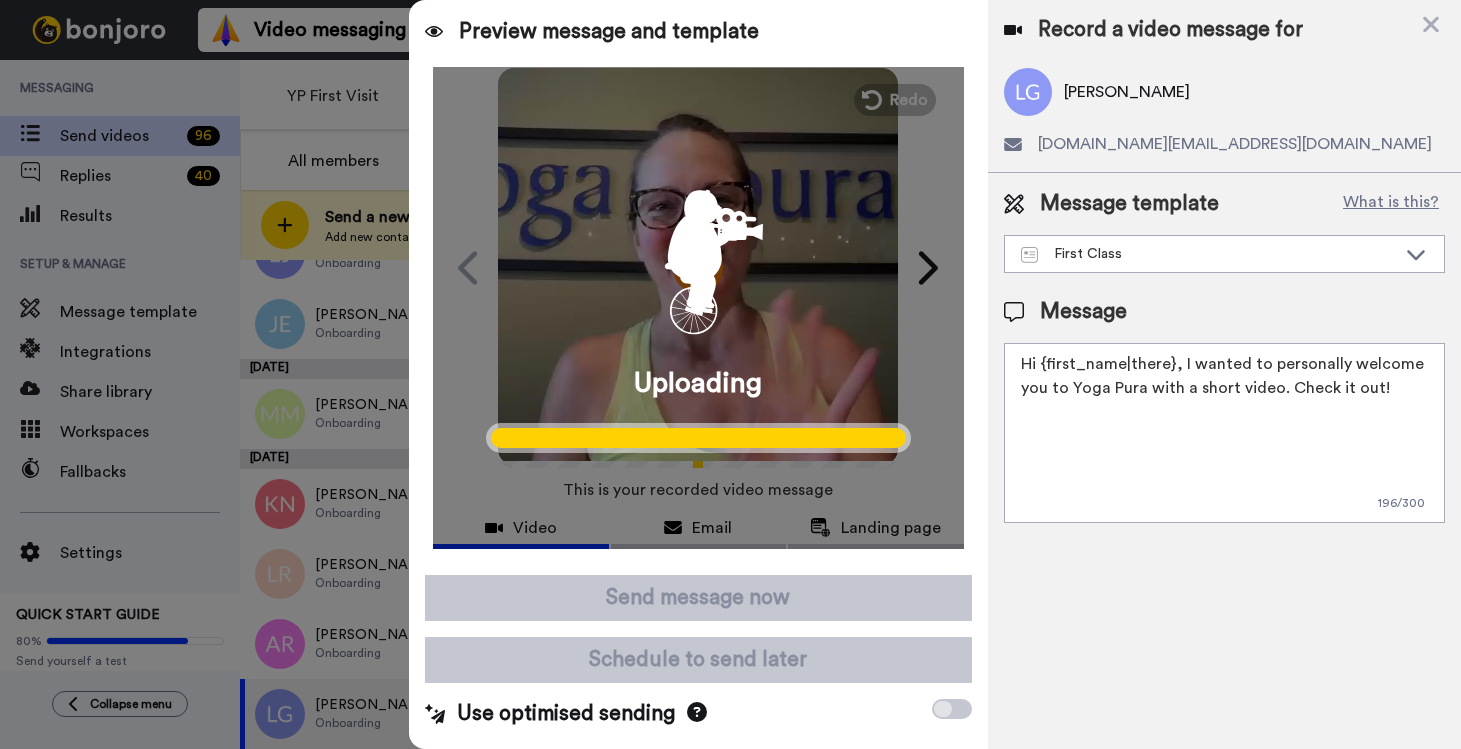 click at bounding box center [730, 374] 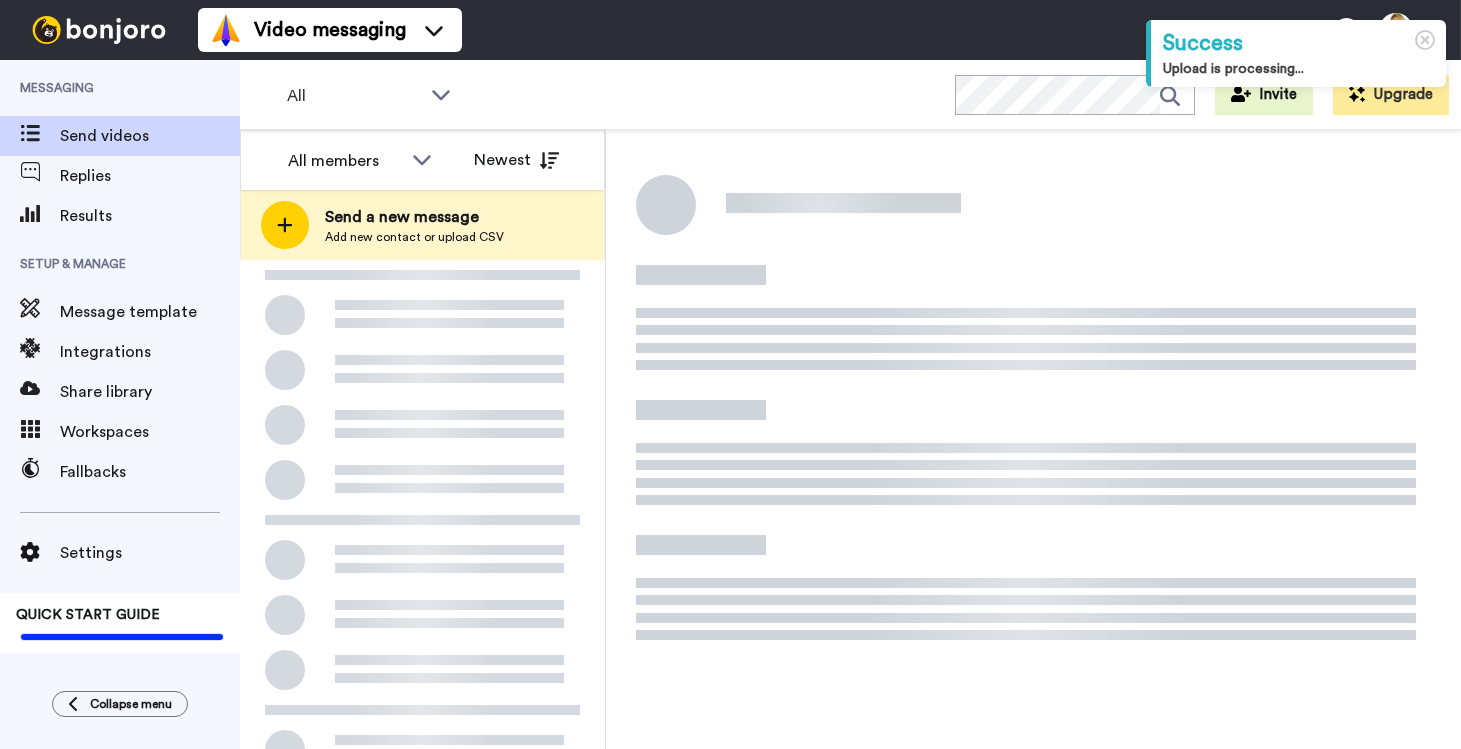 scroll, scrollTop: 0, scrollLeft: 0, axis: both 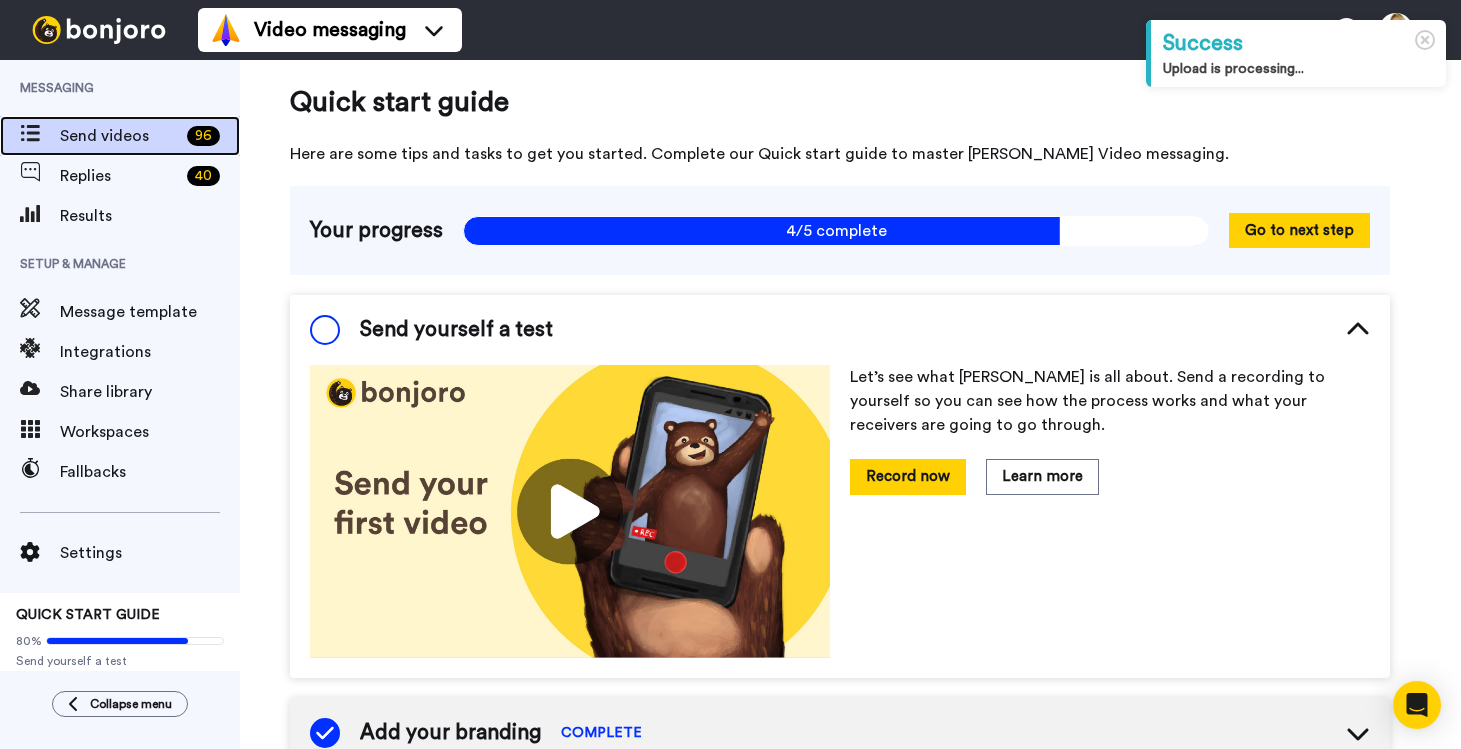 click on "Send videos" at bounding box center (119, 136) 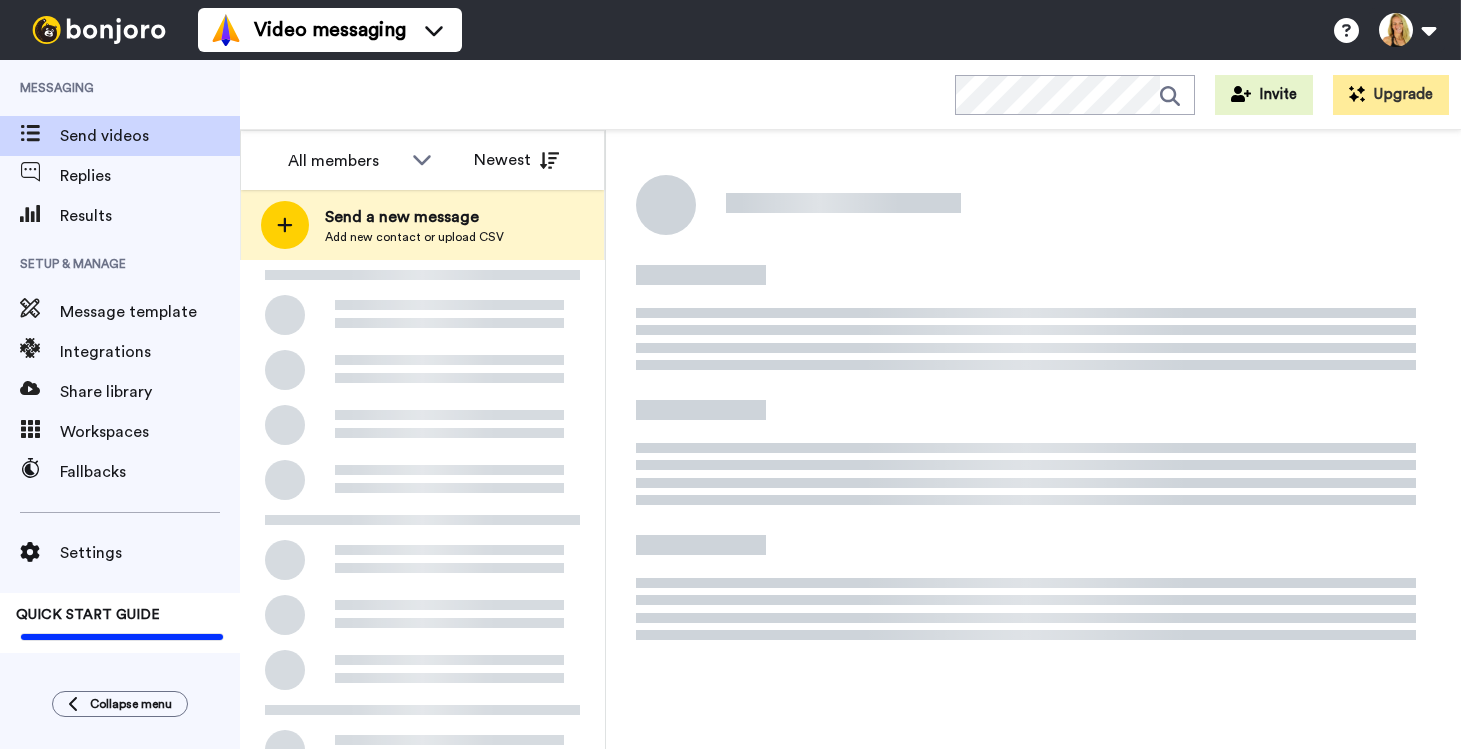 scroll, scrollTop: 0, scrollLeft: 0, axis: both 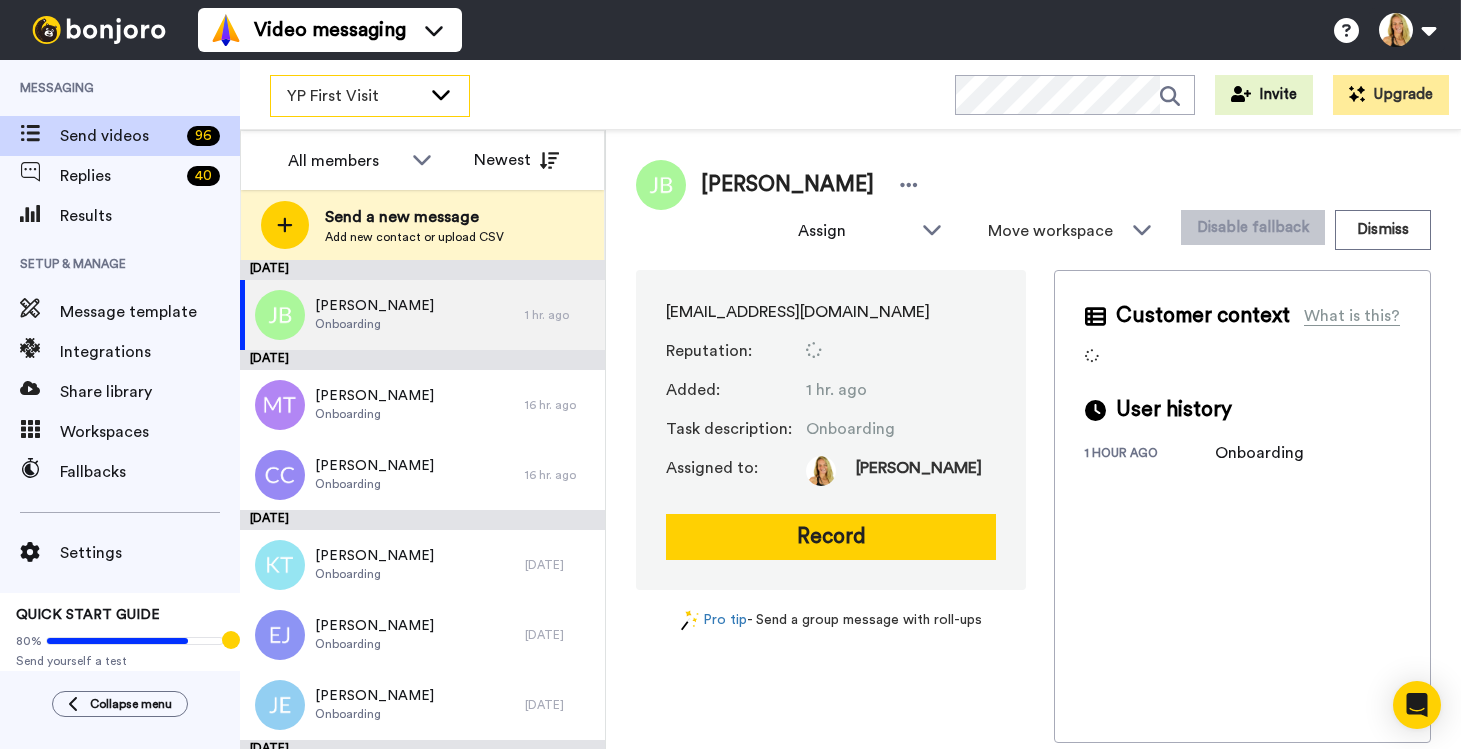 click on "YP First Visit" at bounding box center (354, 96) 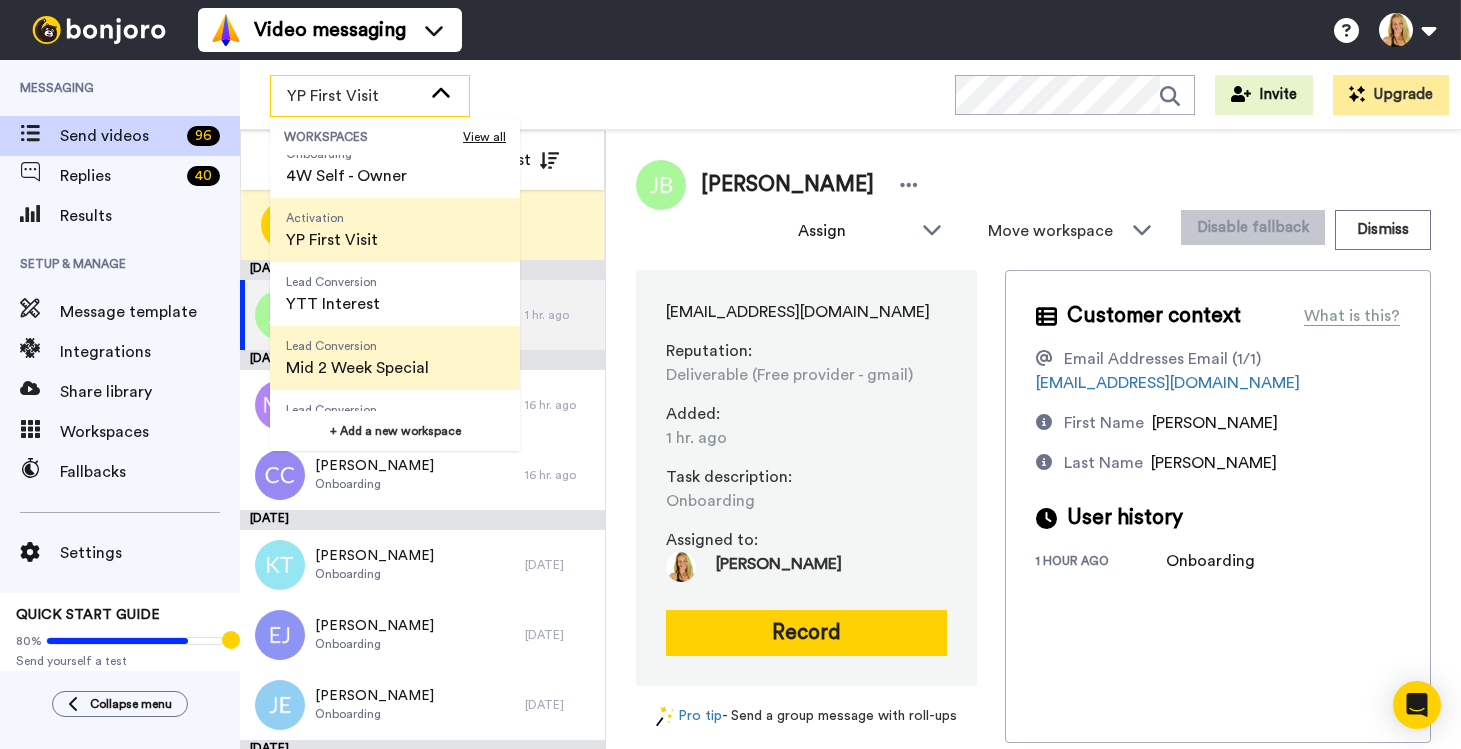 scroll, scrollTop: 259, scrollLeft: 0, axis: vertical 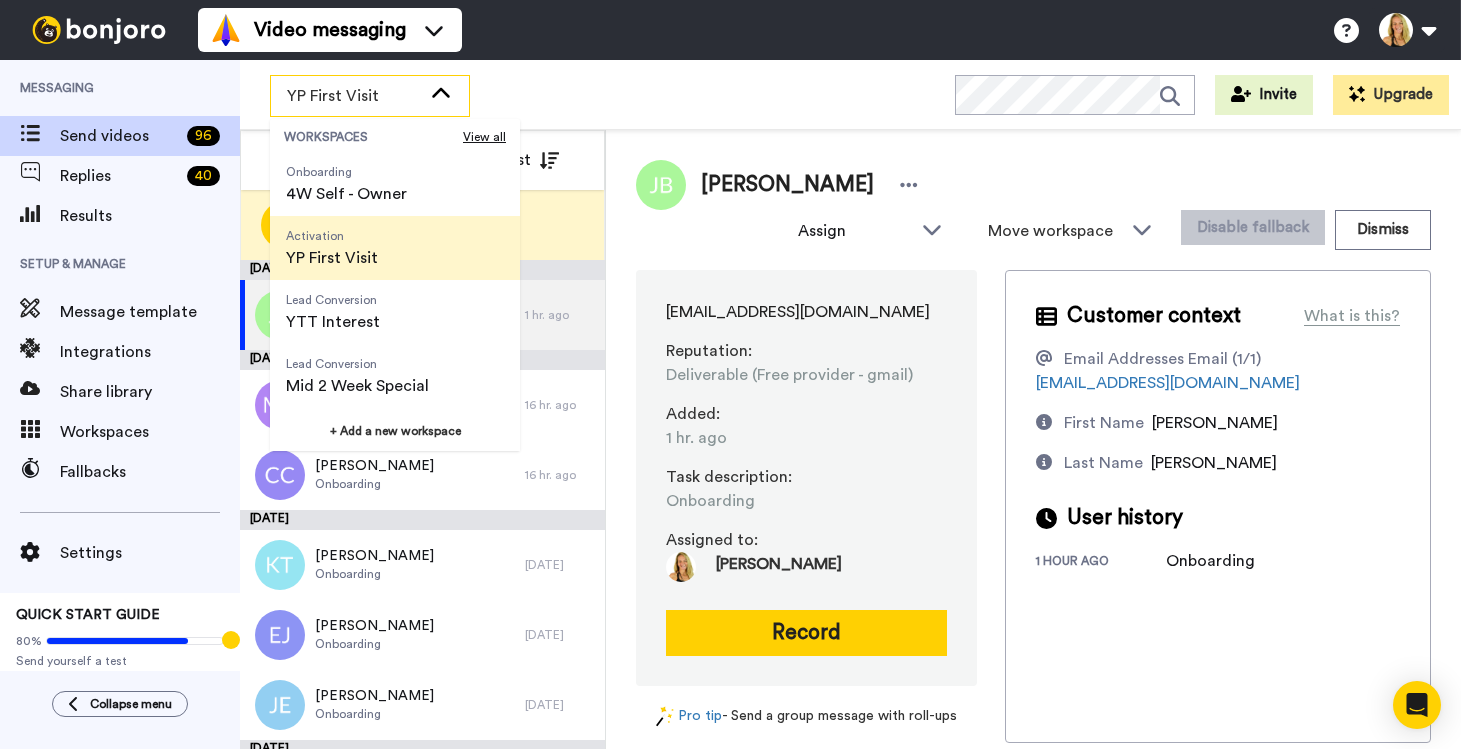 click on "YP First Visit" at bounding box center [332, 258] 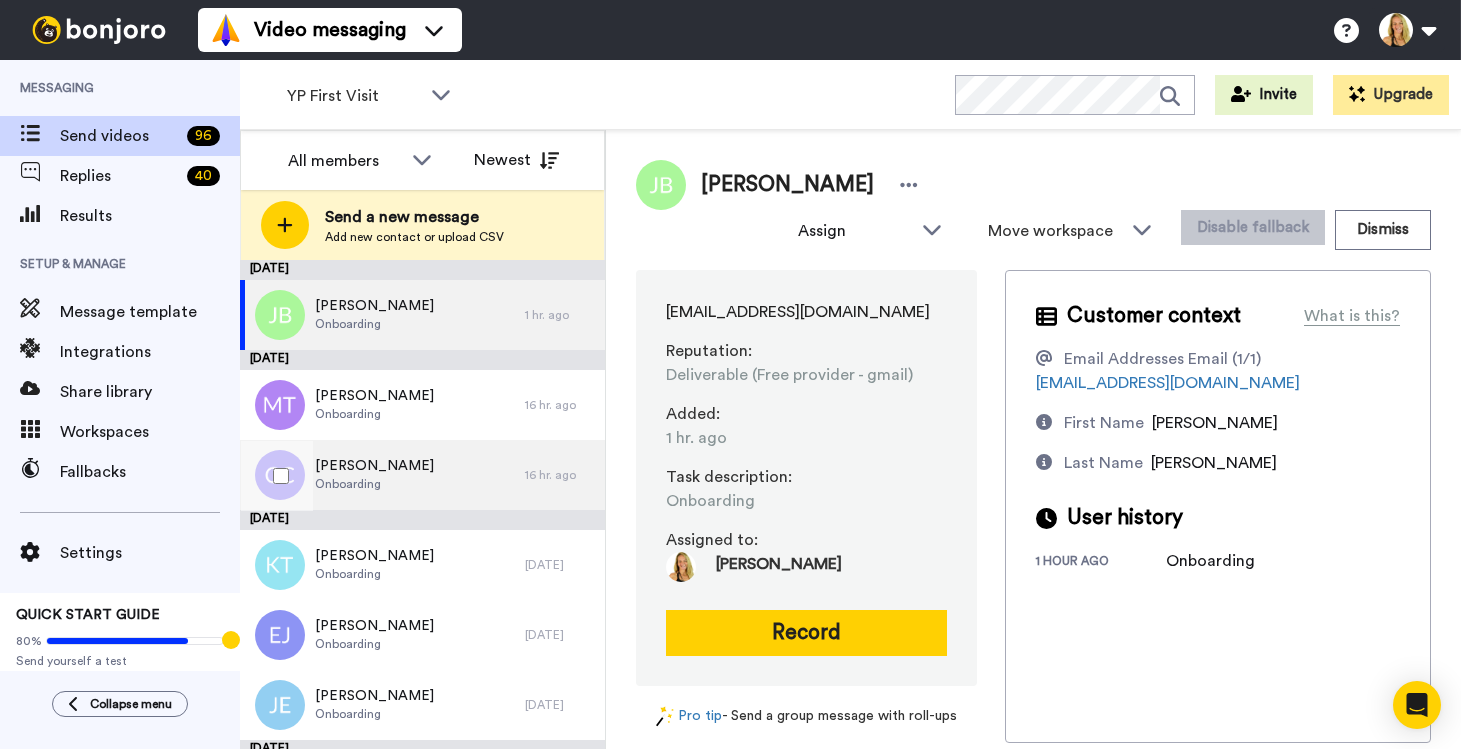 scroll, scrollTop: 311, scrollLeft: 0, axis: vertical 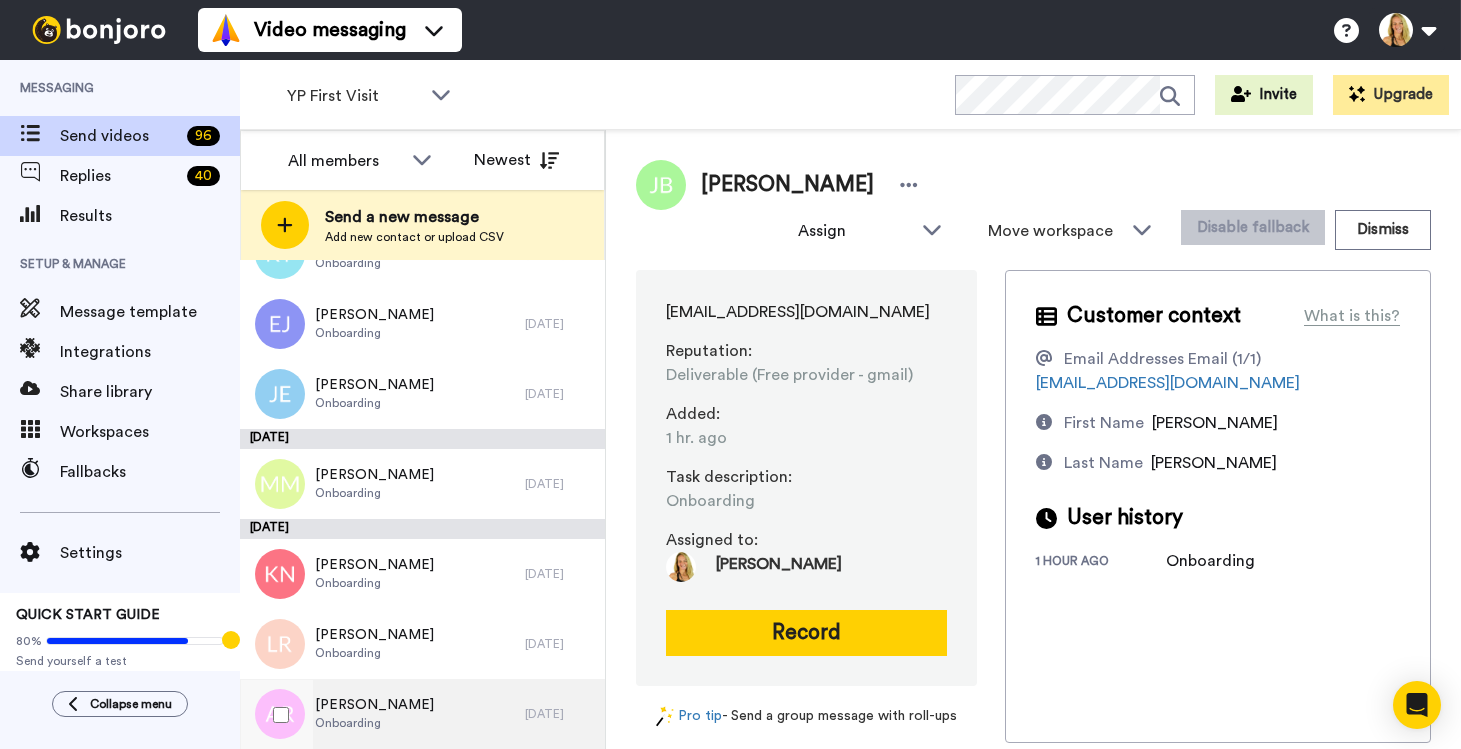 click on "Andrea Rankin" at bounding box center [374, 705] 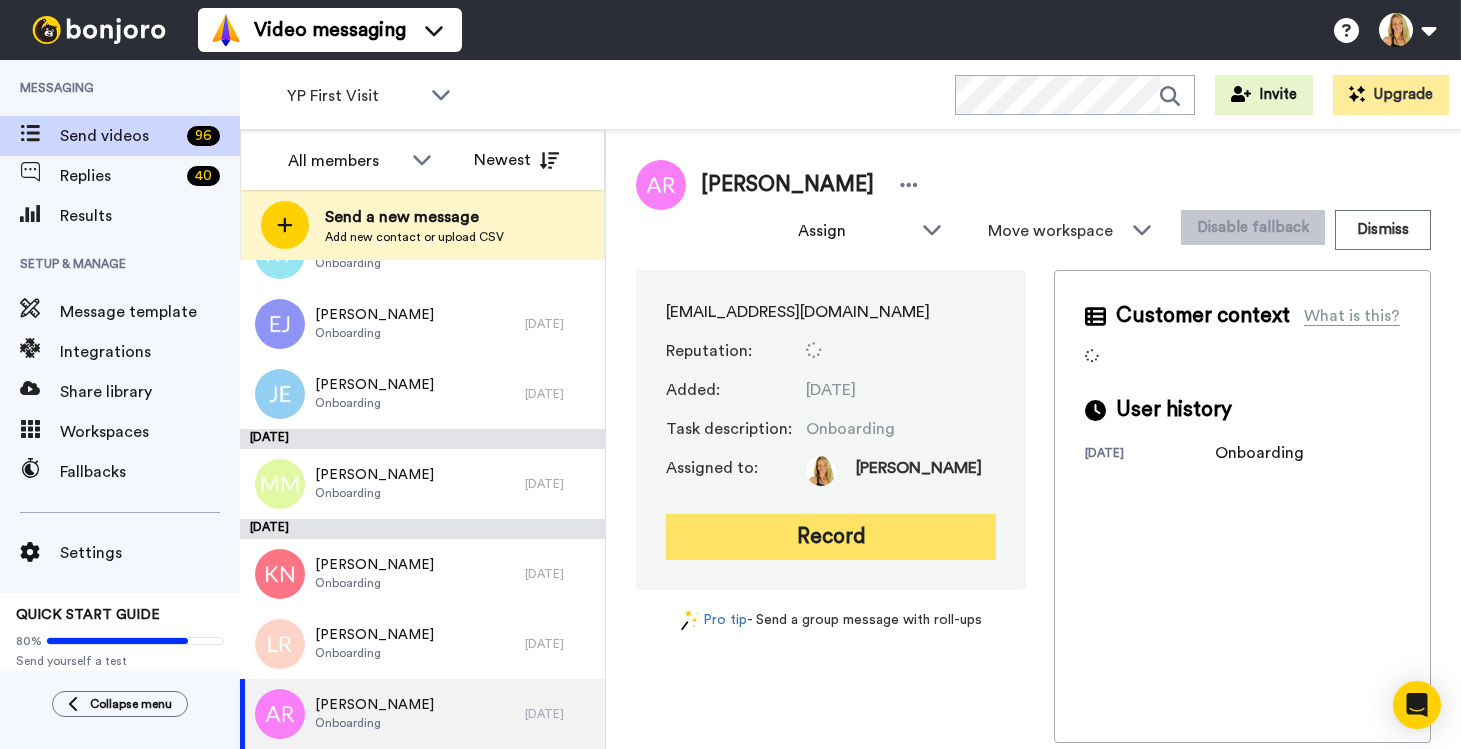 click on "Record" at bounding box center [831, 537] 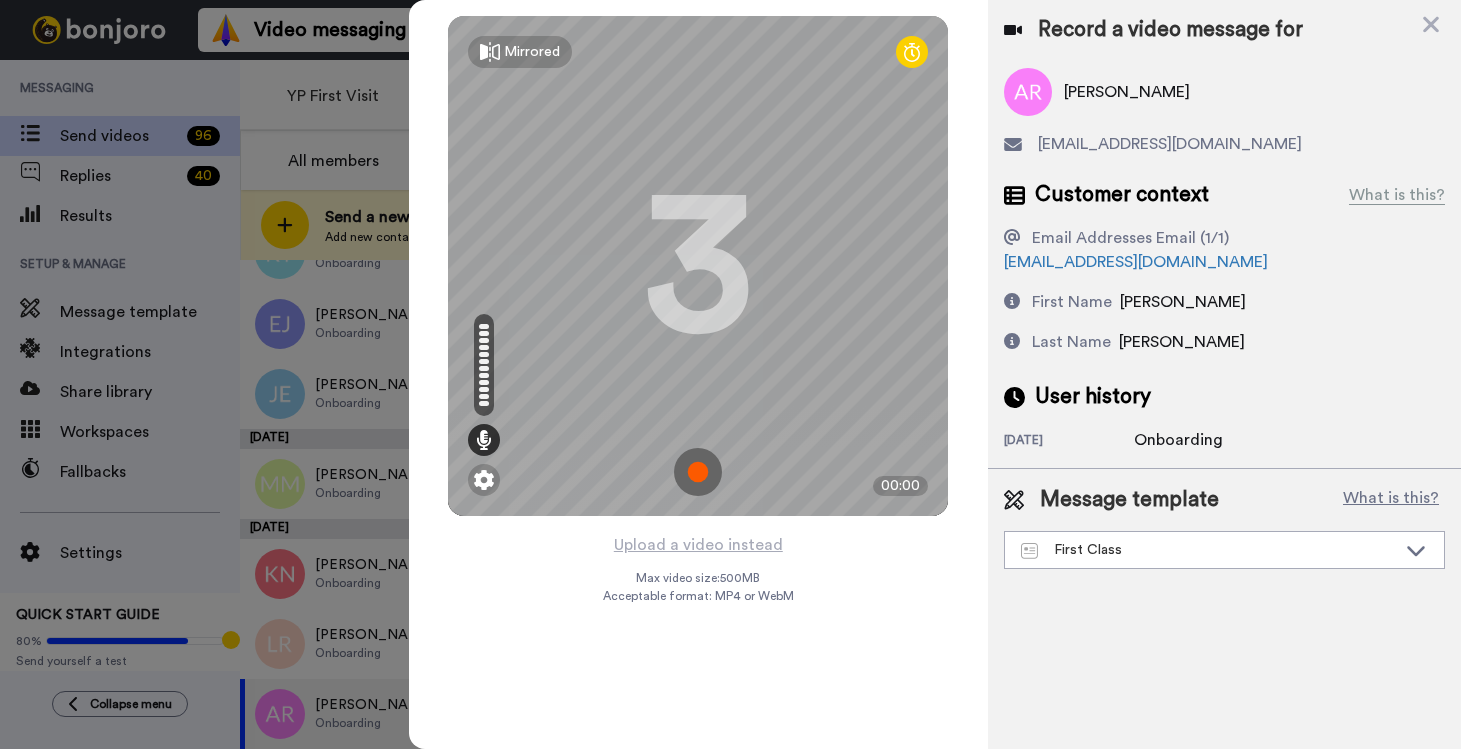 click at bounding box center [698, 472] 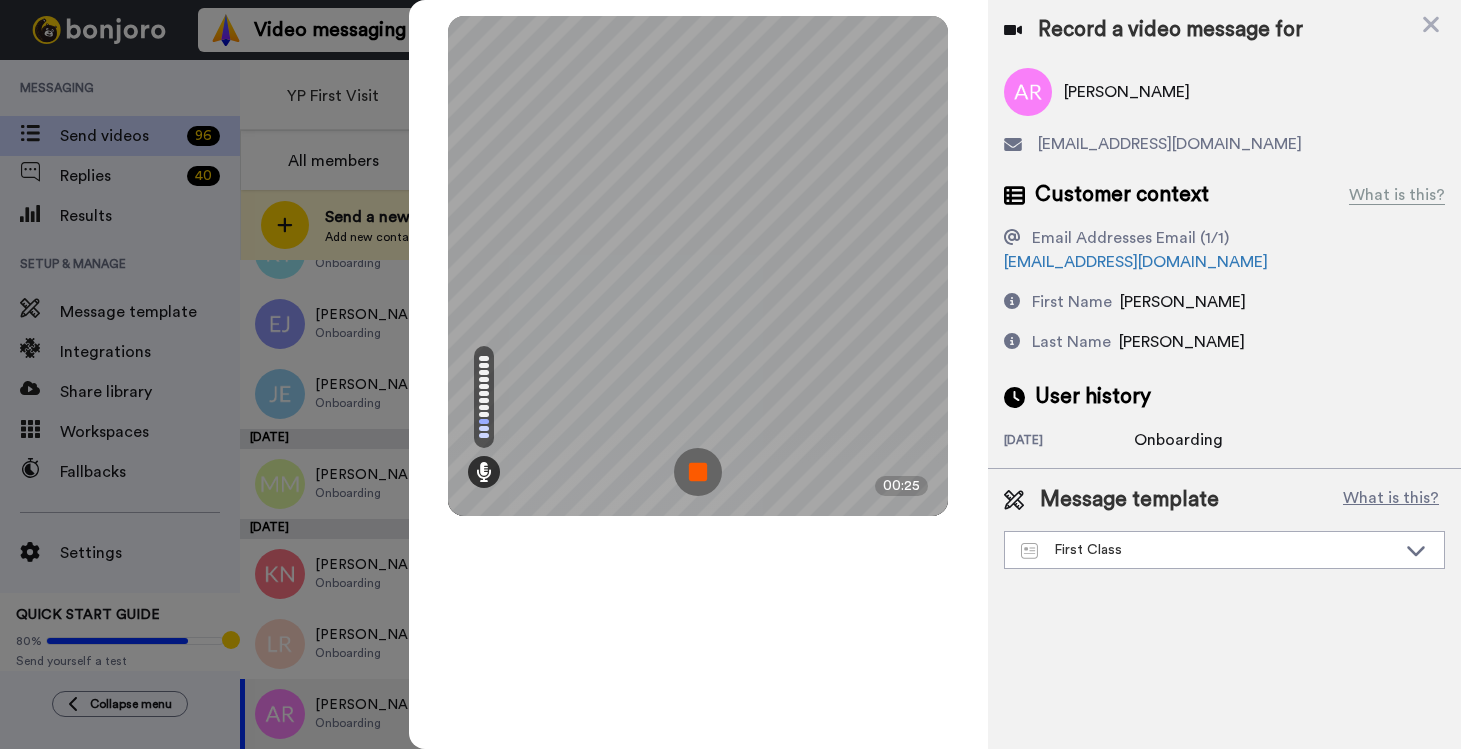 click at bounding box center (698, 472) 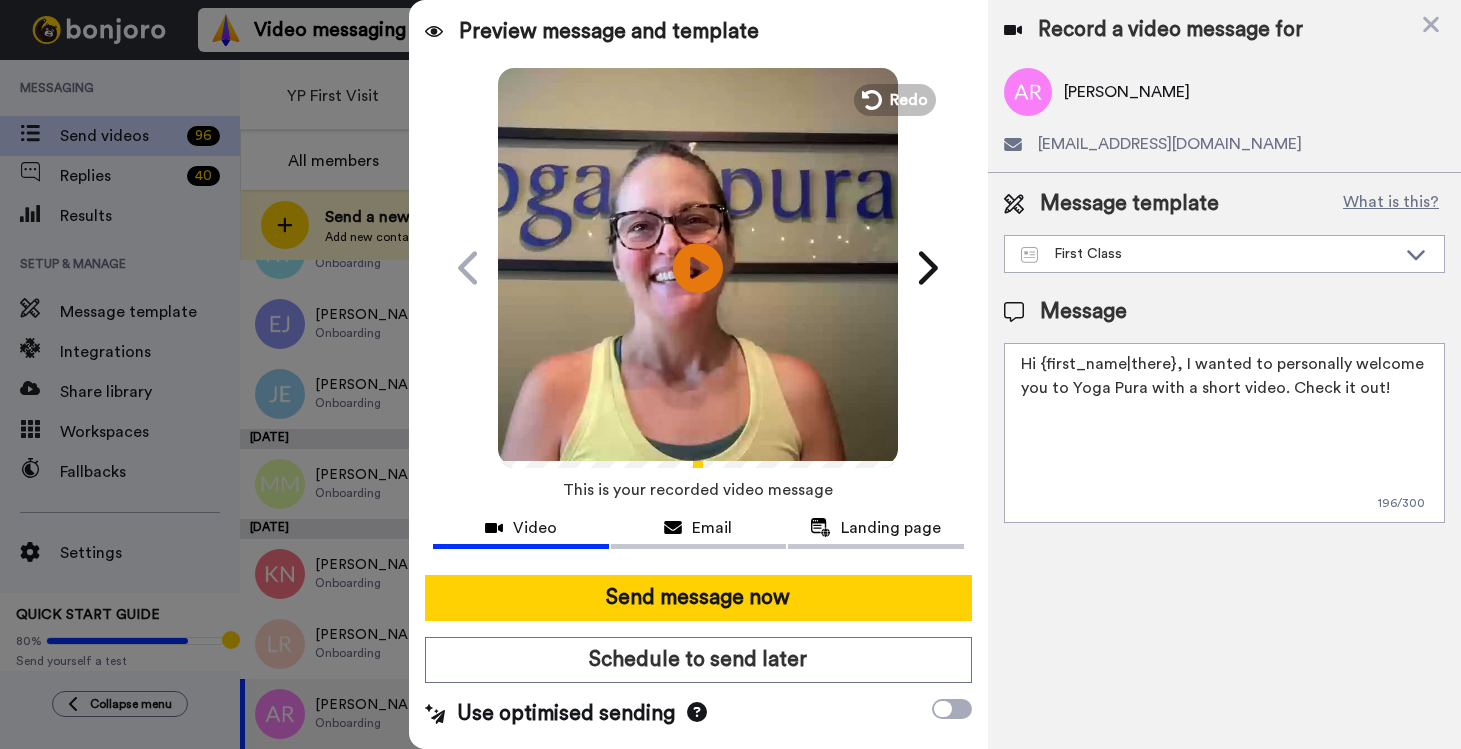 click at bounding box center (698, 567) 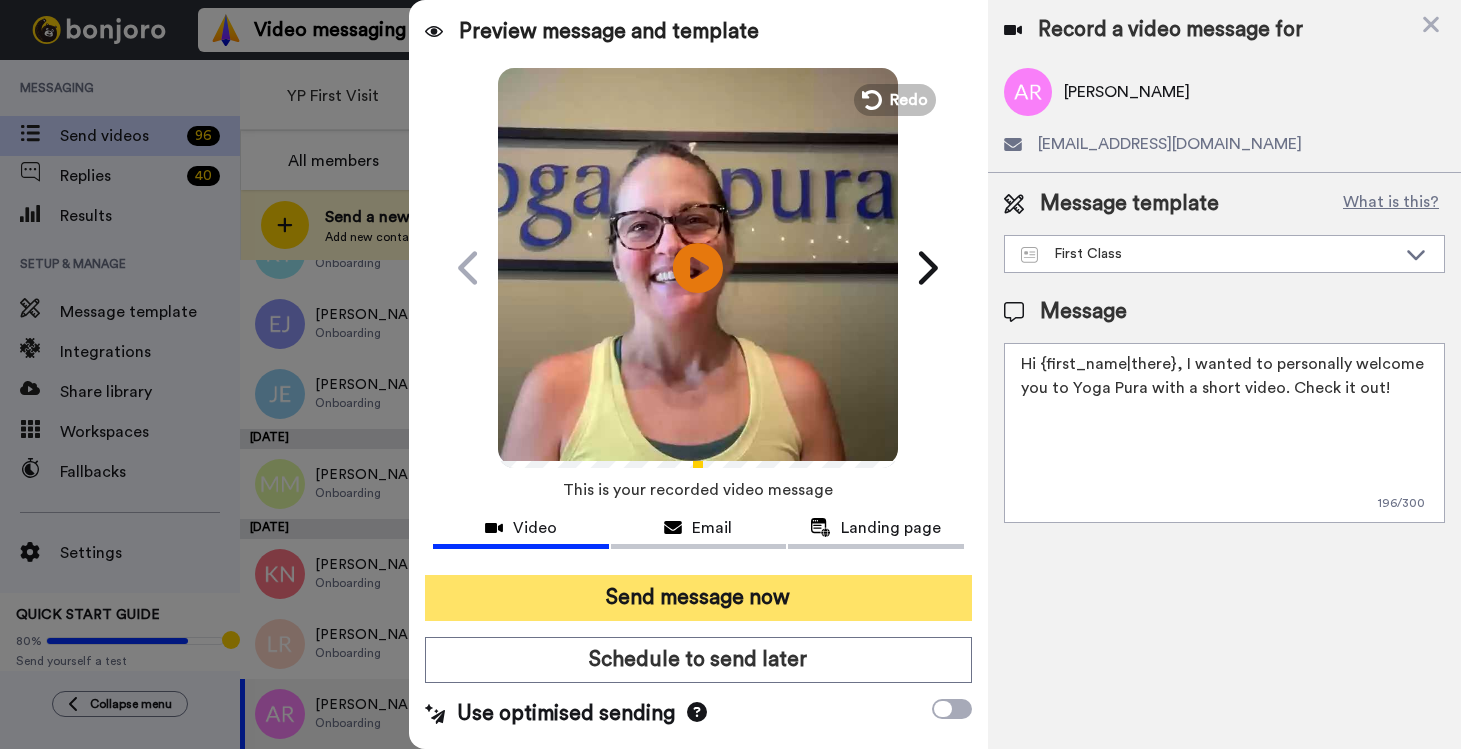 click on "Send message now" at bounding box center [698, 598] 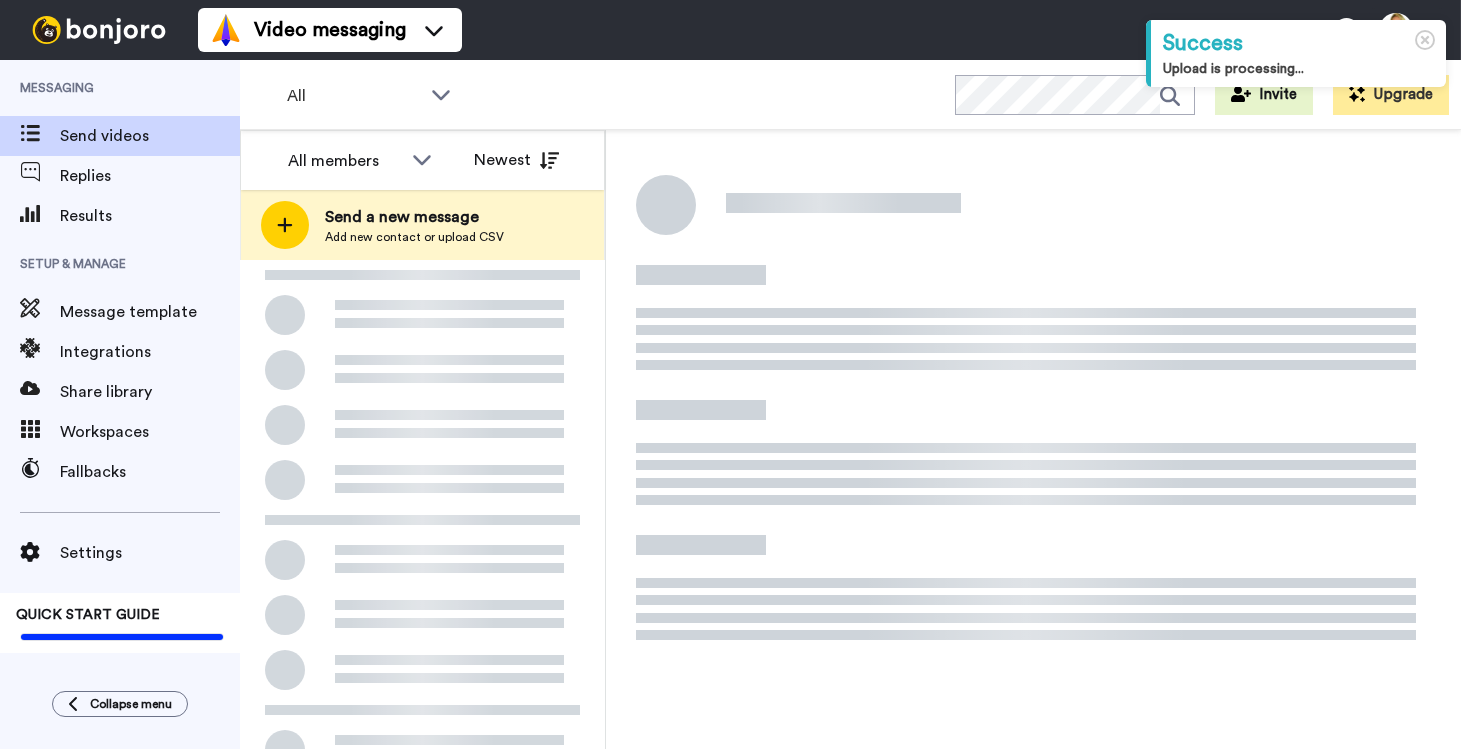 scroll, scrollTop: 0, scrollLeft: 0, axis: both 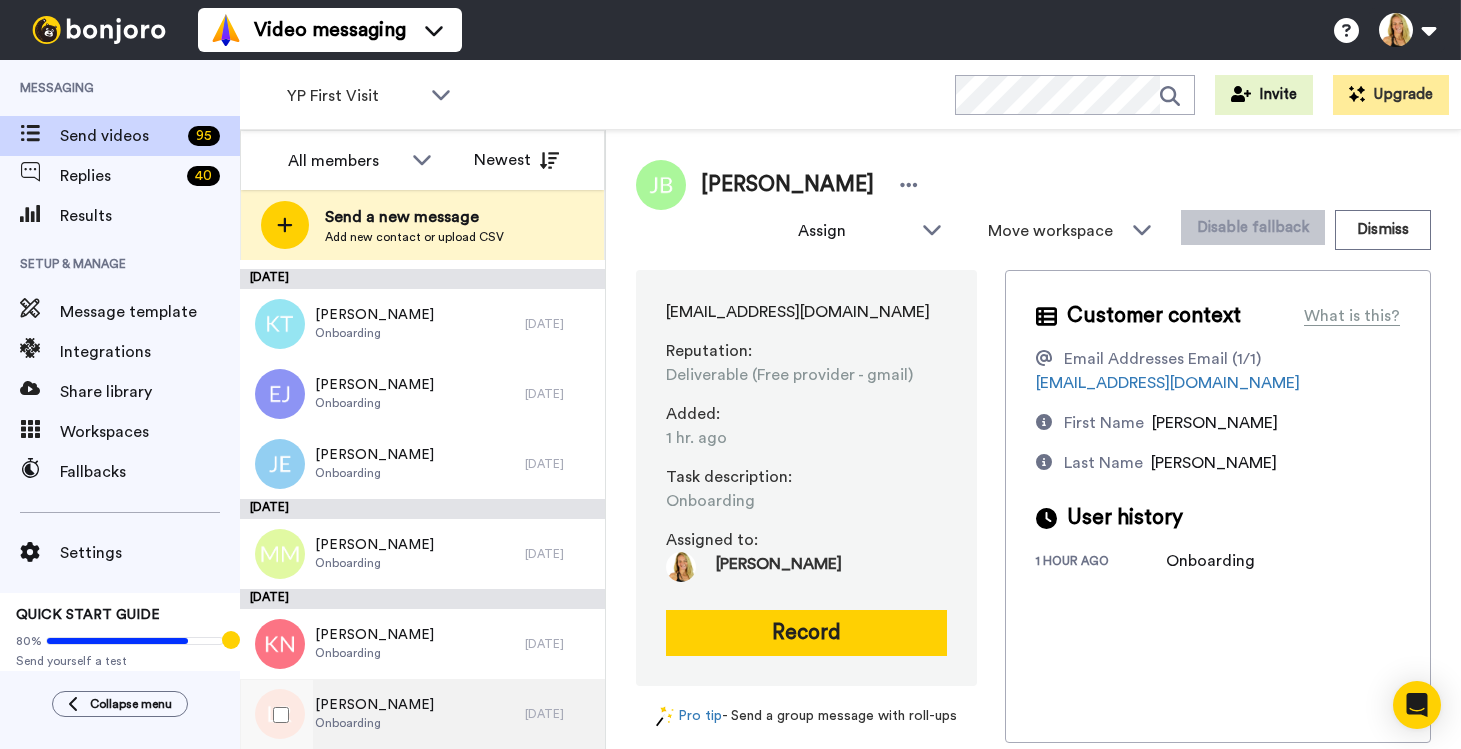 click on "Onboarding" at bounding box center [374, 723] 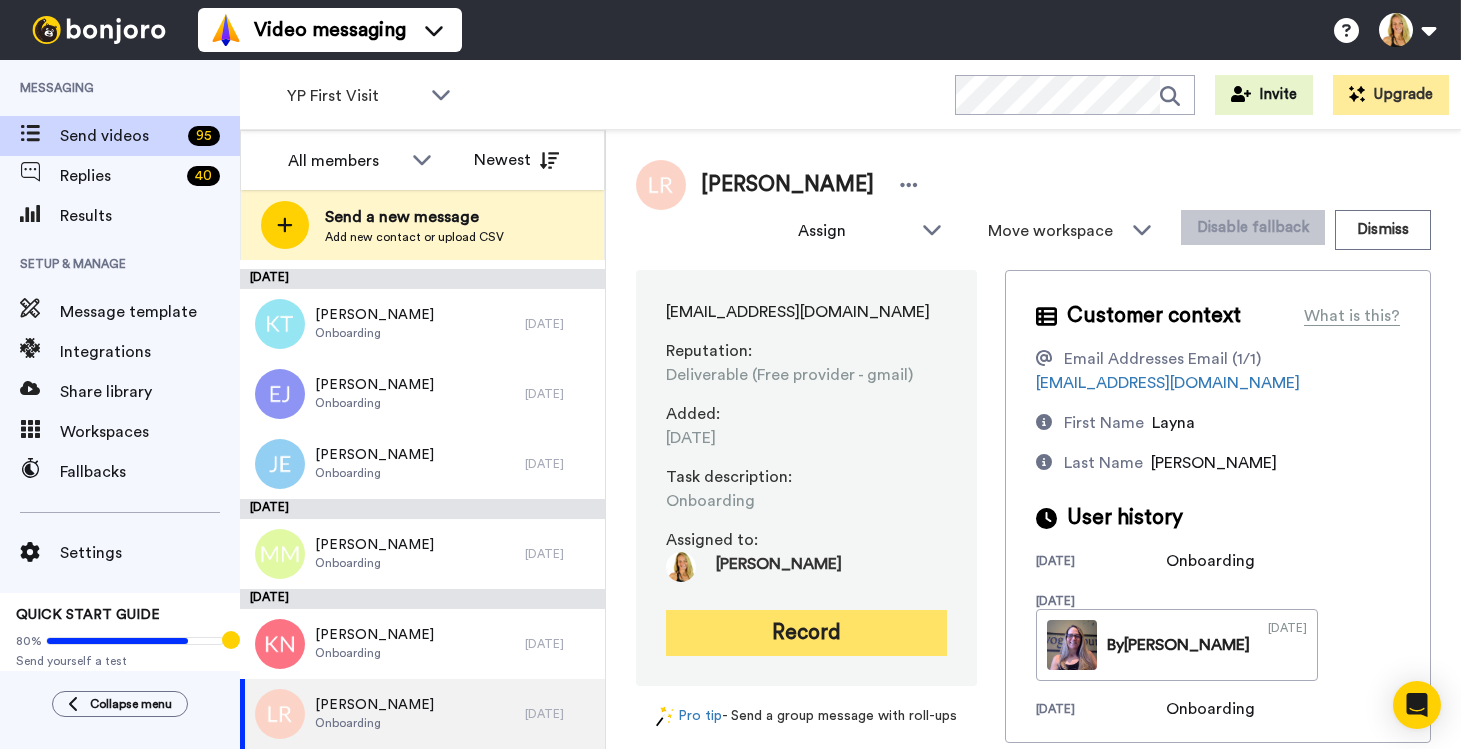 click on "Record" at bounding box center (806, 633) 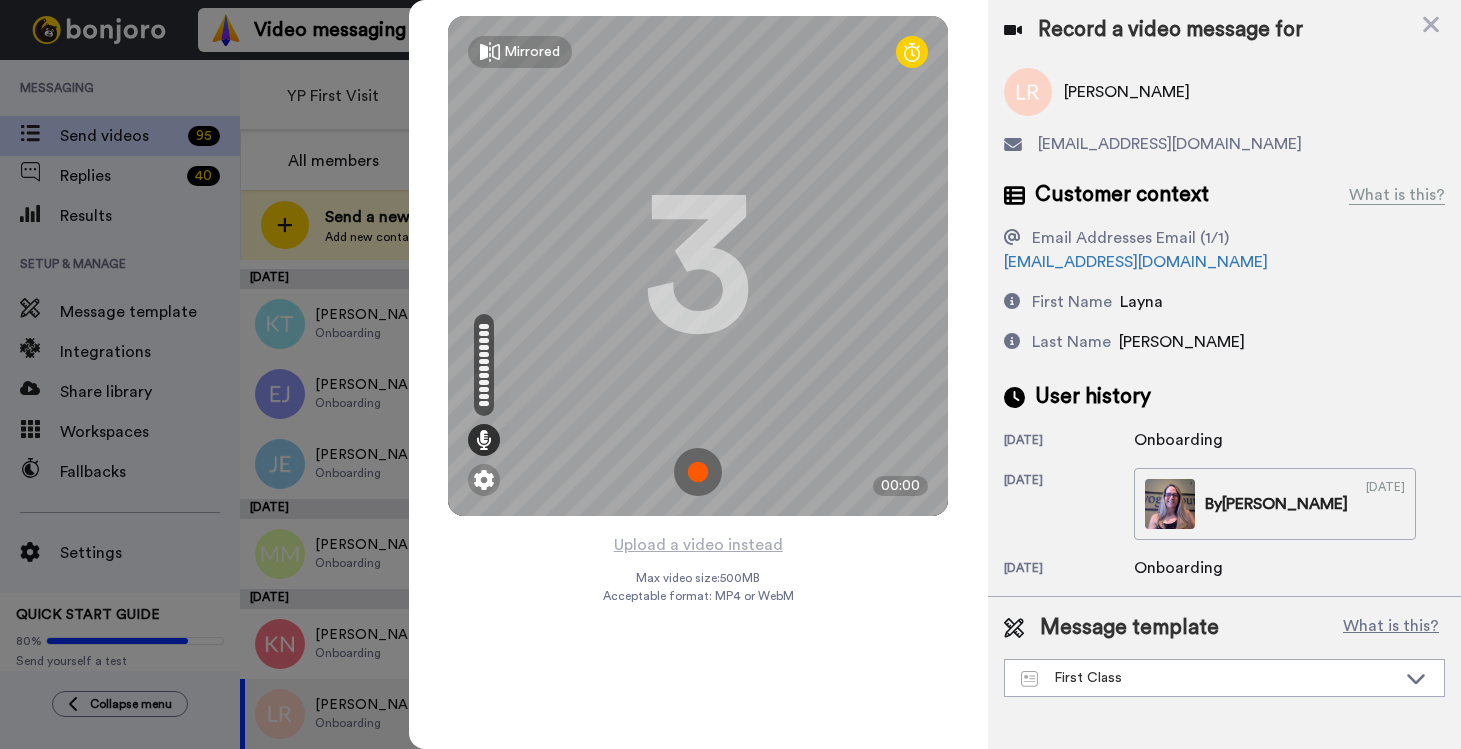 click at bounding box center (698, 472) 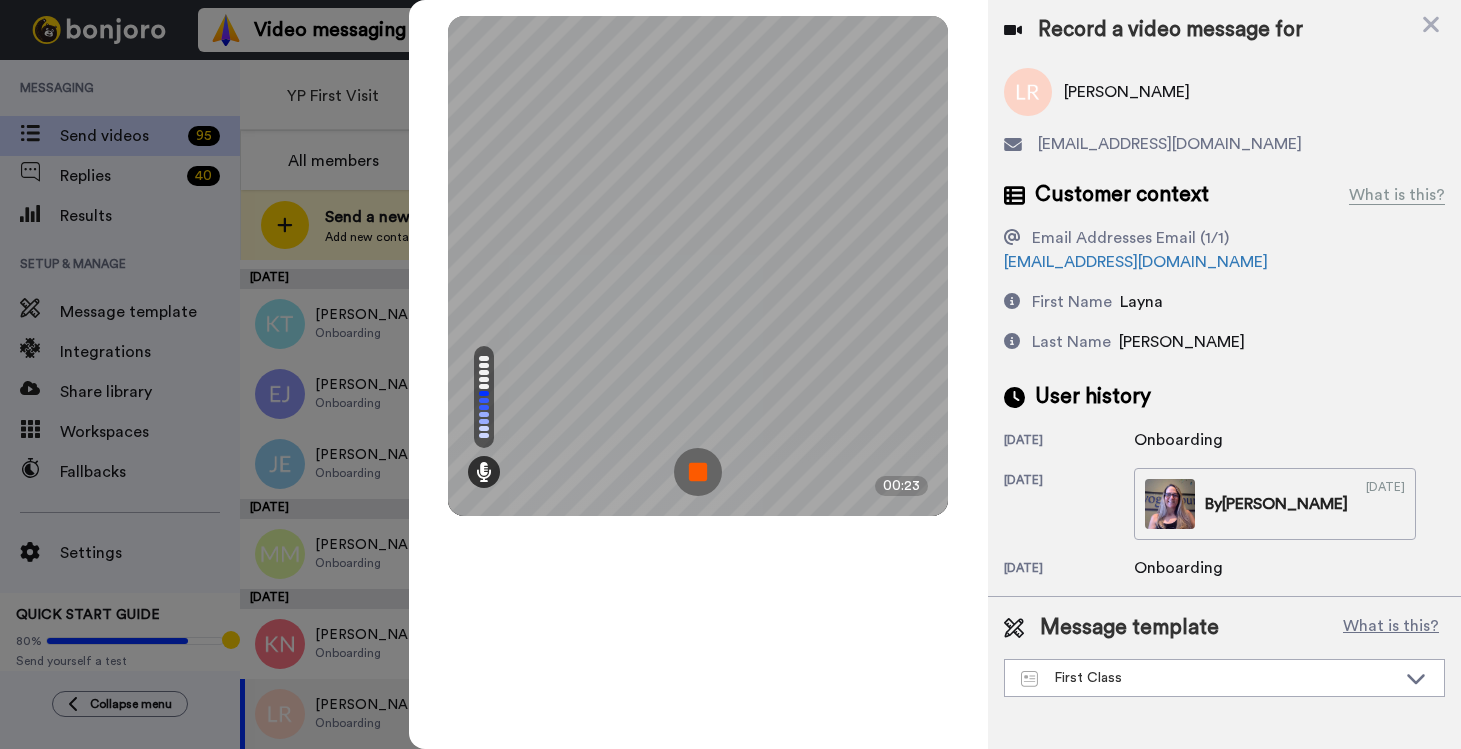 click at bounding box center (698, 472) 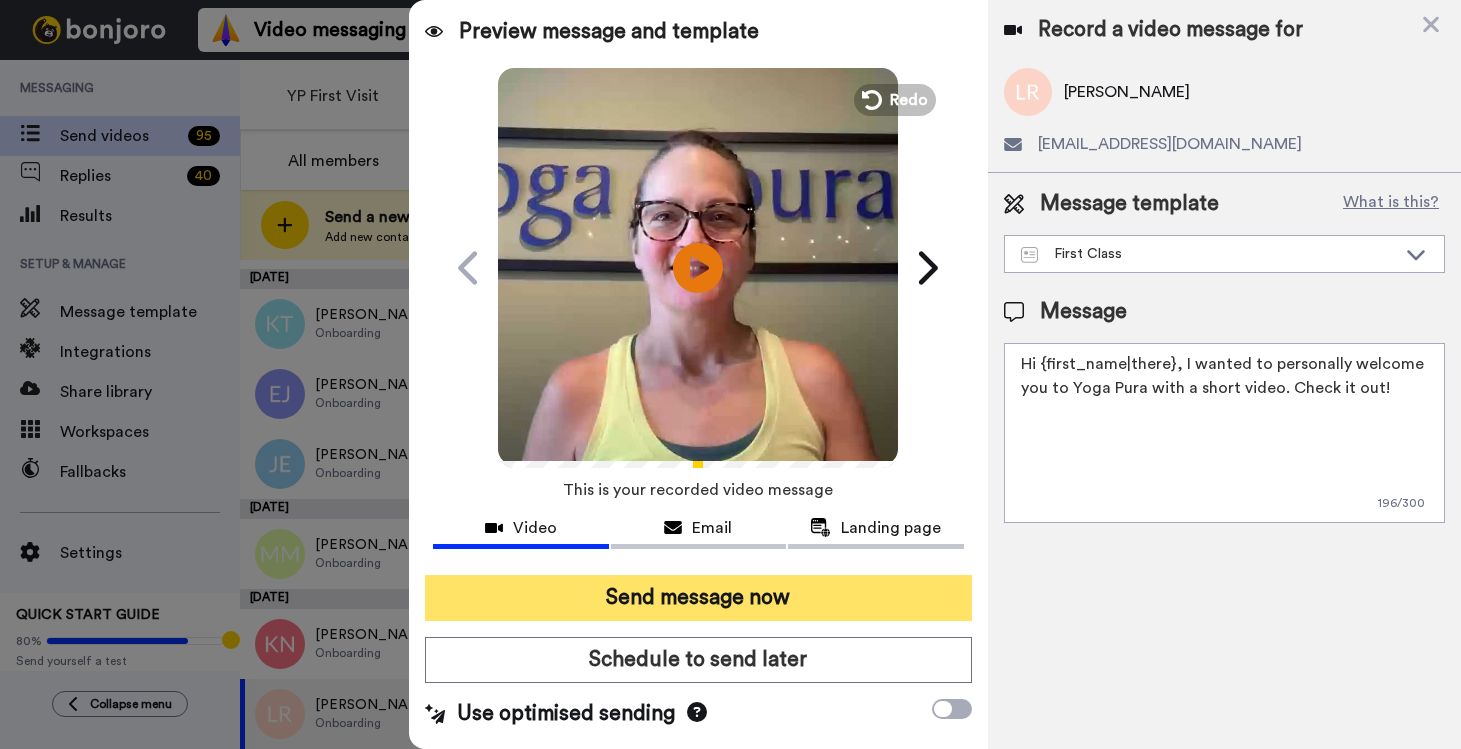 click on "Send message now" at bounding box center (698, 598) 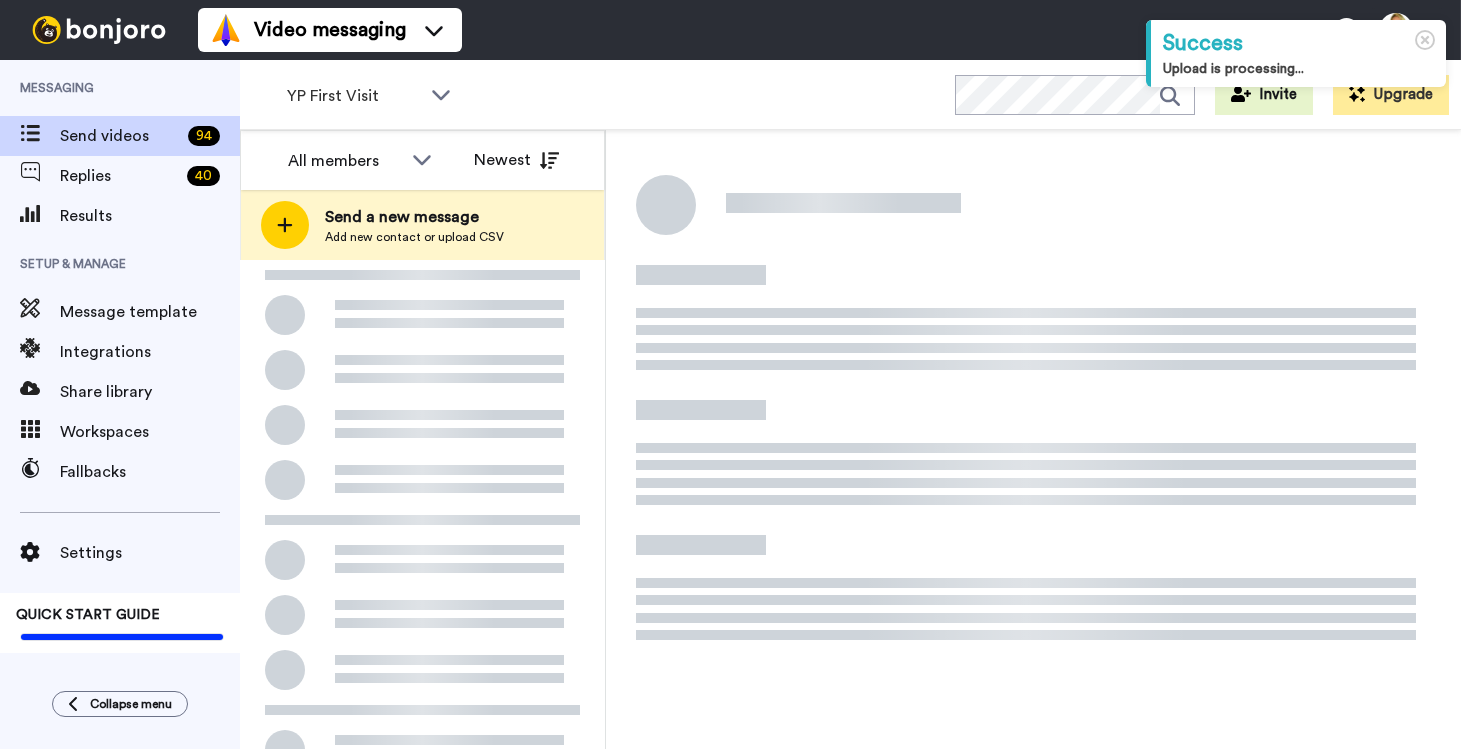 scroll, scrollTop: 0, scrollLeft: 0, axis: both 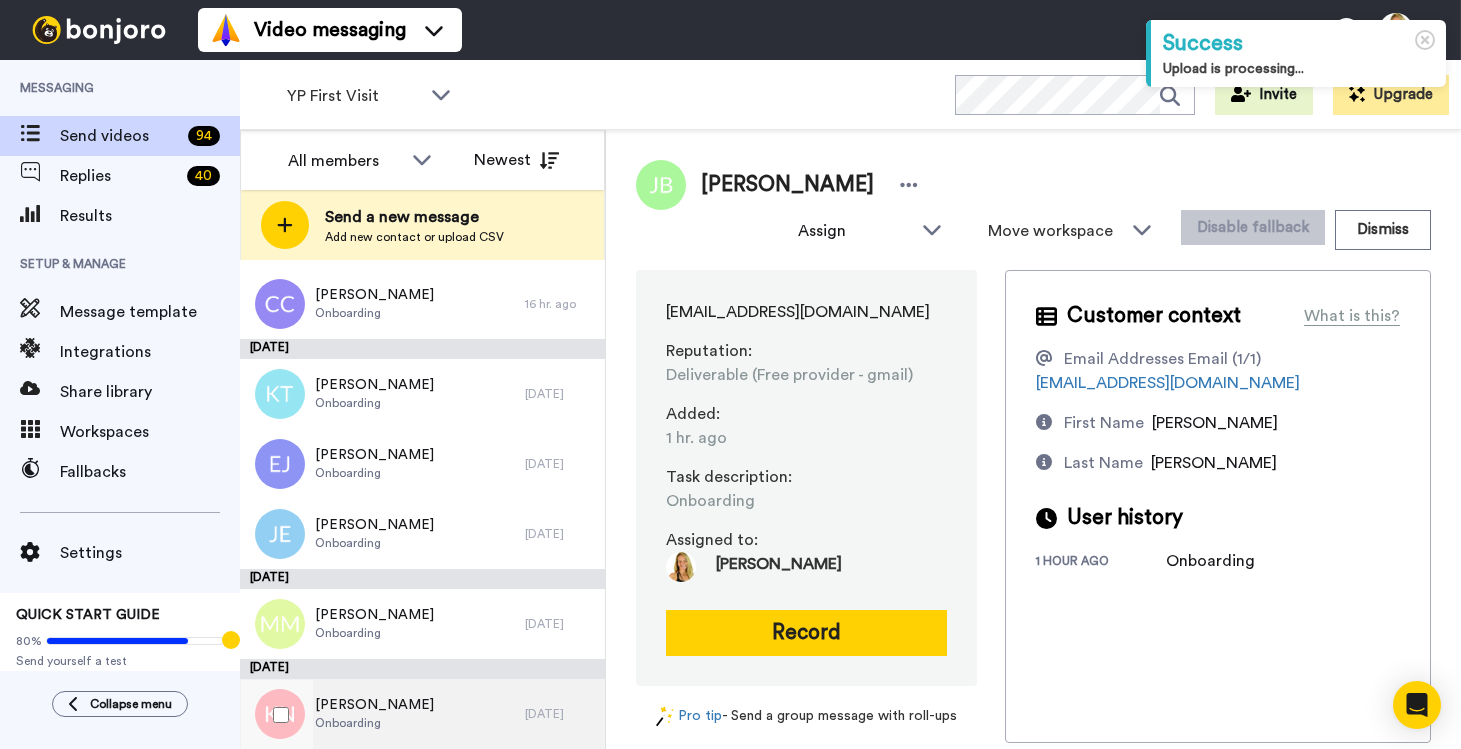 click on "[PERSON_NAME]" at bounding box center (374, 705) 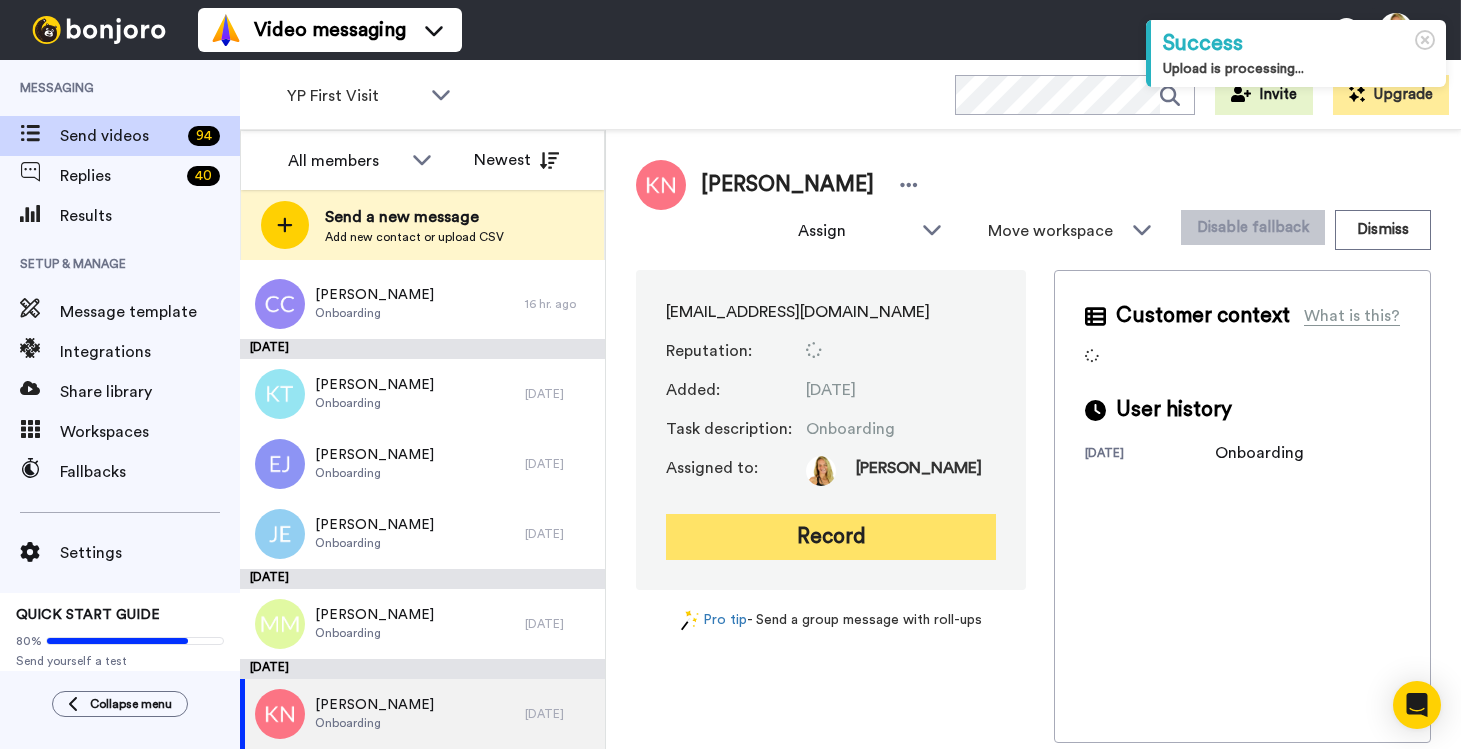 click on "Record" at bounding box center (831, 537) 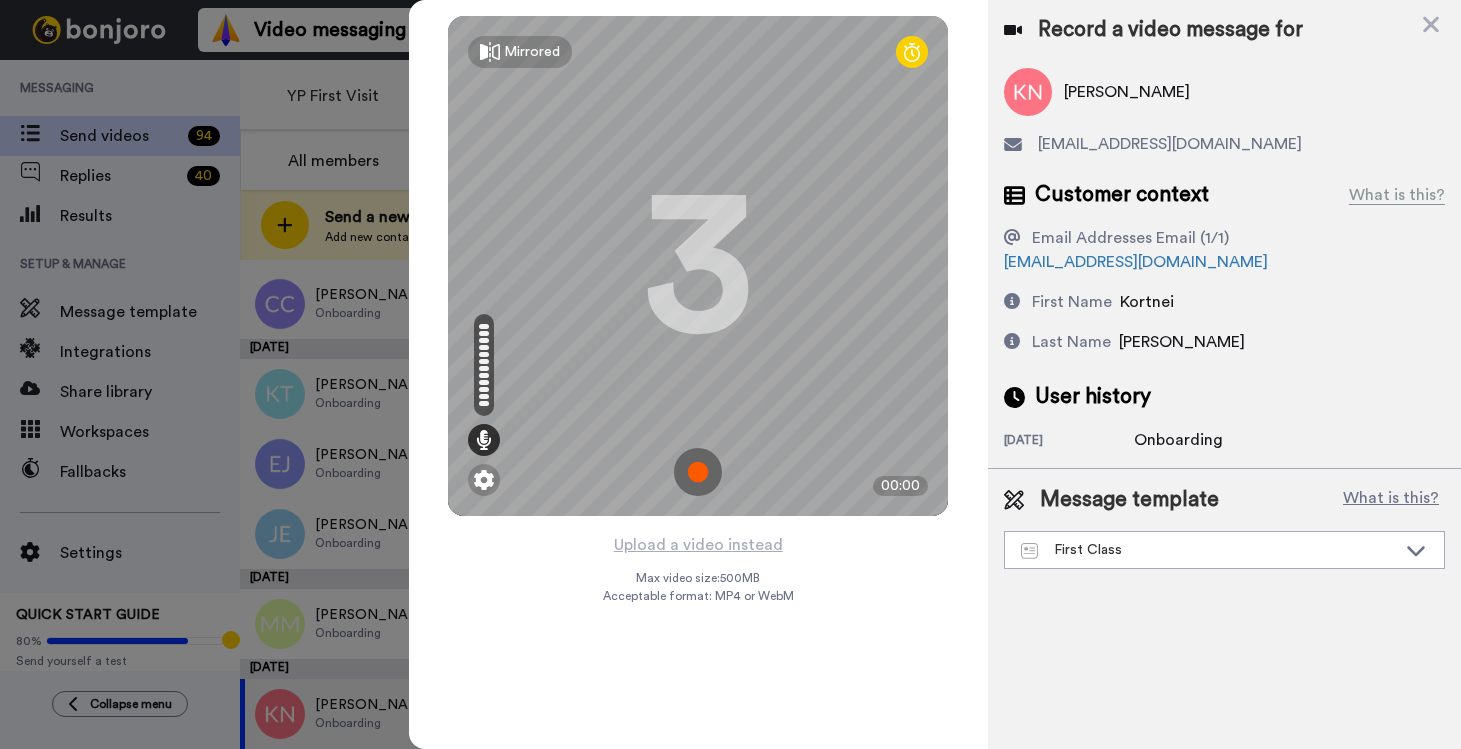 click at bounding box center [698, 472] 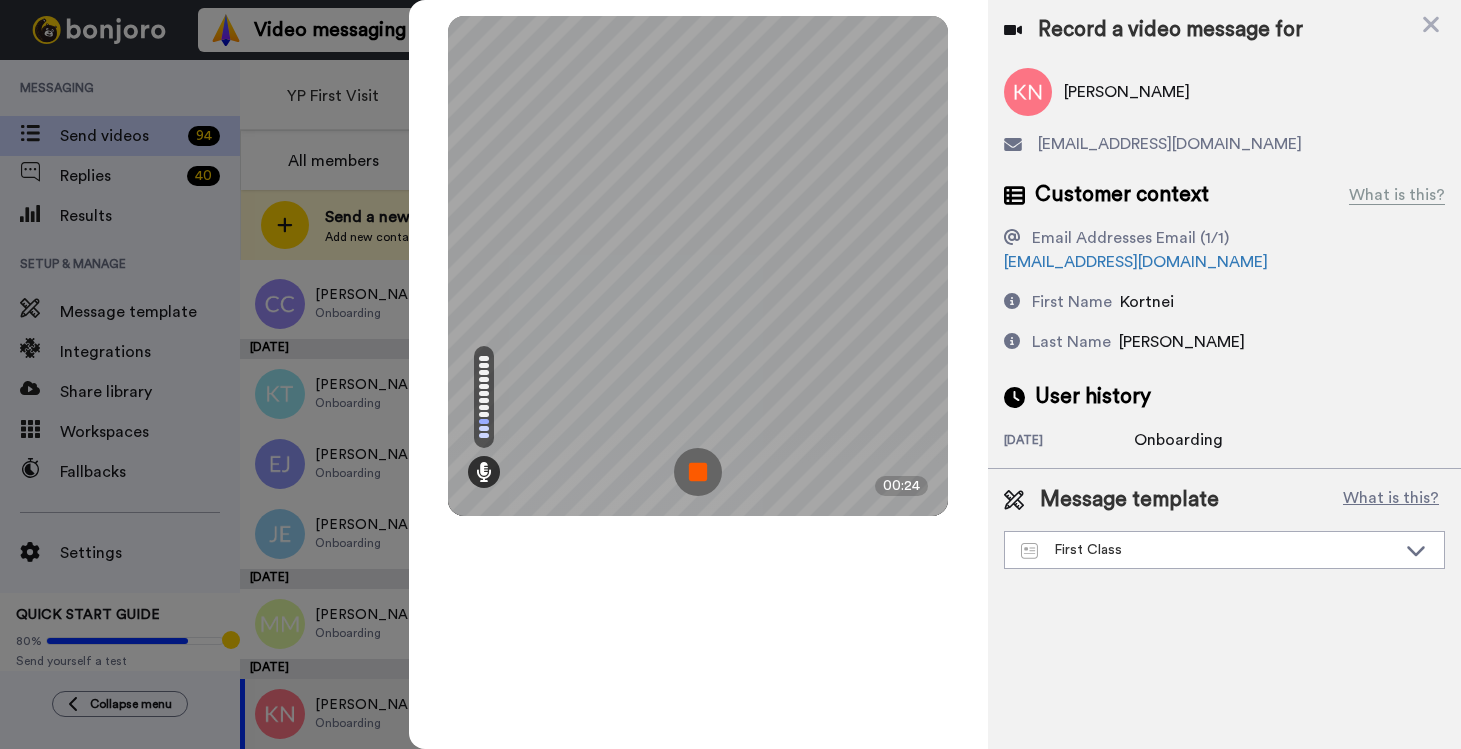click at bounding box center [698, 472] 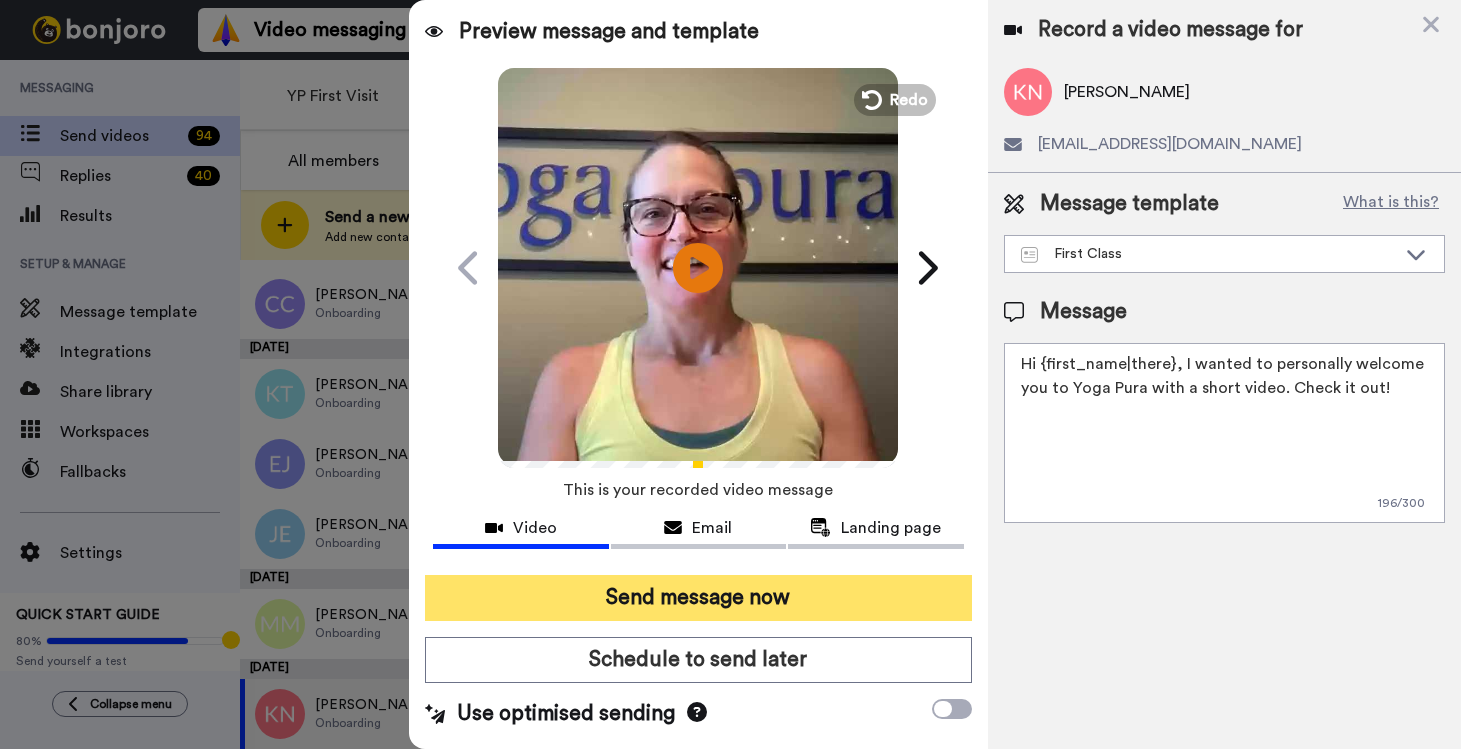 click on "Send message now" at bounding box center (698, 598) 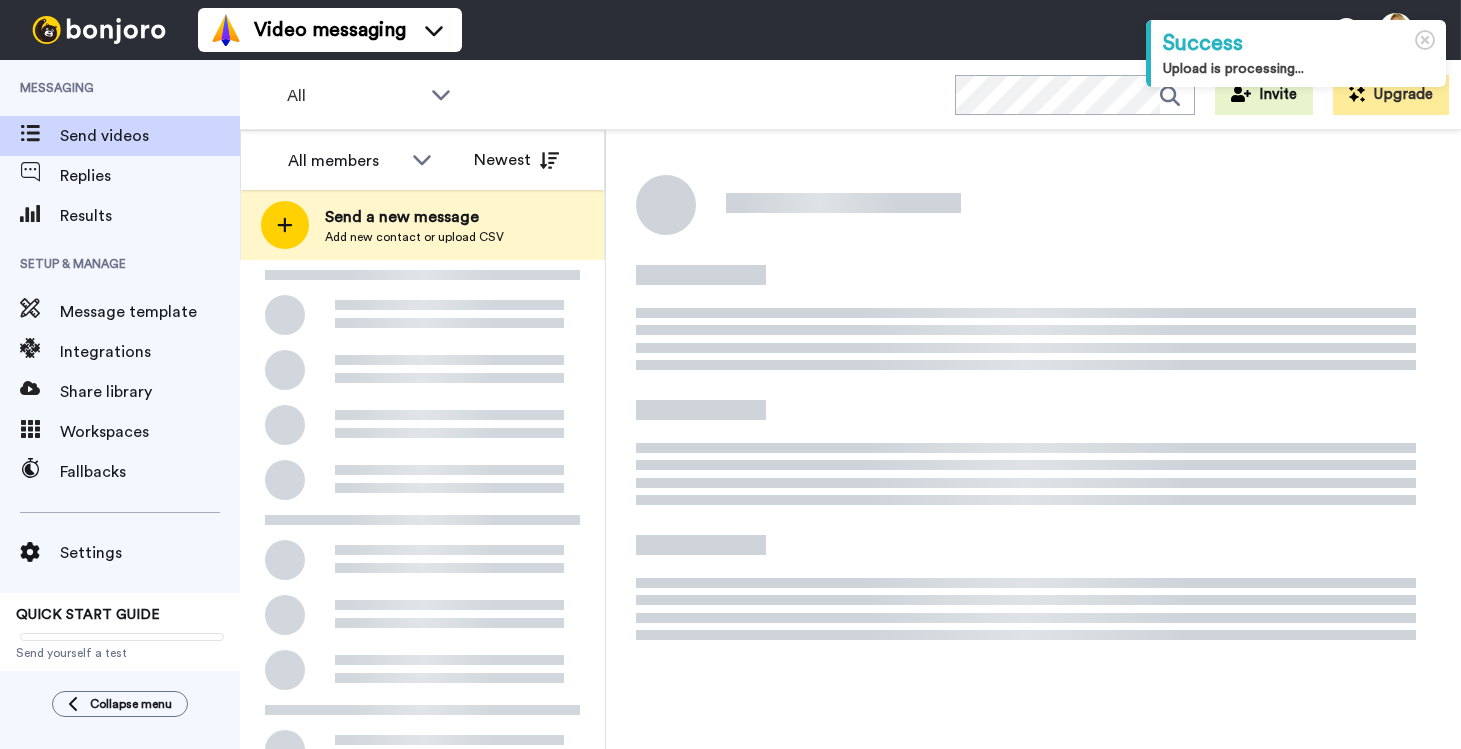 scroll, scrollTop: 0, scrollLeft: 0, axis: both 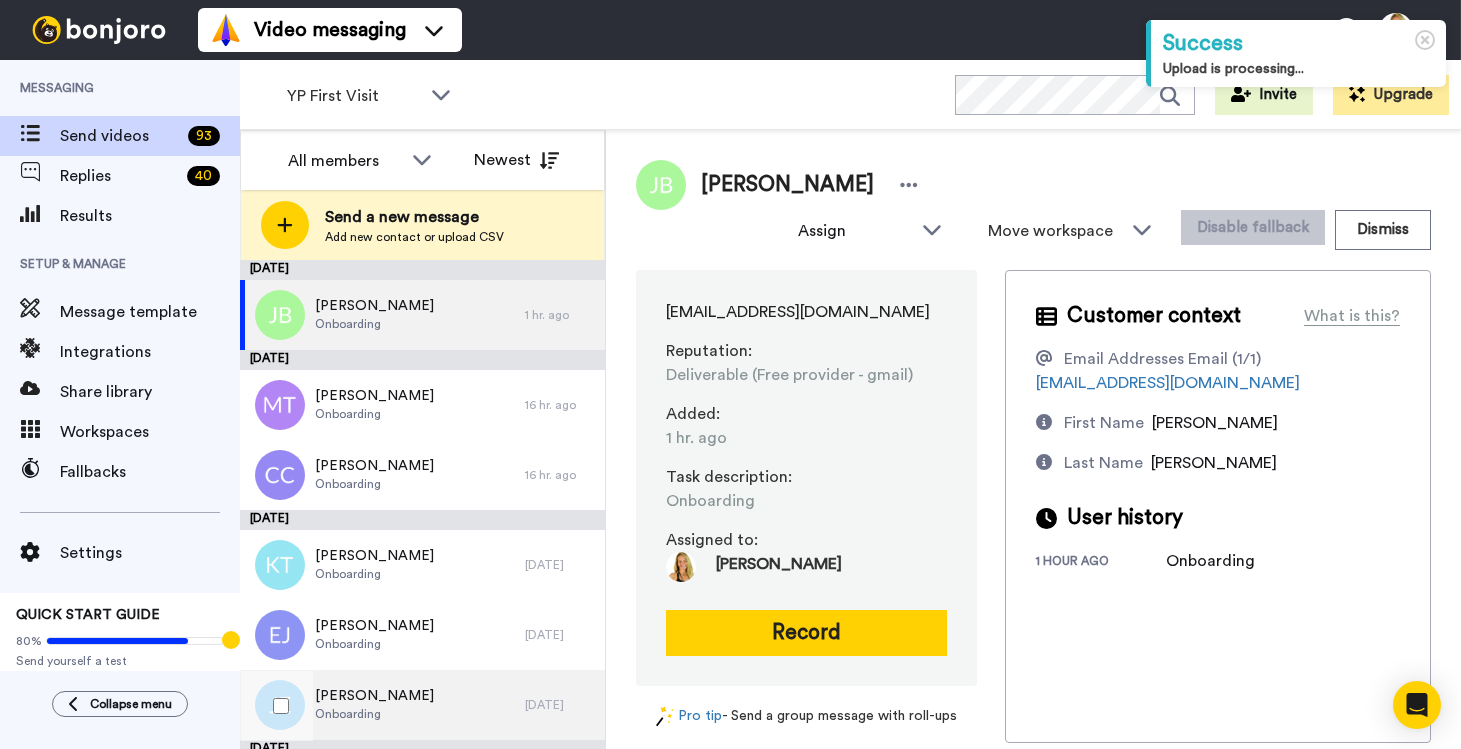 click on "[PERSON_NAME] Onboarding" at bounding box center (382, 705) 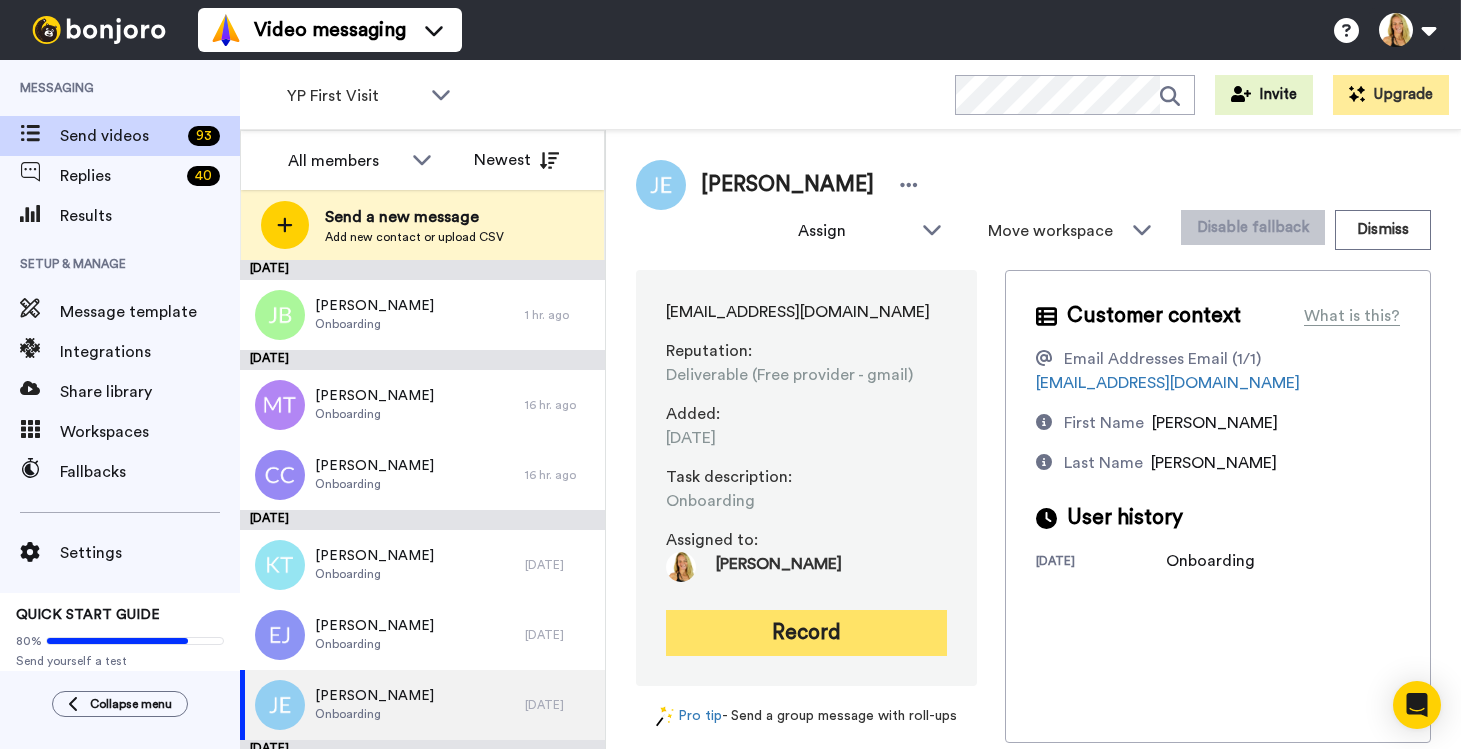 click on "Record" at bounding box center (806, 633) 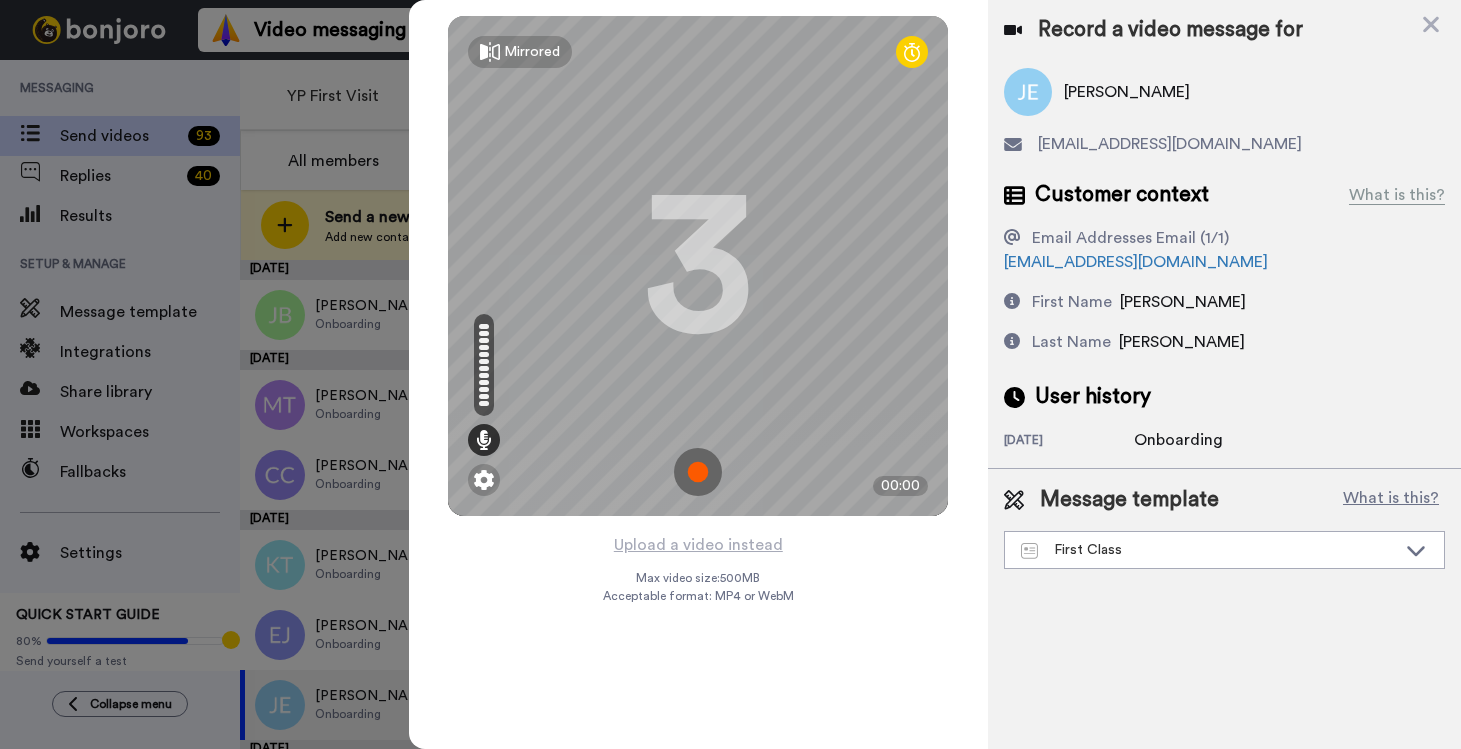 click at bounding box center [698, 472] 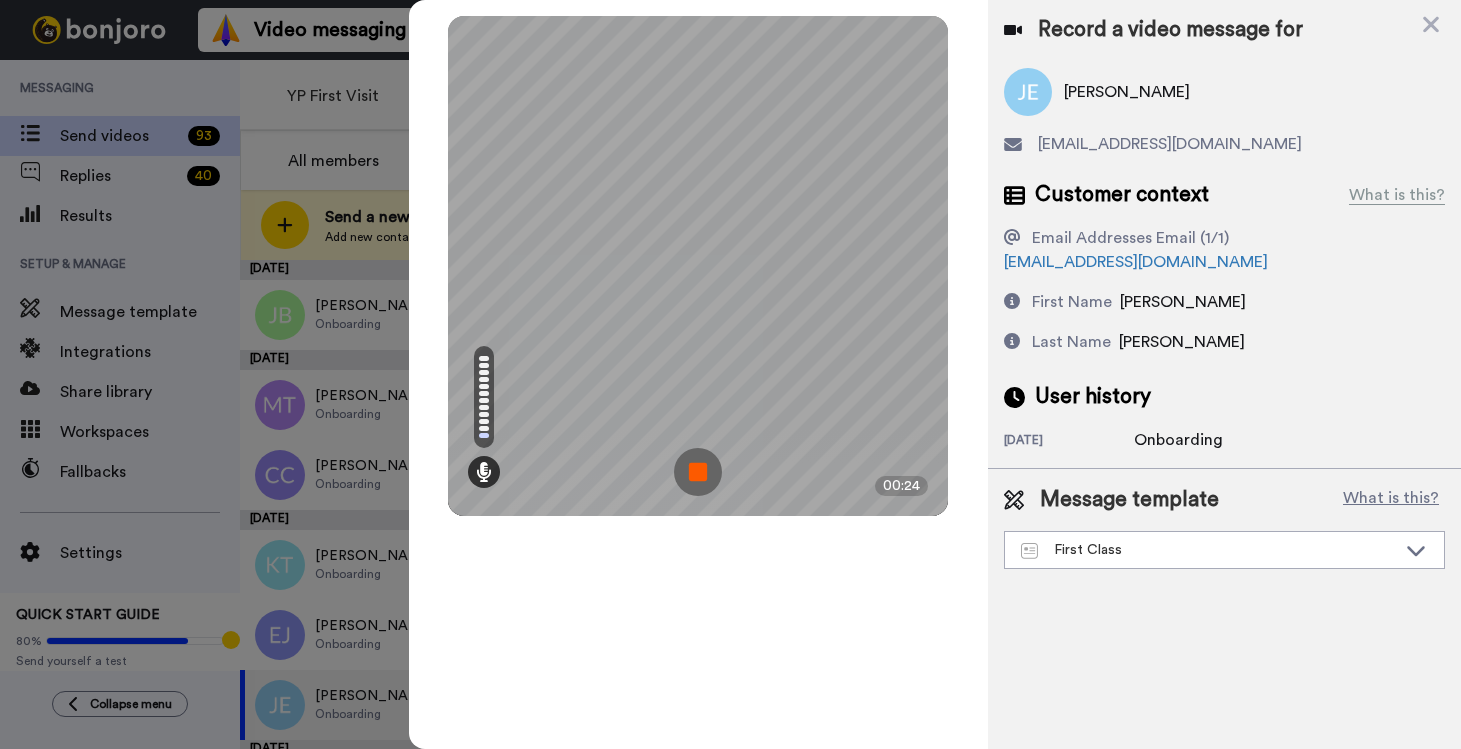 click at bounding box center (698, 472) 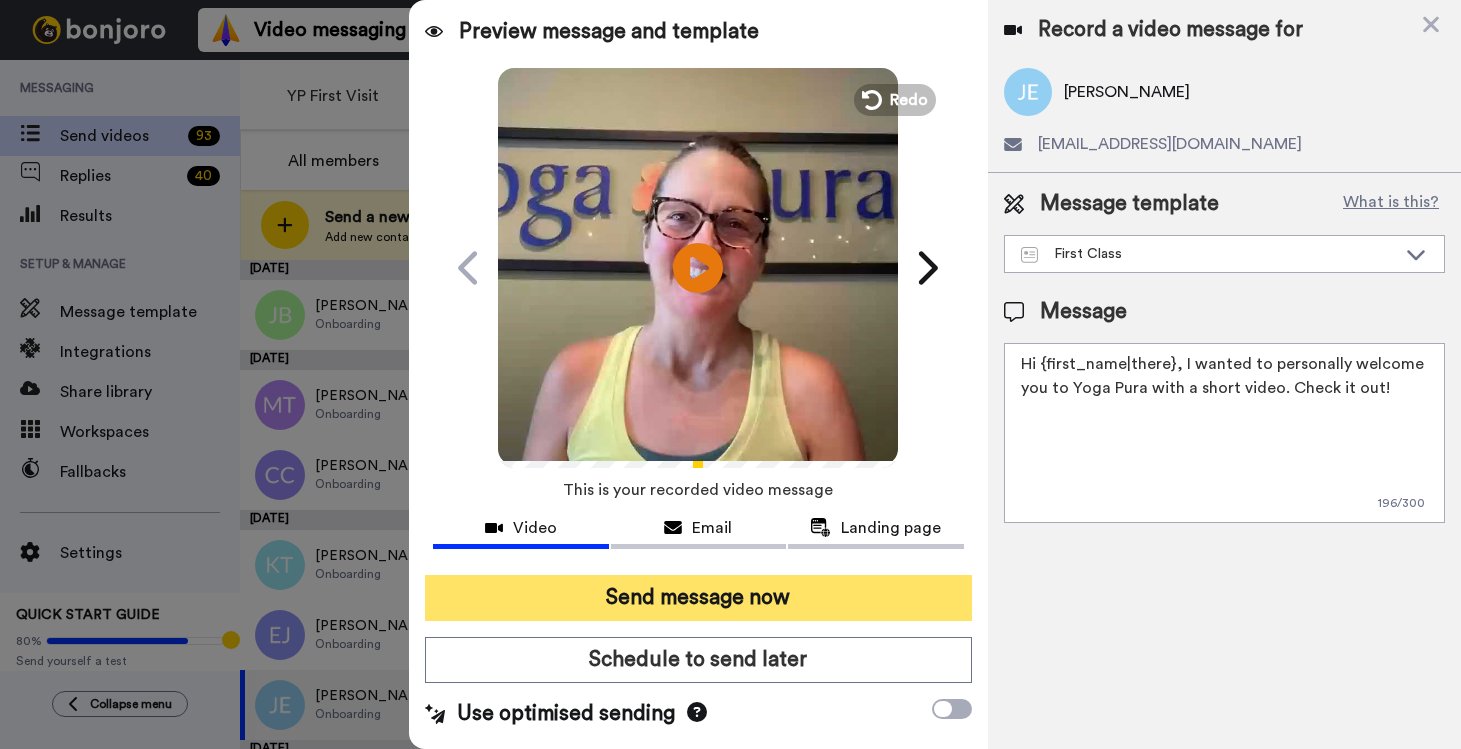 click on "Send message now" at bounding box center (698, 598) 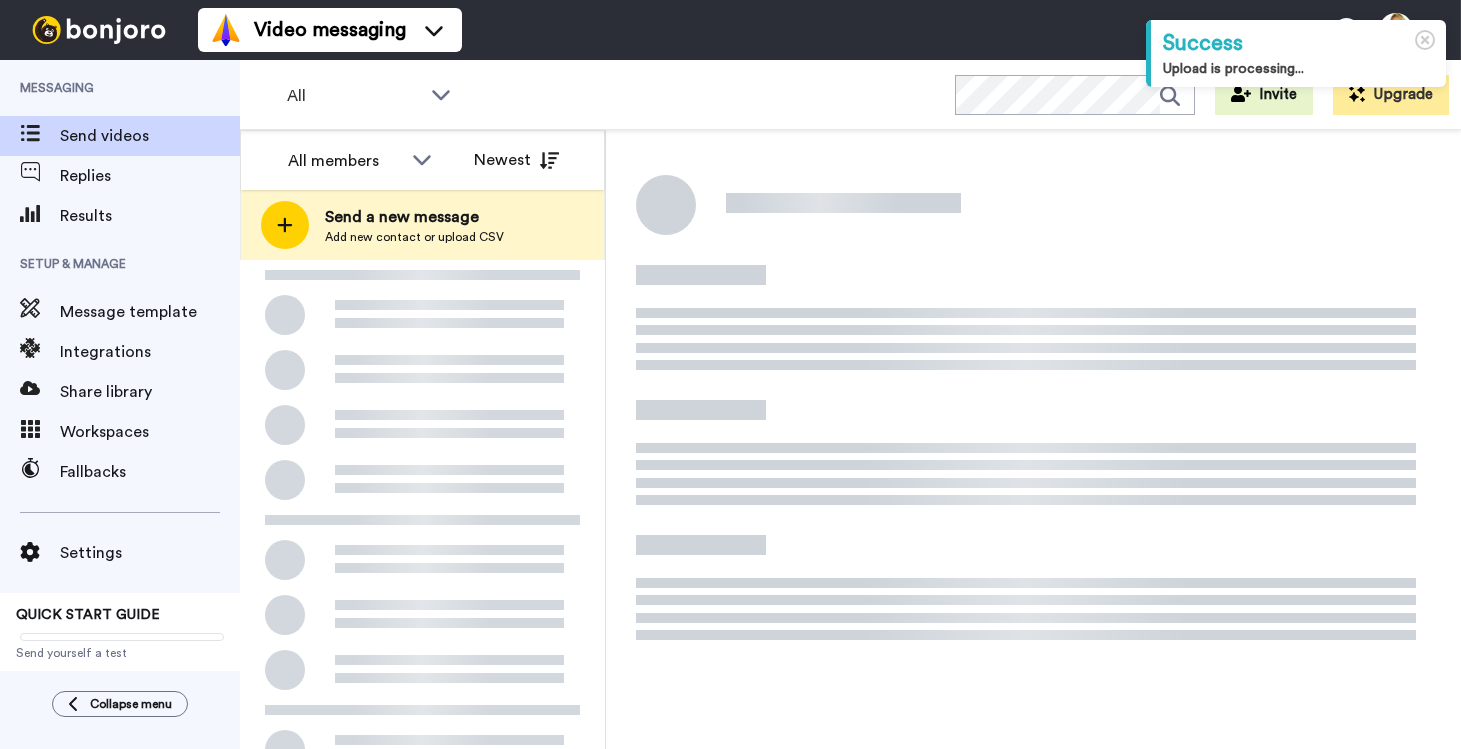 scroll, scrollTop: 0, scrollLeft: 0, axis: both 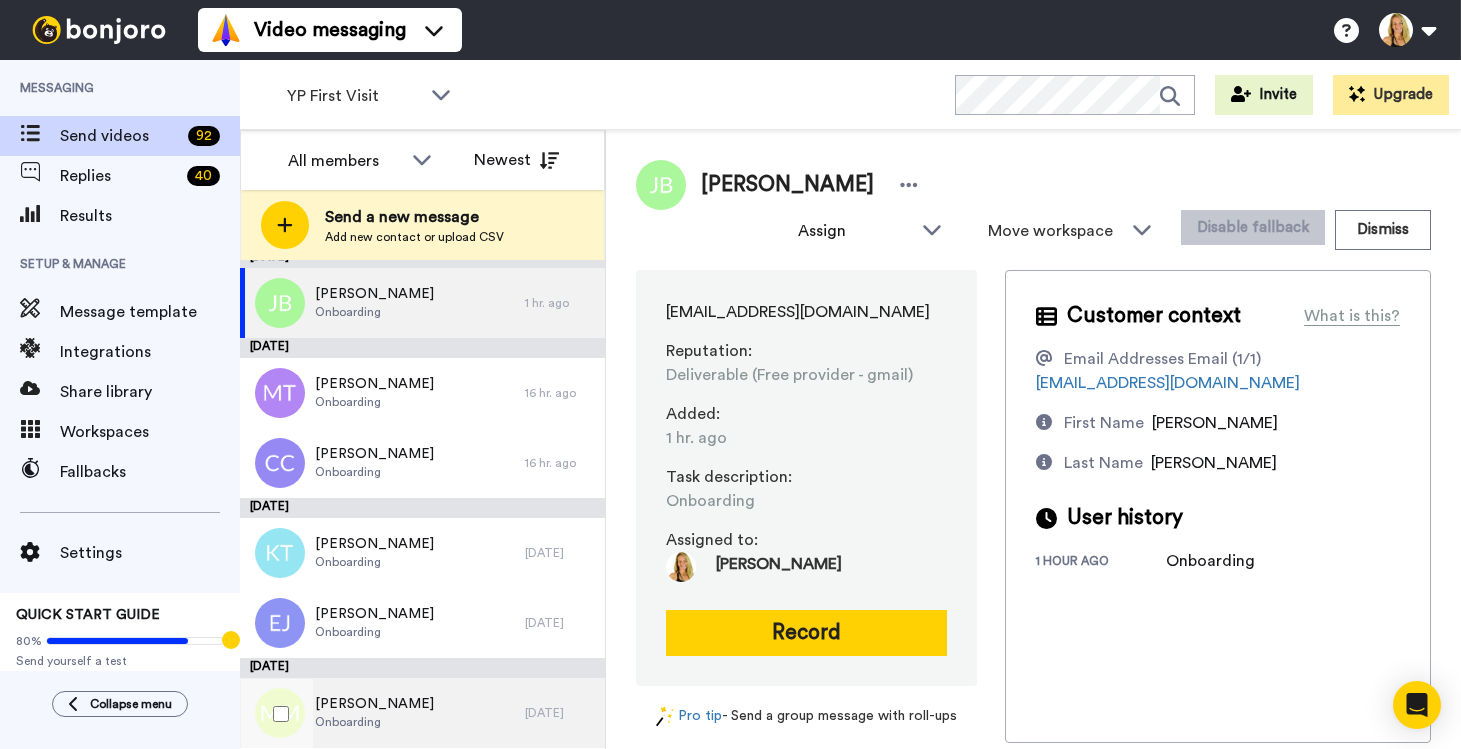 click on "Monica Meling Onboarding" at bounding box center [382, 713] 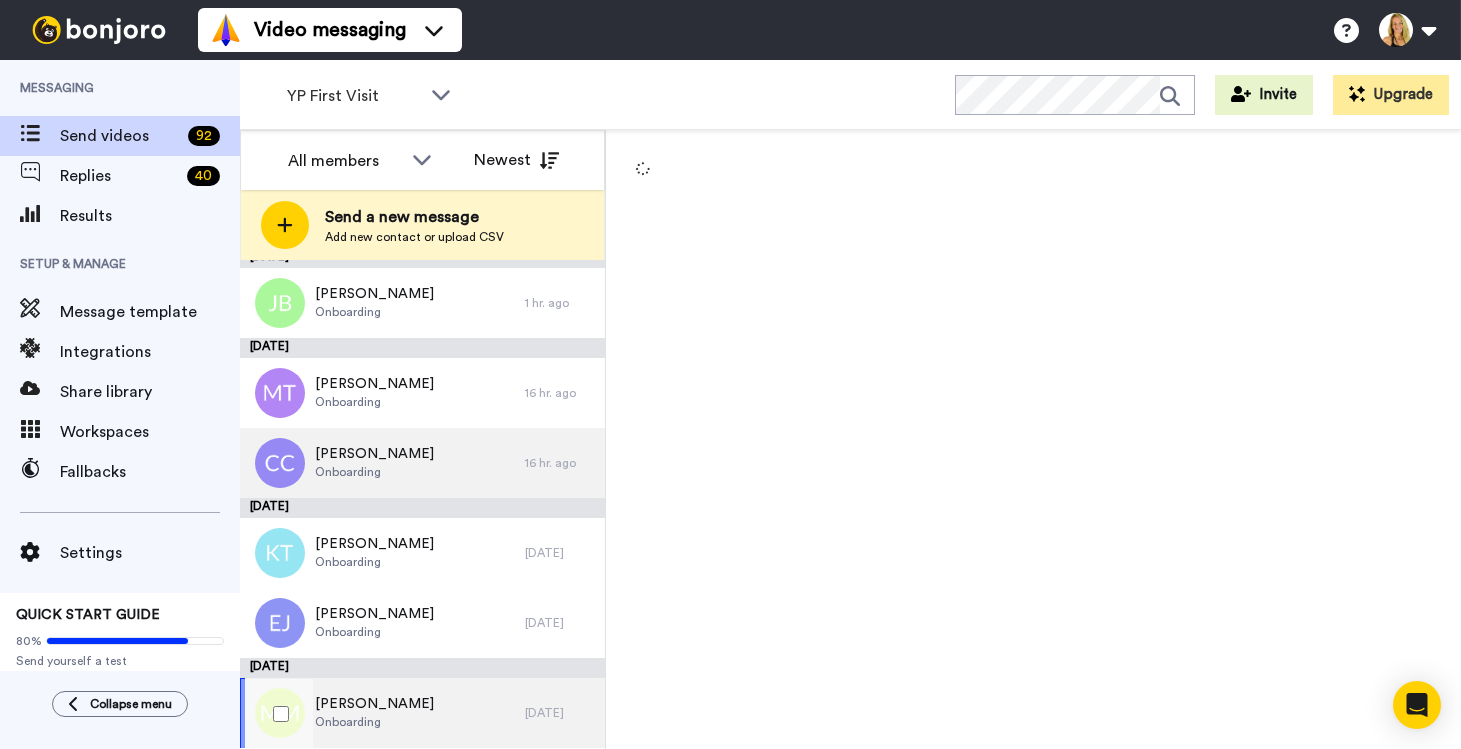 scroll, scrollTop: 11, scrollLeft: 0, axis: vertical 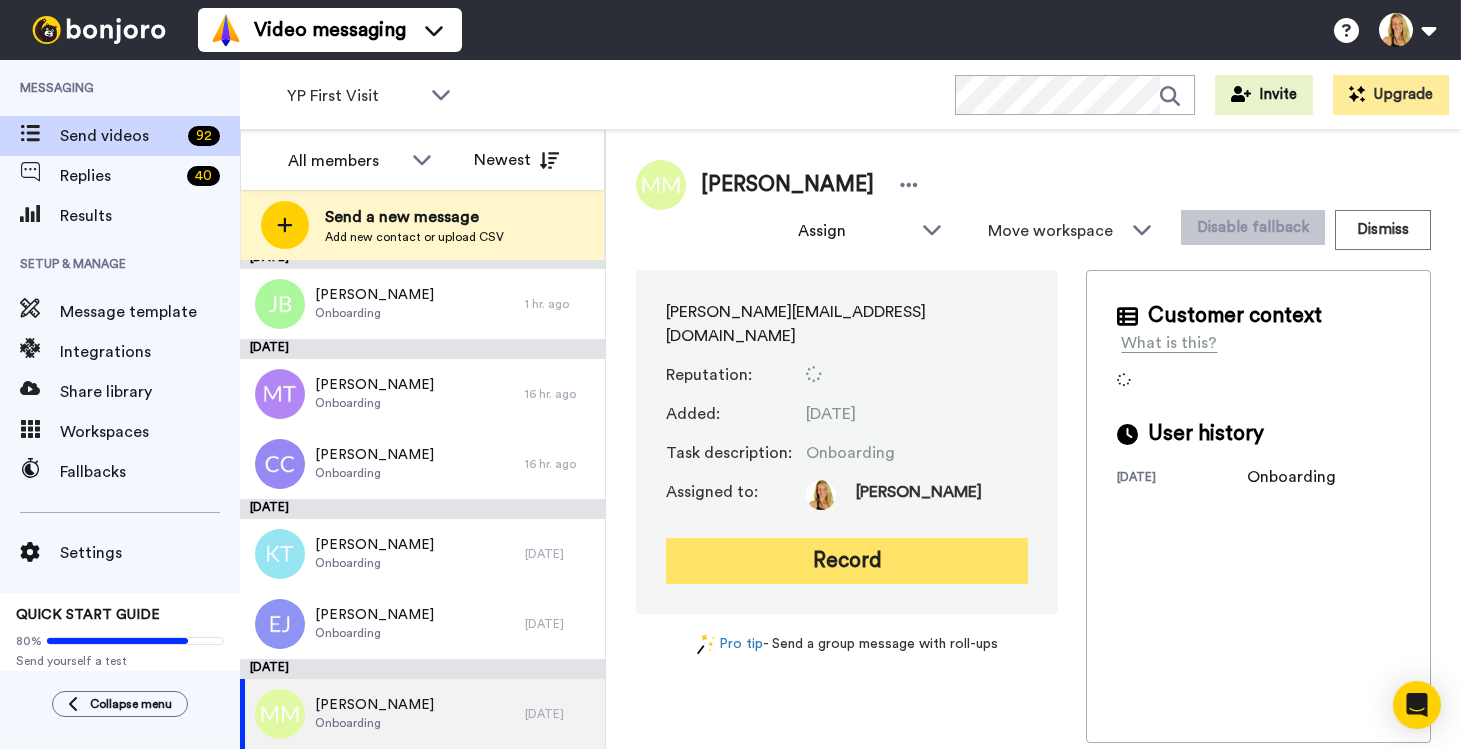 click on "Record" at bounding box center [847, 561] 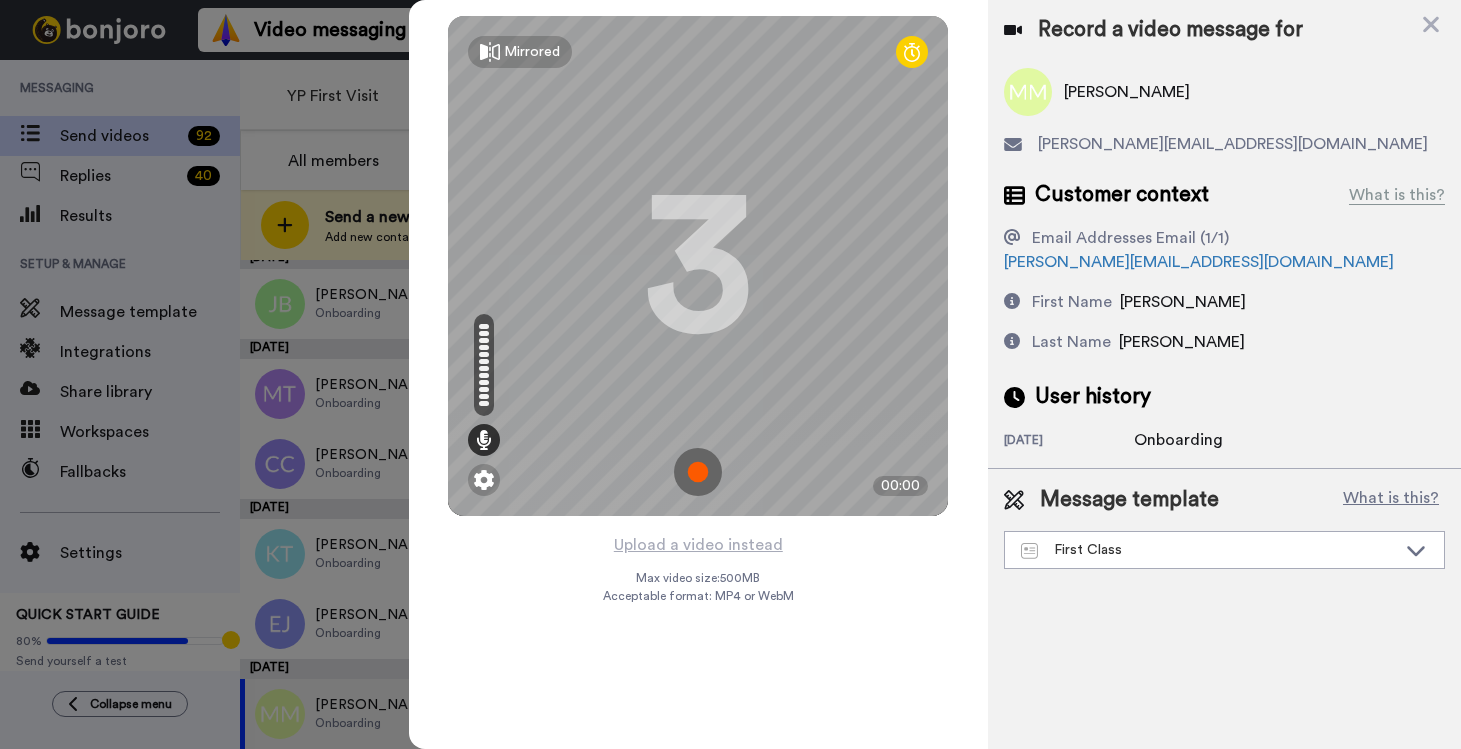 click at bounding box center (698, 472) 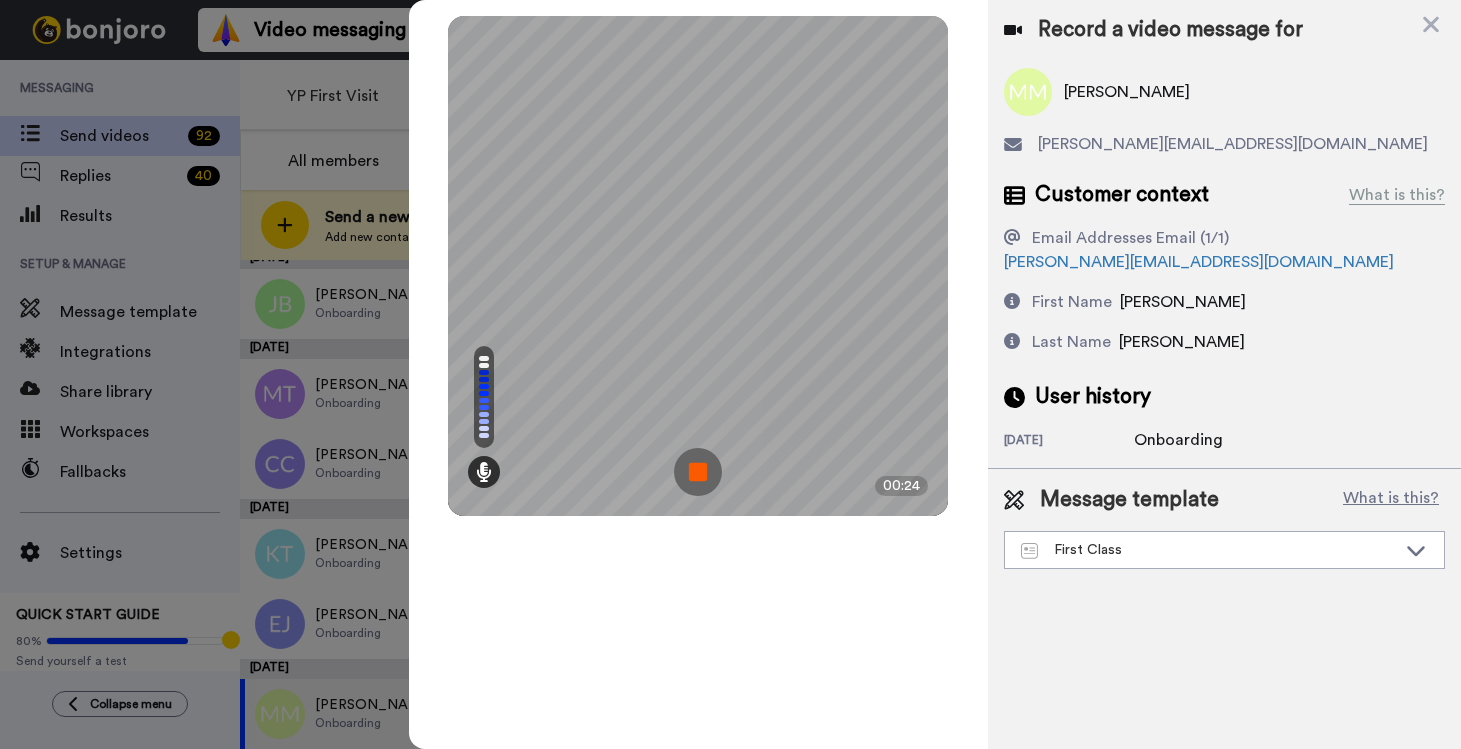 click at bounding box center [698, 472] 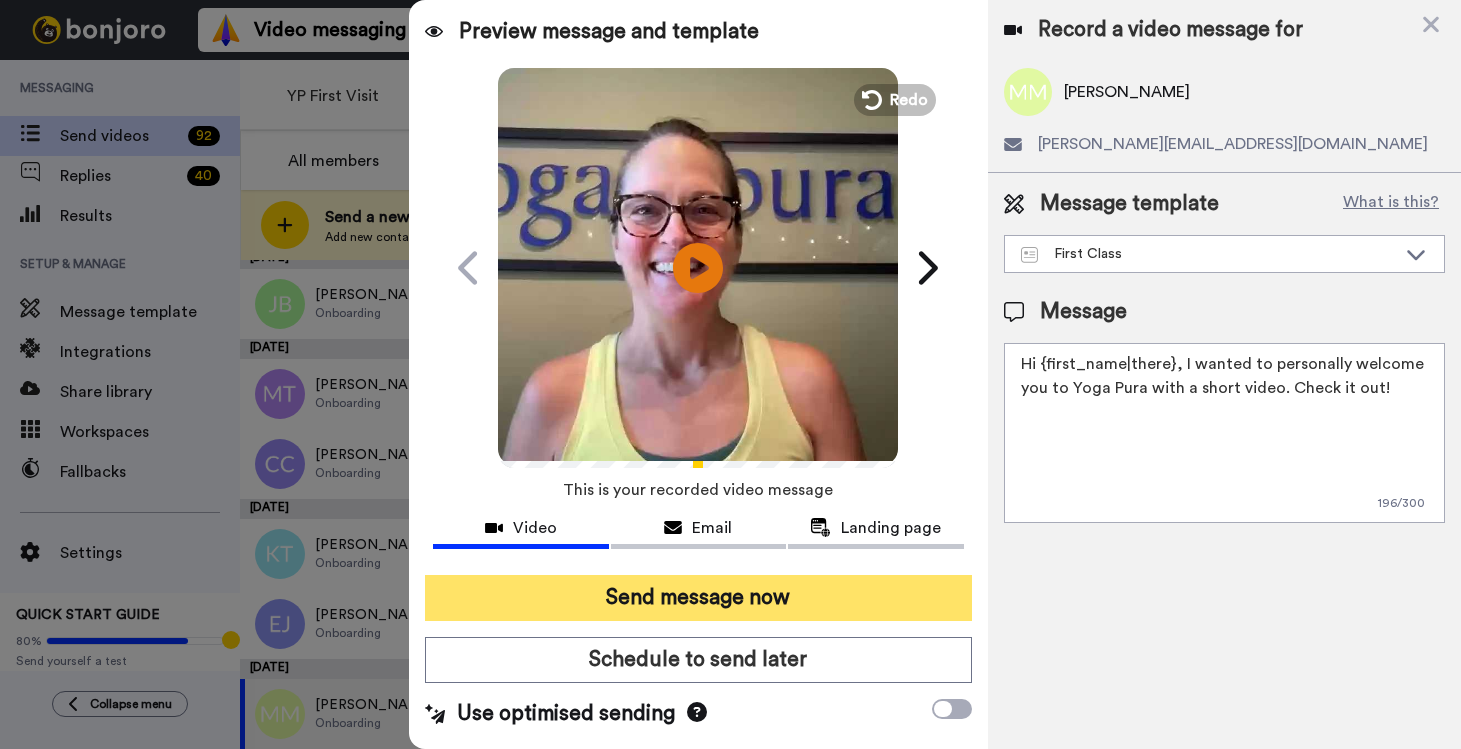 click on "Send message now" at bounding box center (698, 598) 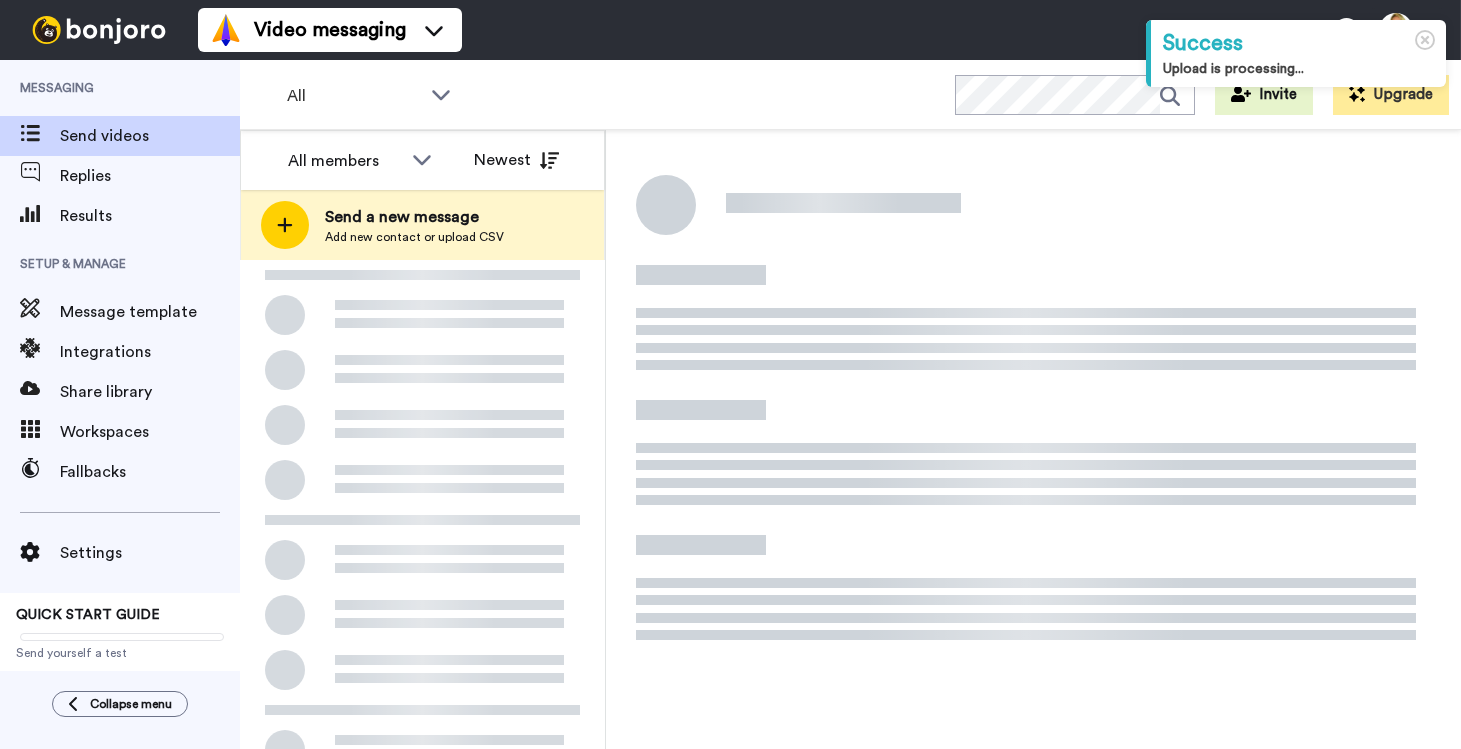 scroll, scrollTop: 0, scrollLeft: 0, axis: both 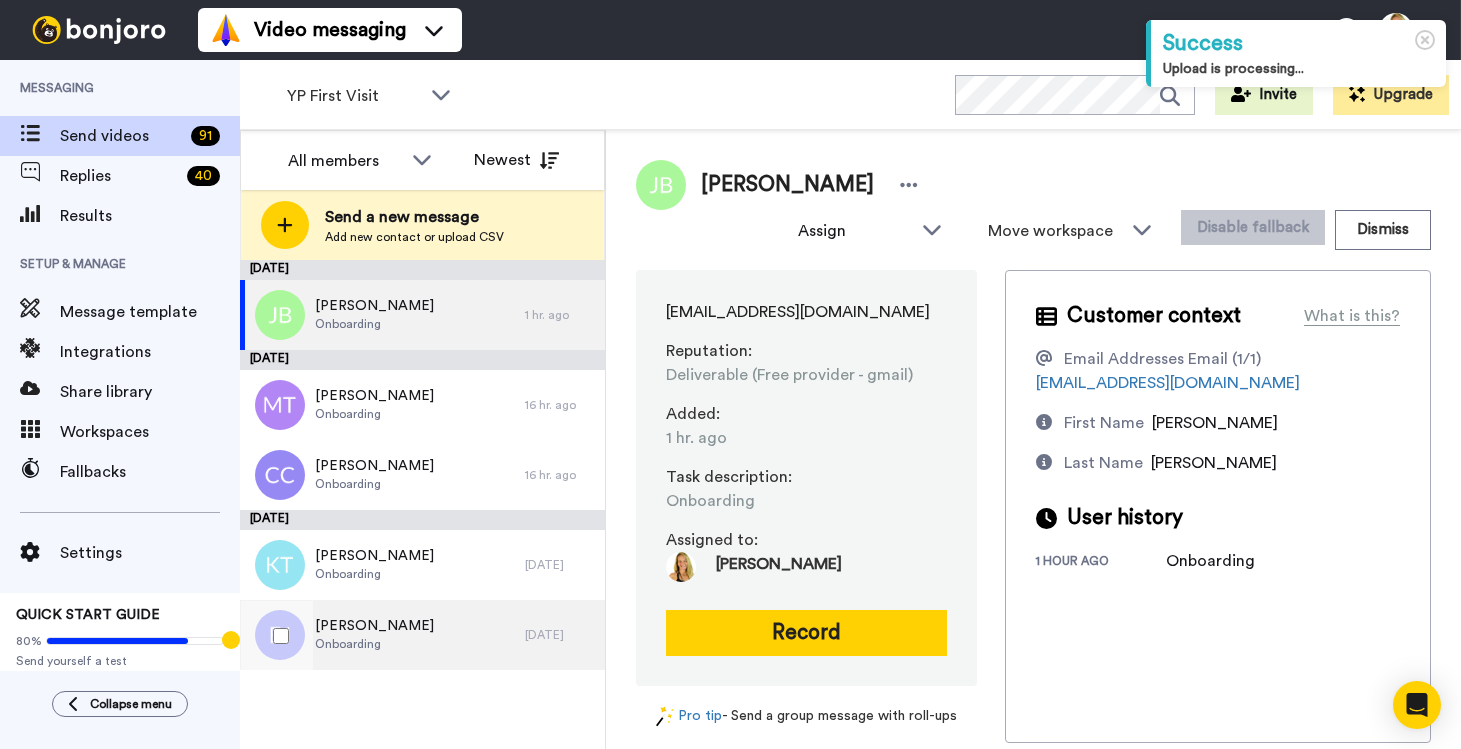 click on "Elyse James" at bounding box center (374, 626) 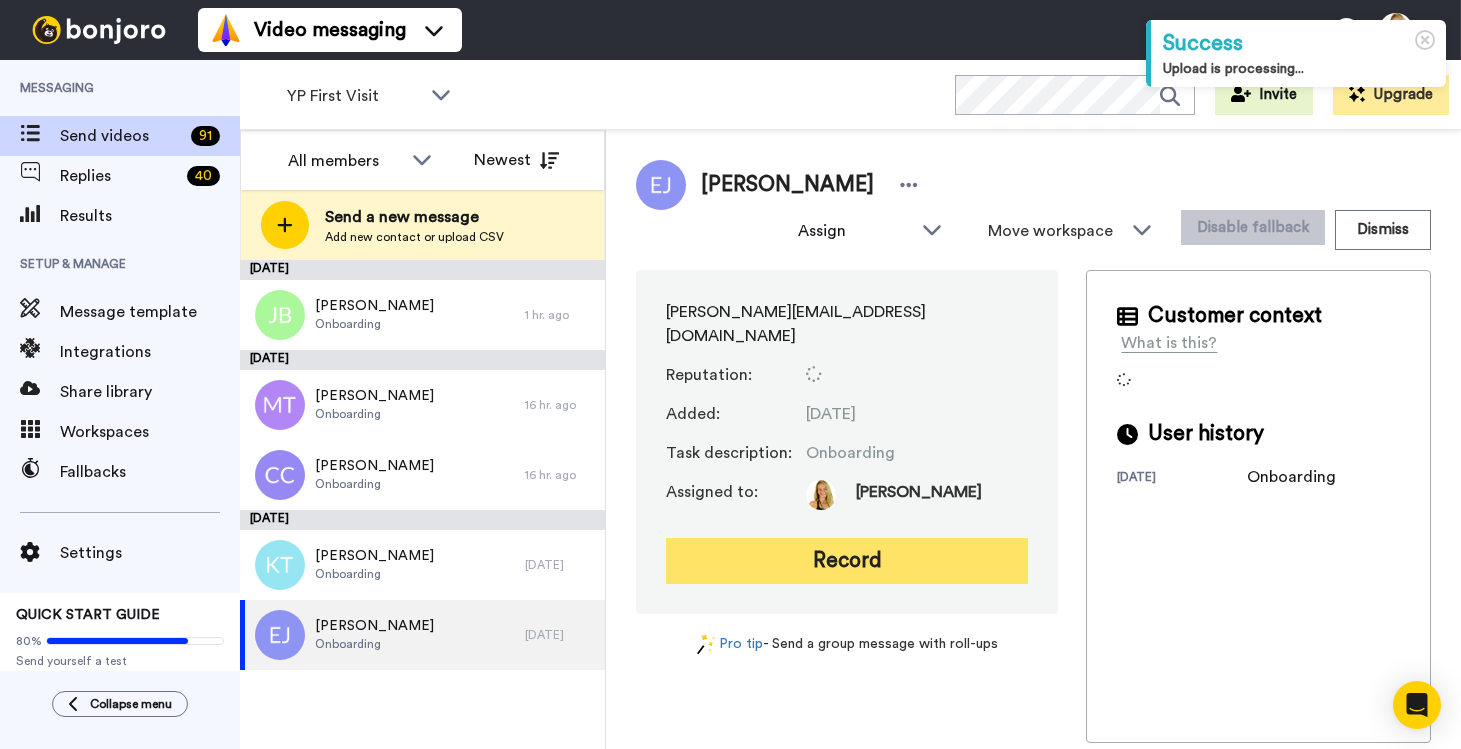 click on "Record" at bounding box center [847, 561] 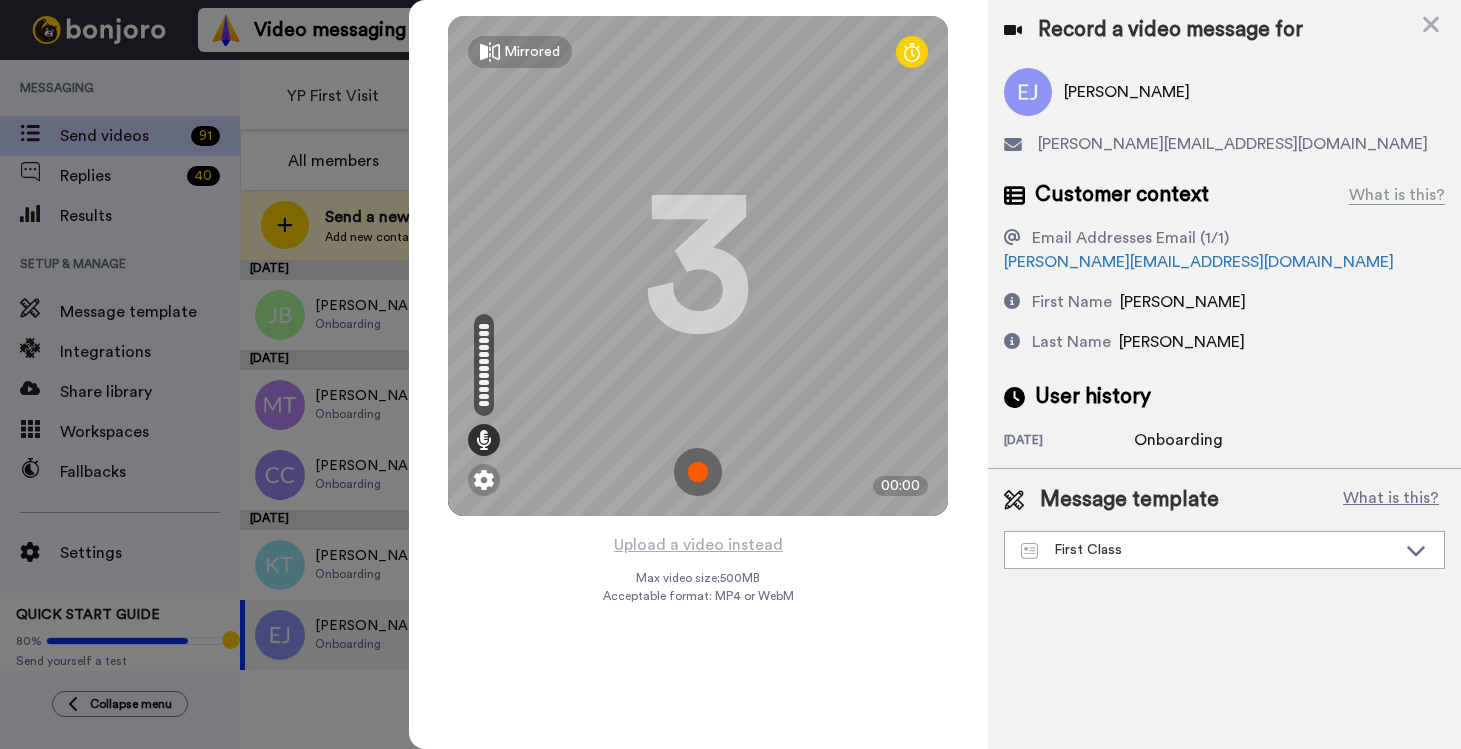 click at bounding box center [698, 472] 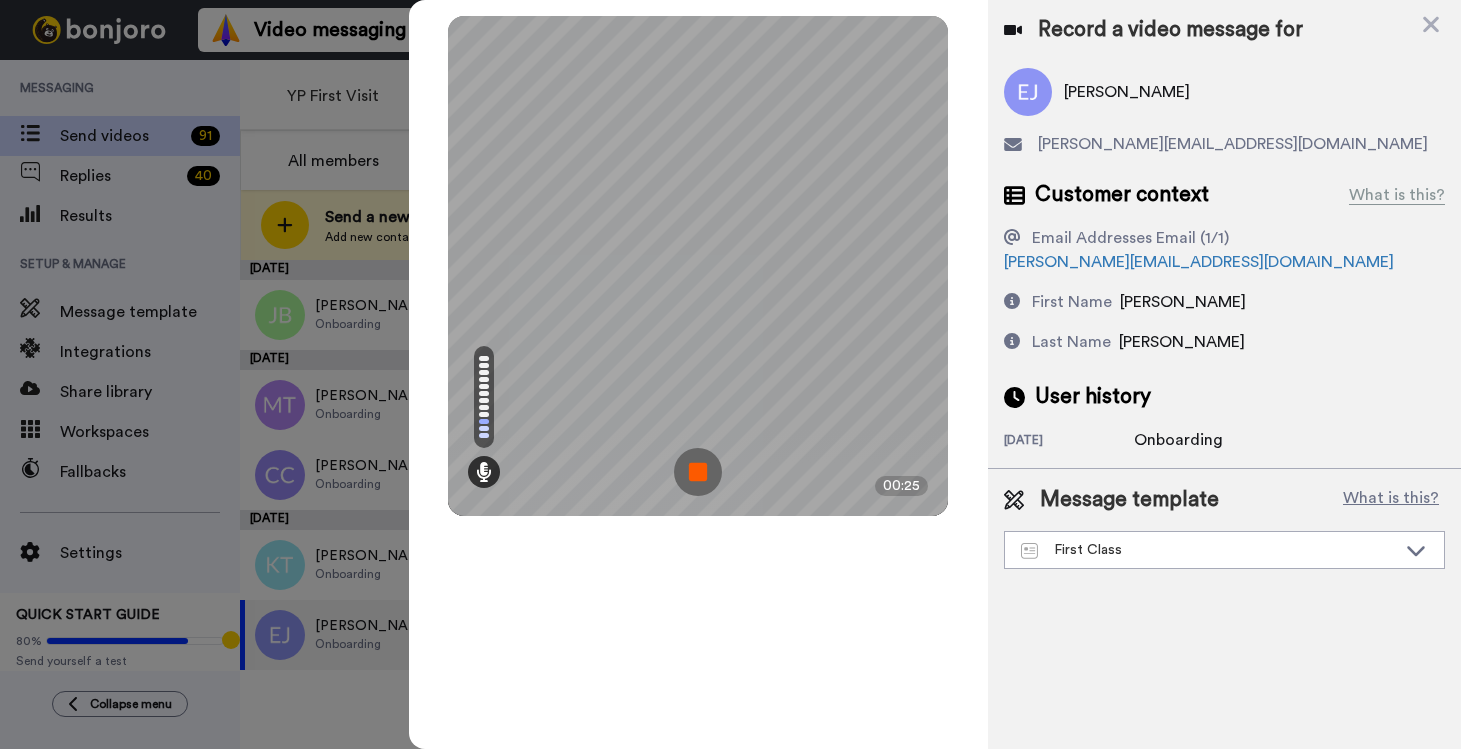 click at bounding box center [698, 472] 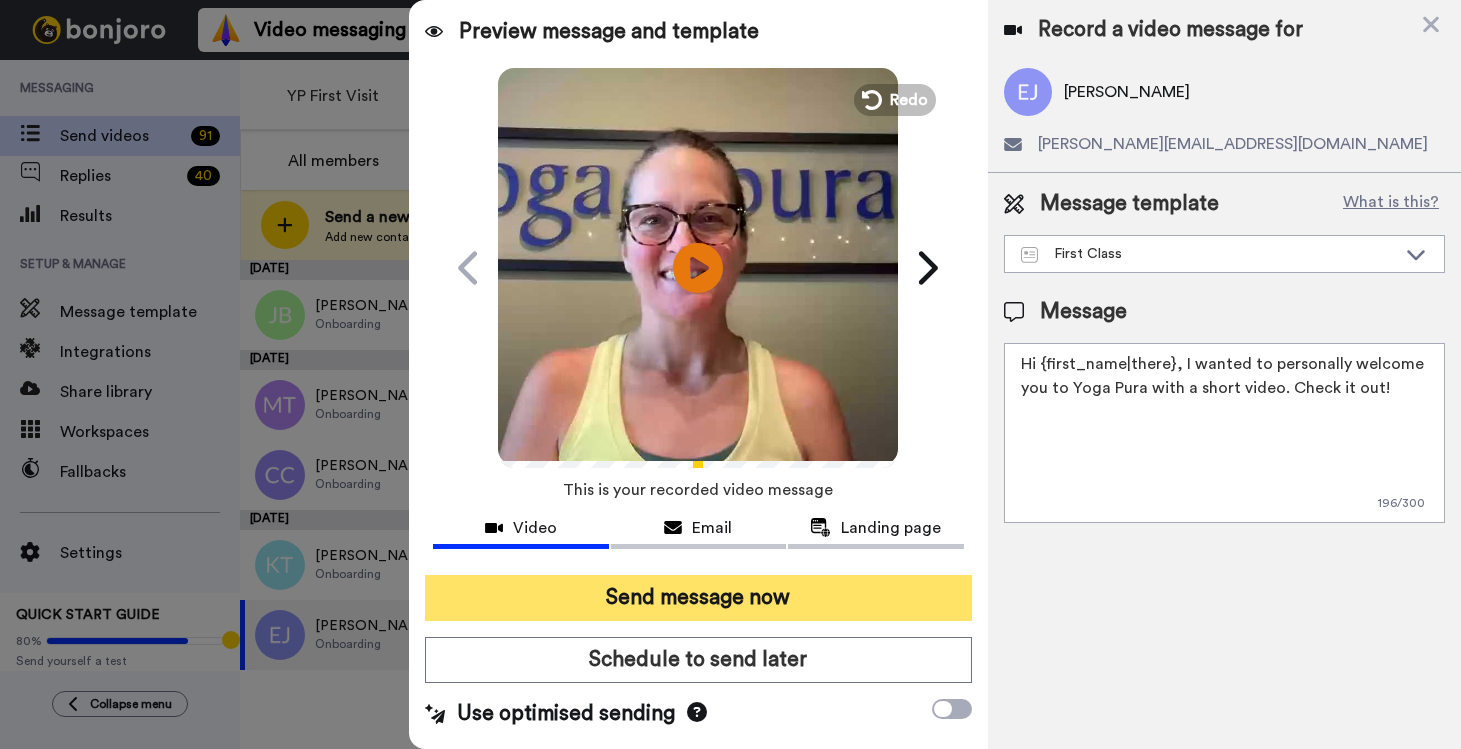 click on "Send message now" at bounding box center [698, 598] 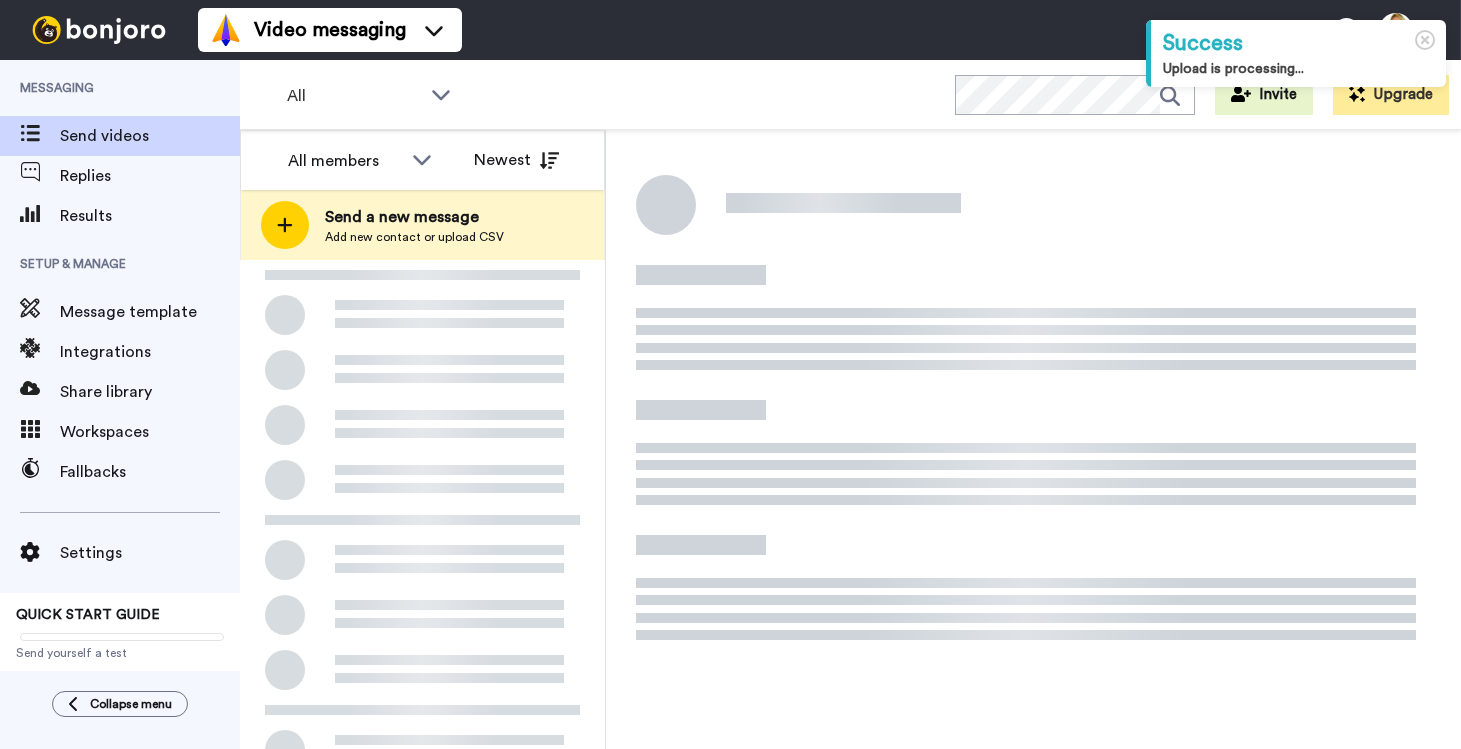 scroll, scrollTop: 0, scrollLeft: 0, axis: both 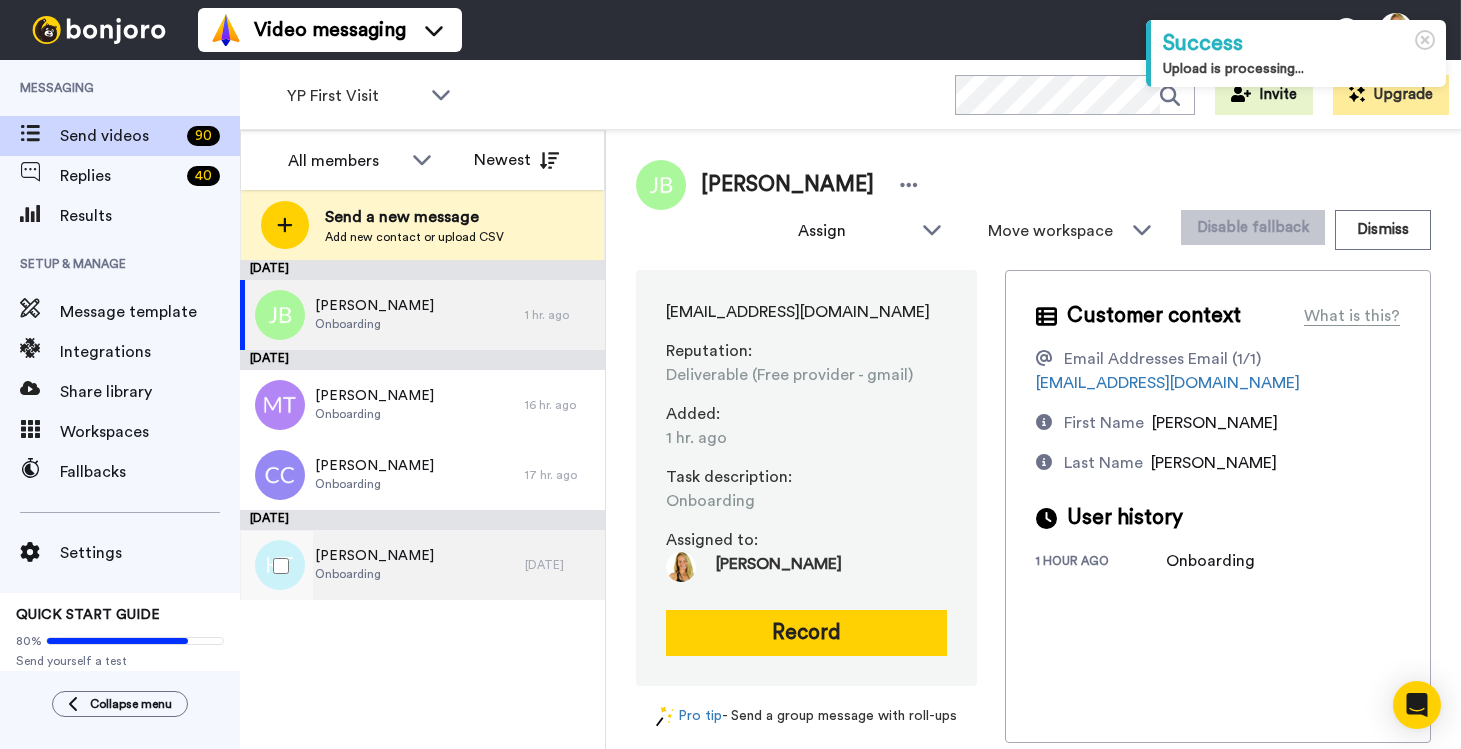 click on "Onboarding" at bounding box center (374, 574) 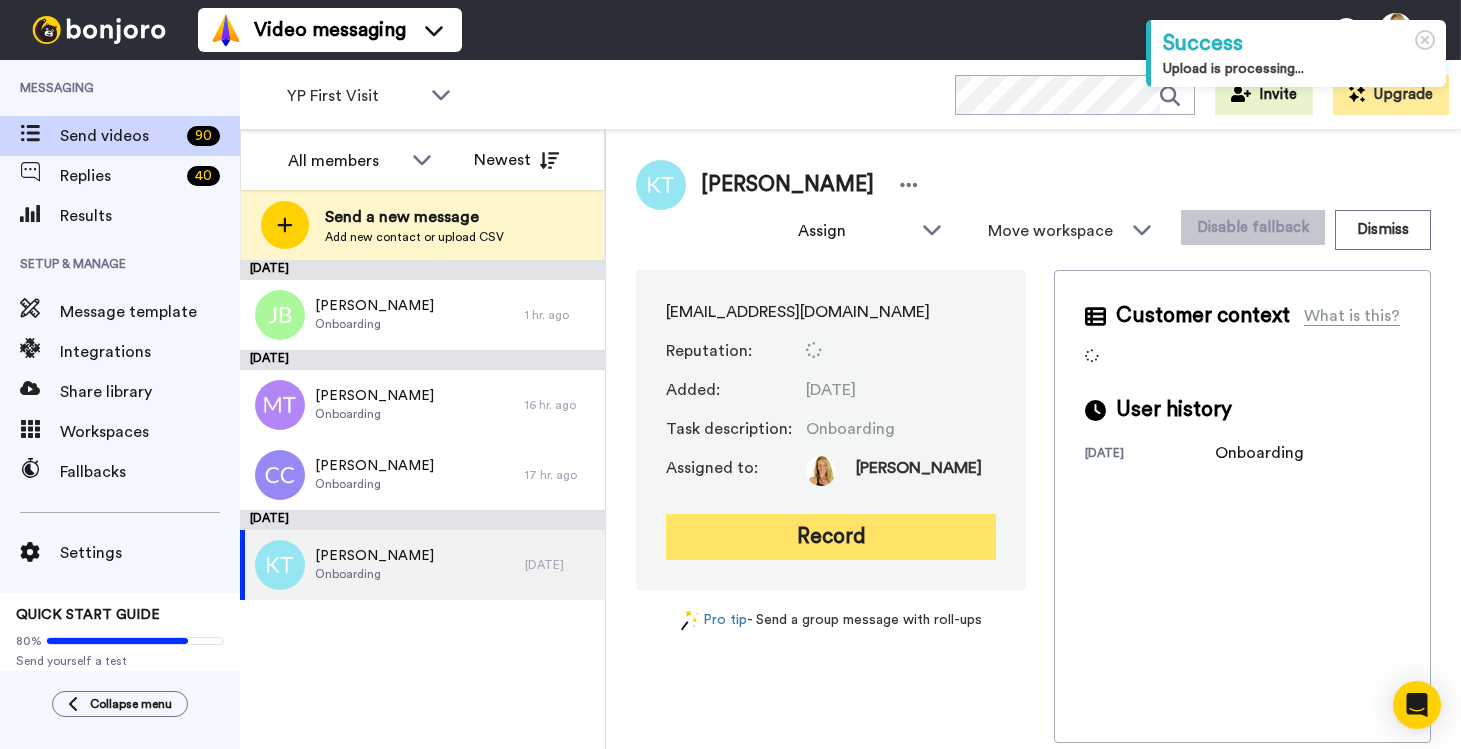 click on "Record" at bounding box center [831, 537] 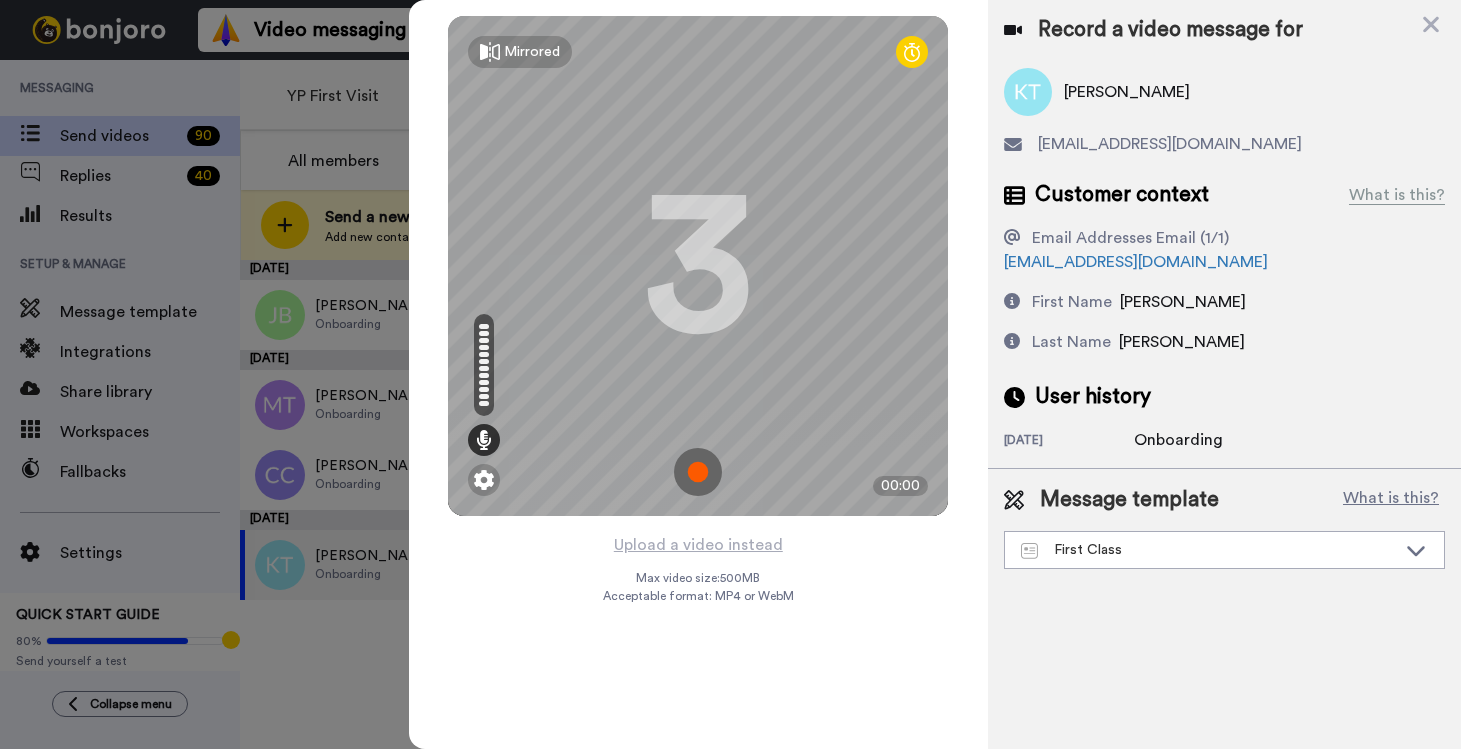 click at bounding box center (698, 472) 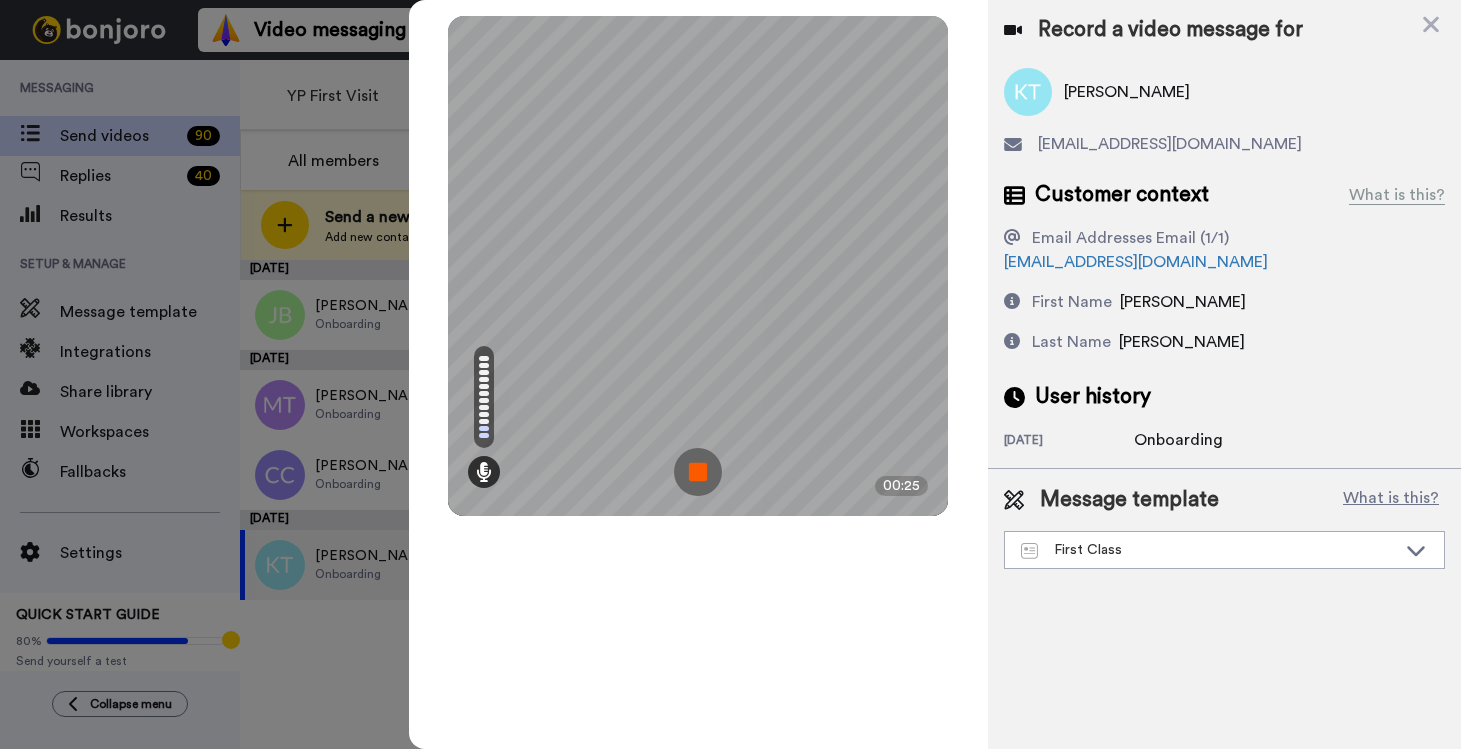 click at bounding box center (698, 472) 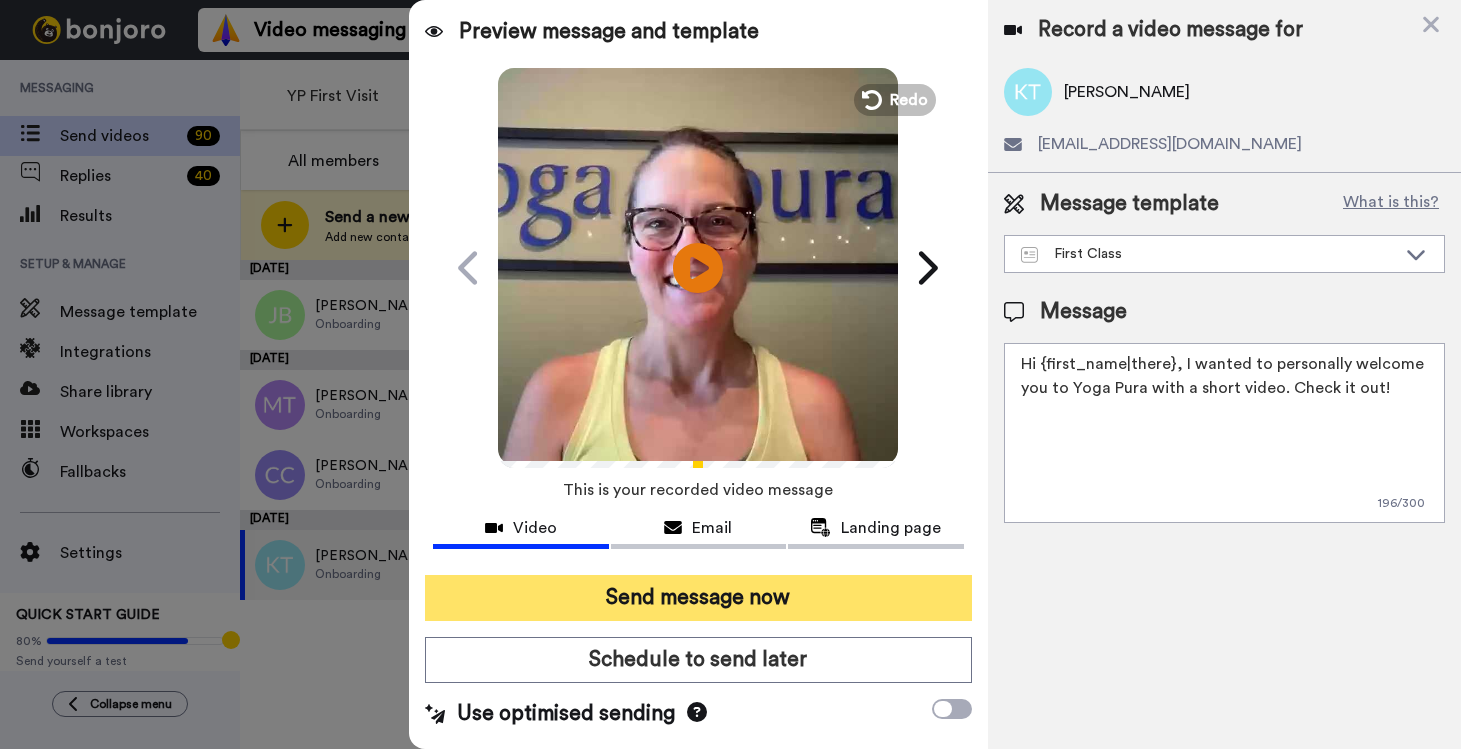 click on "Send message now" at bounding box center (698, 598) 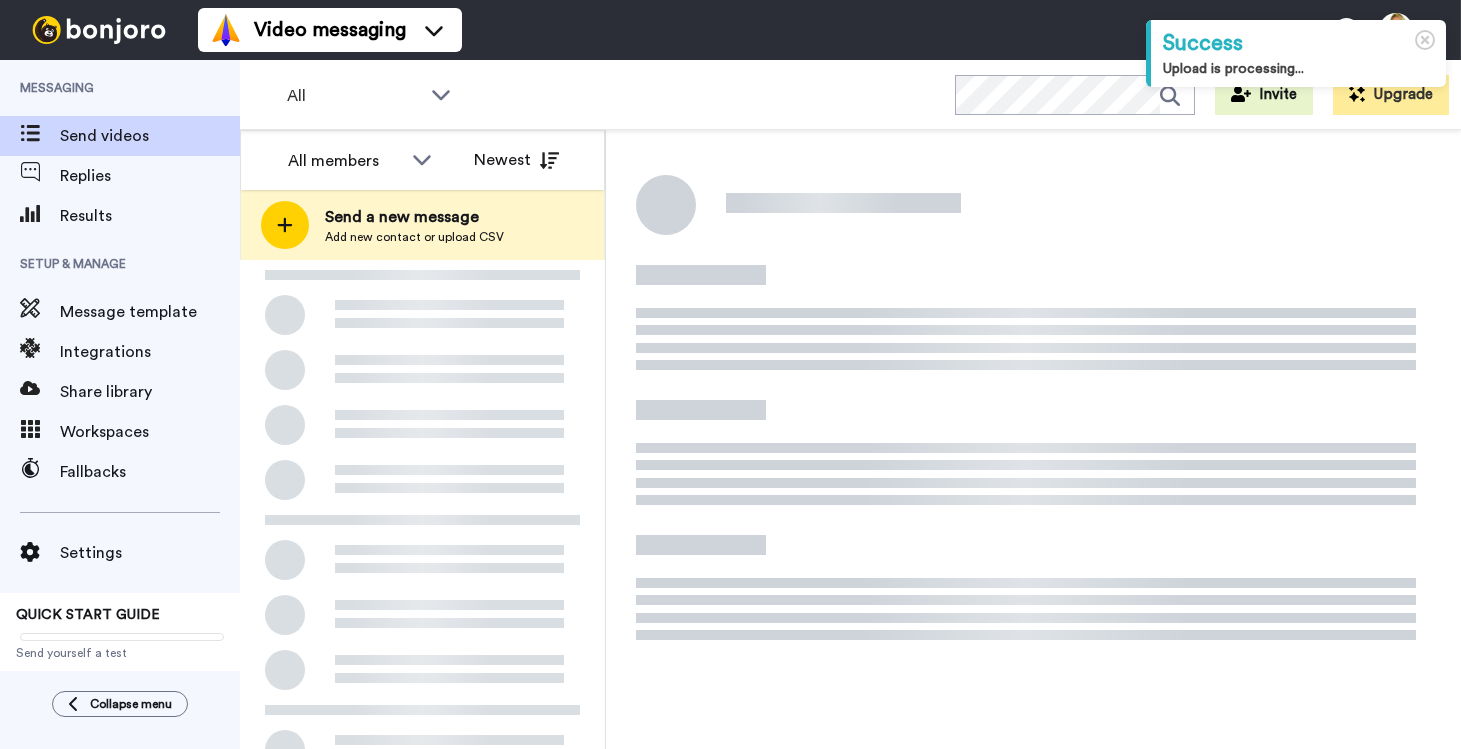 scroll, scrollTop: 0, scrollLeft: 0, axis: both 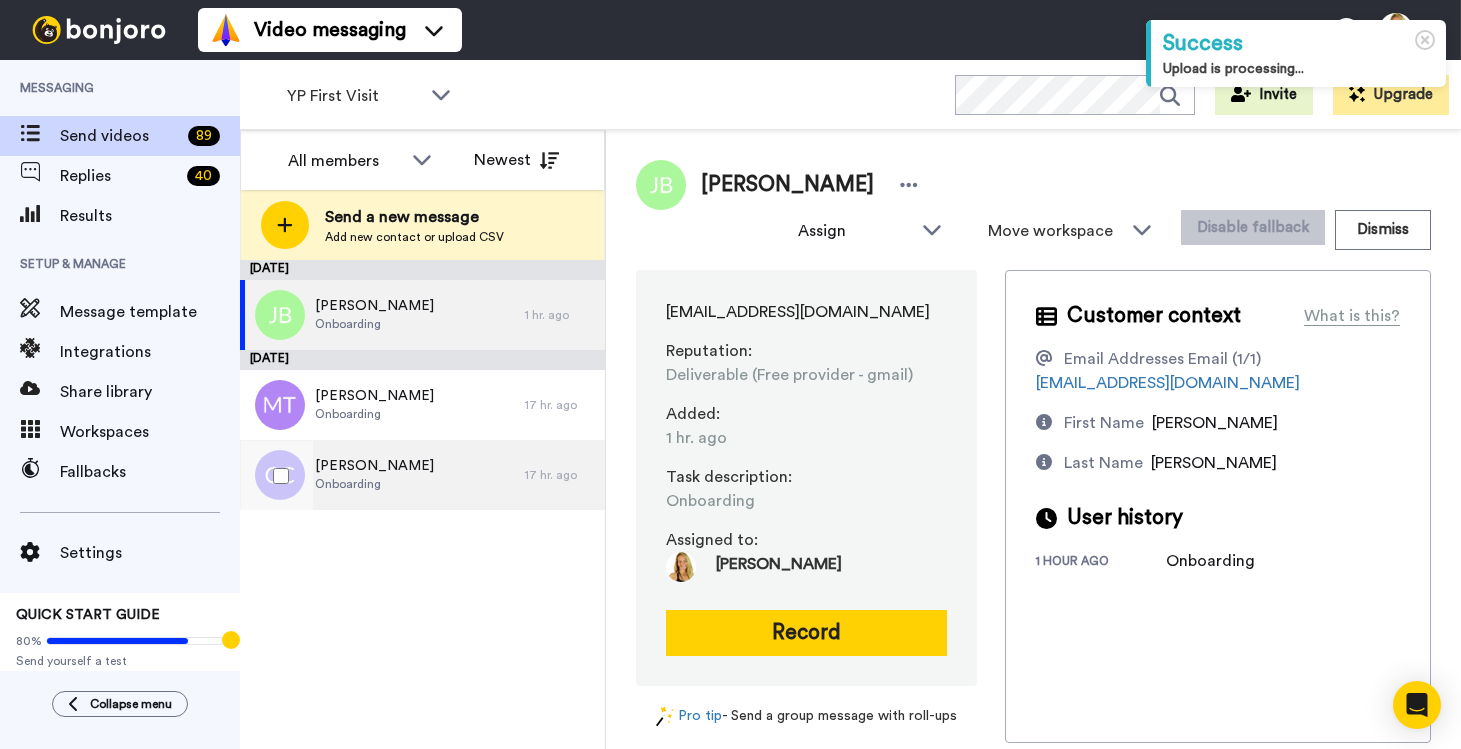click on "Onboarding" at bounding box center [374, 484] 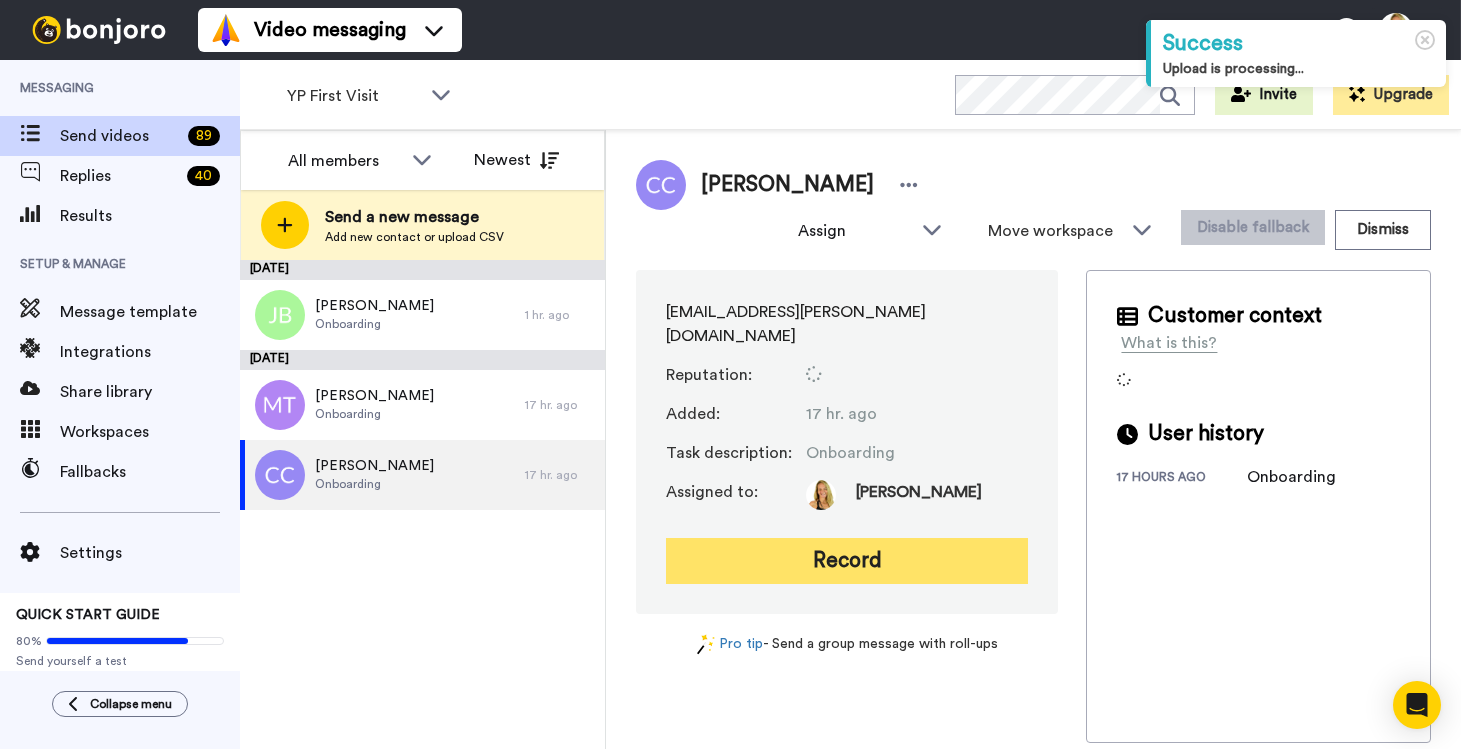 click on "Record" at bounding box center (847, 561) 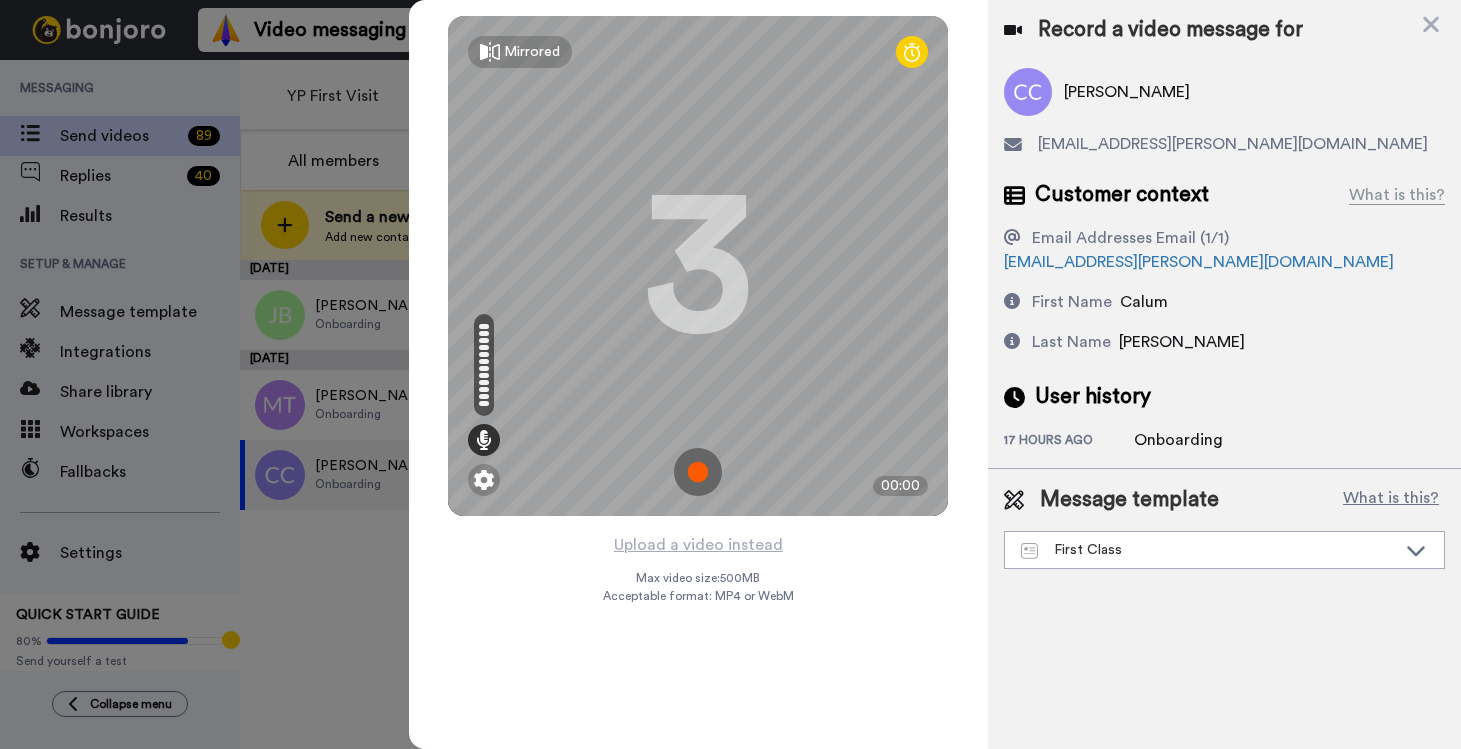 click at bounding box center [698, 472] 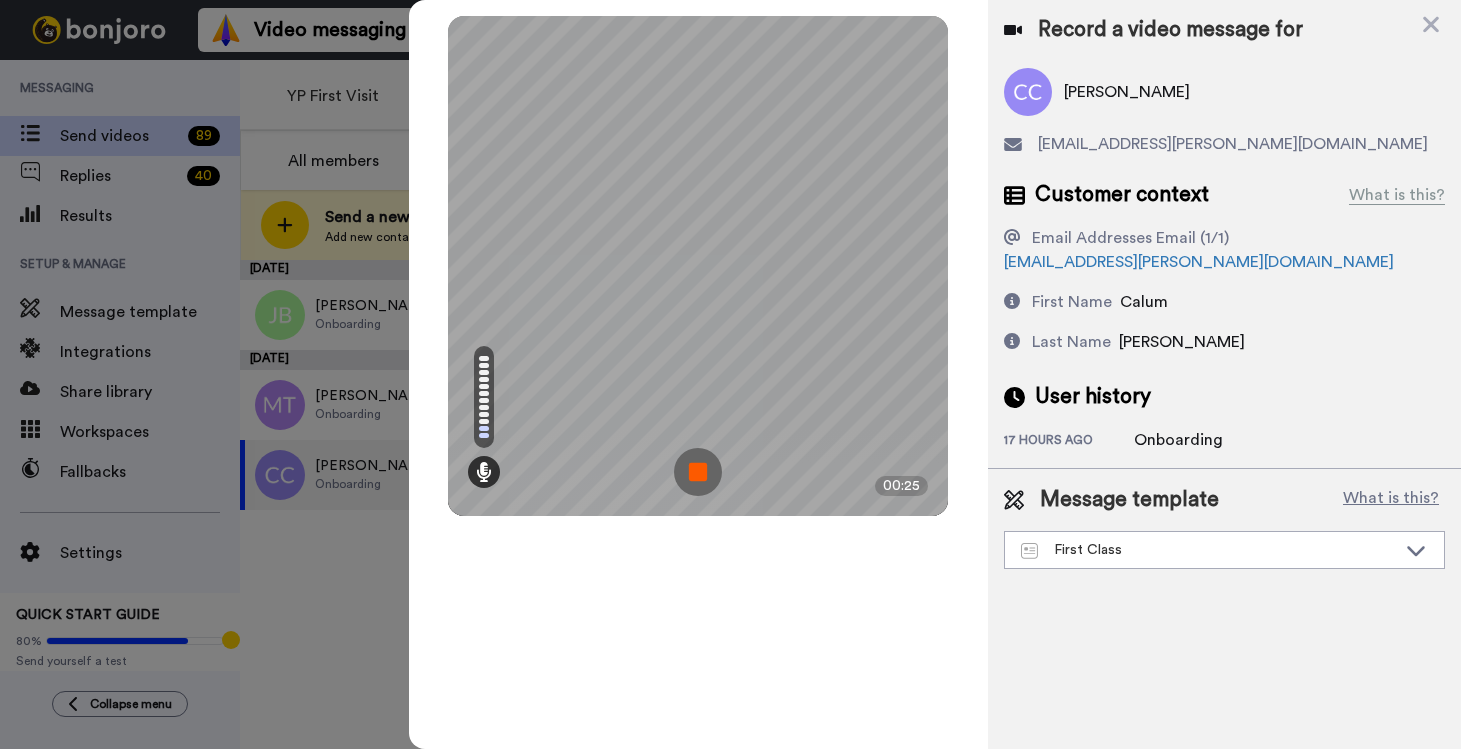 click at bounding box center (698, 472) 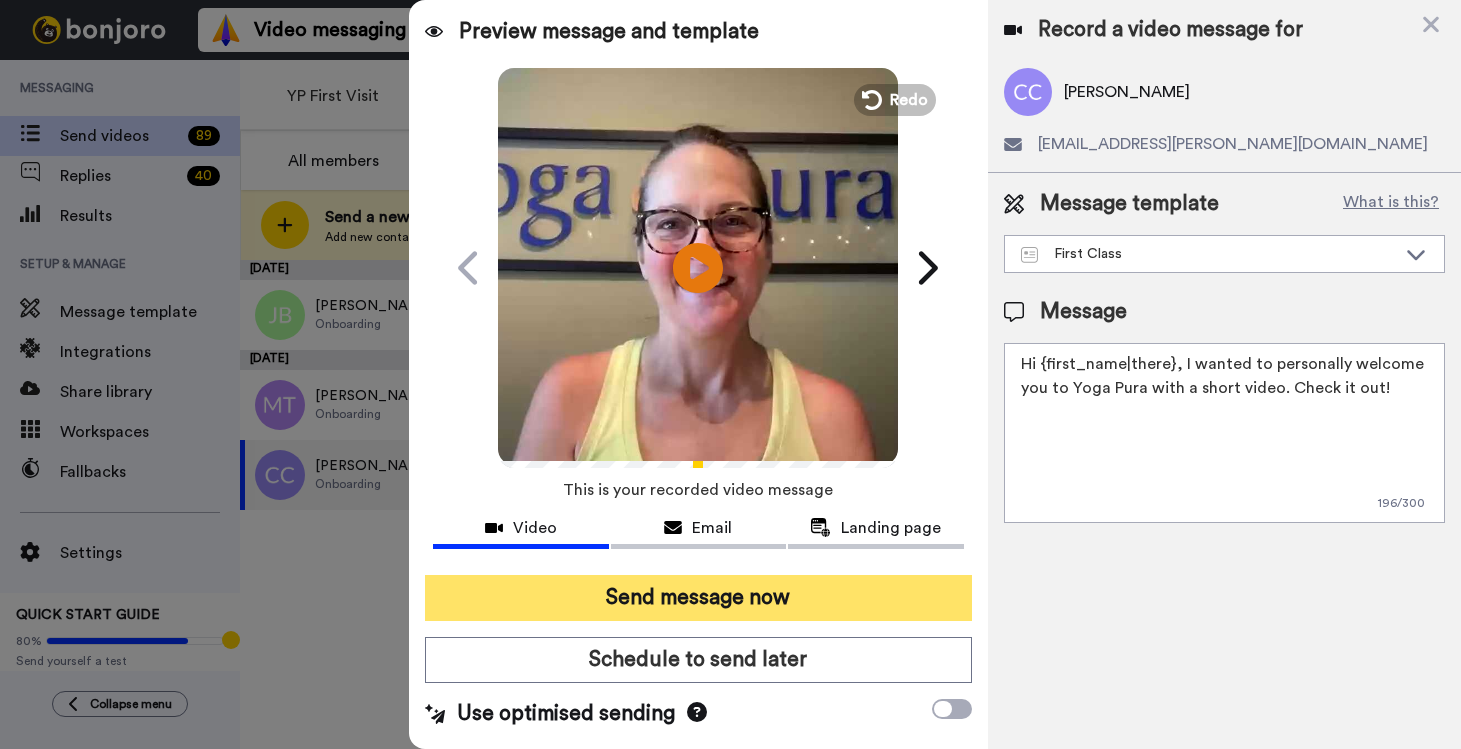 click on "Send message now" at bounding box center (698, 598) 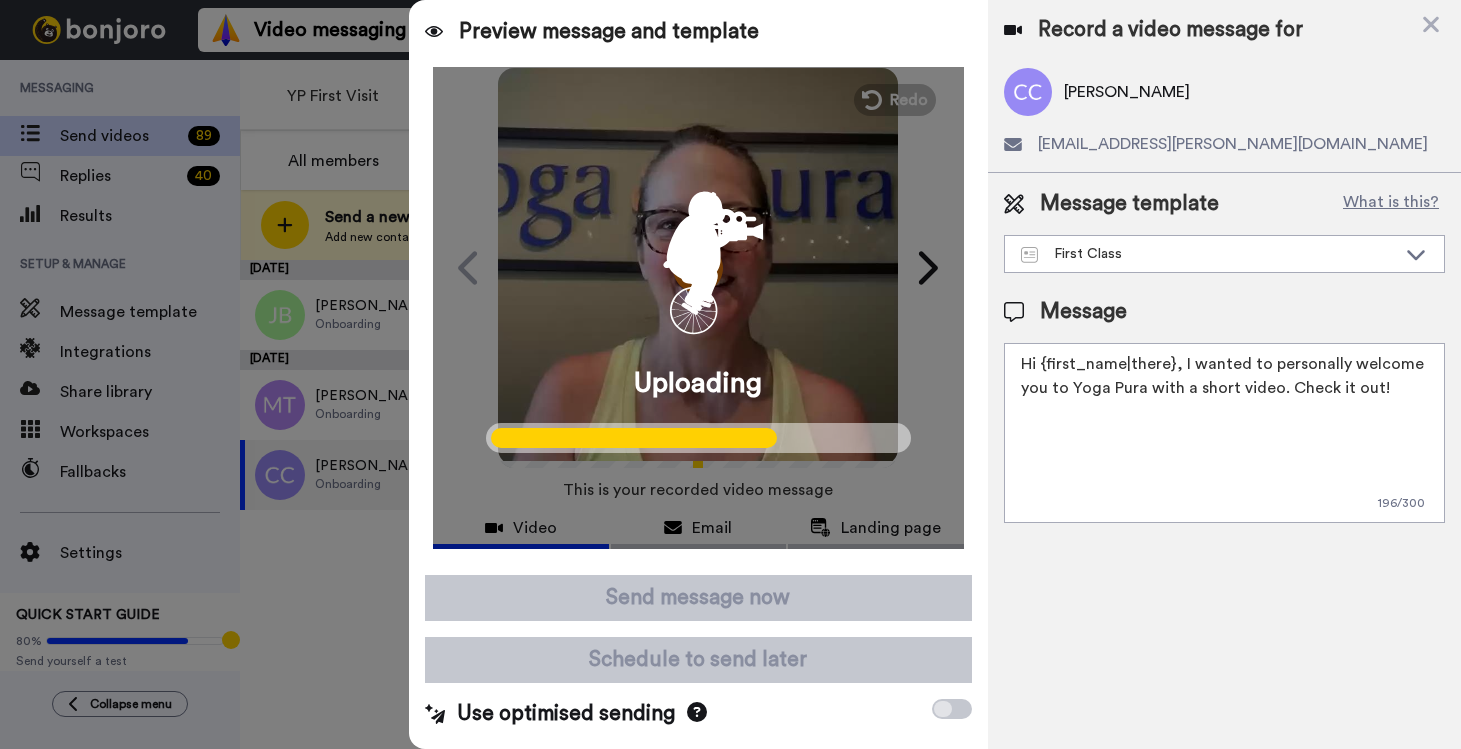 click at bounding box center (730, 374) 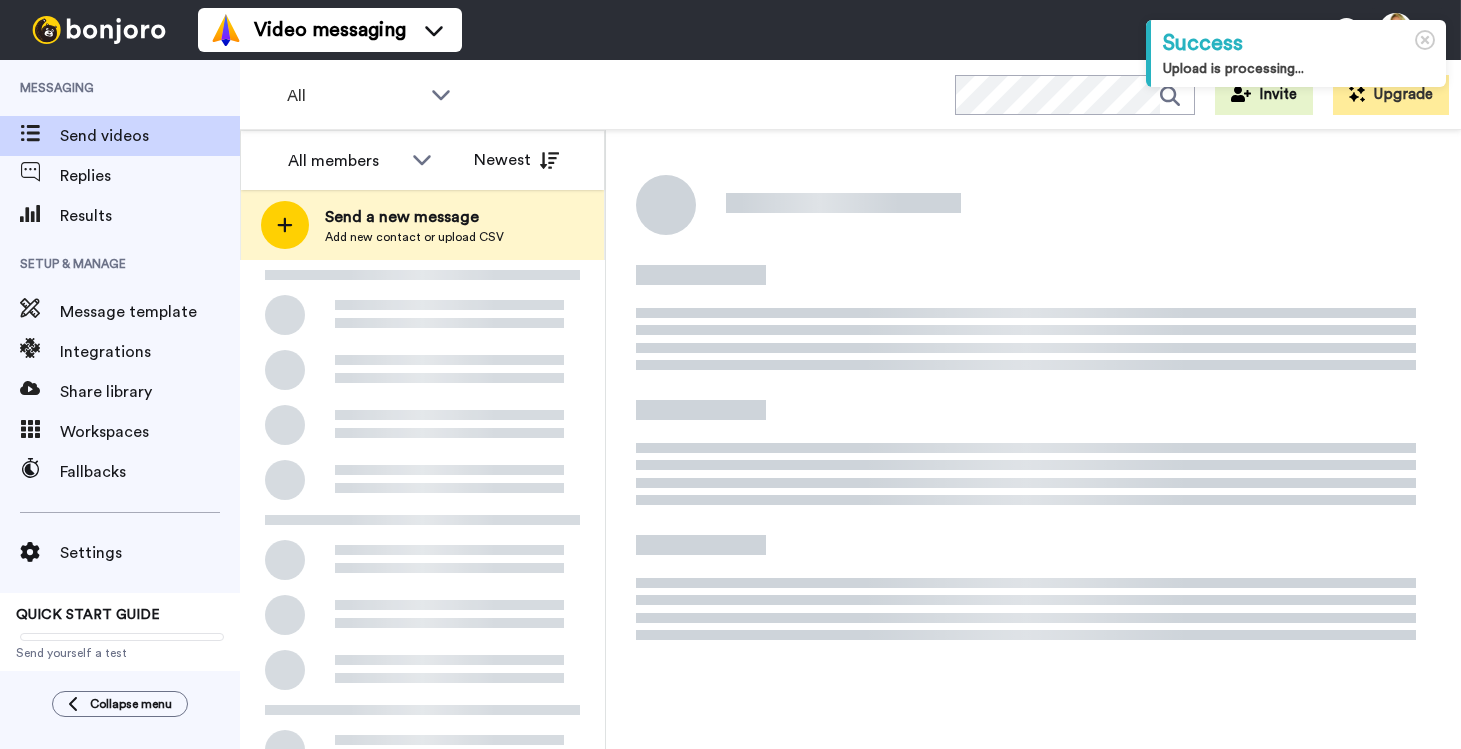 scroll, scrollTop: 0, scrollLeft: 0, axis: both 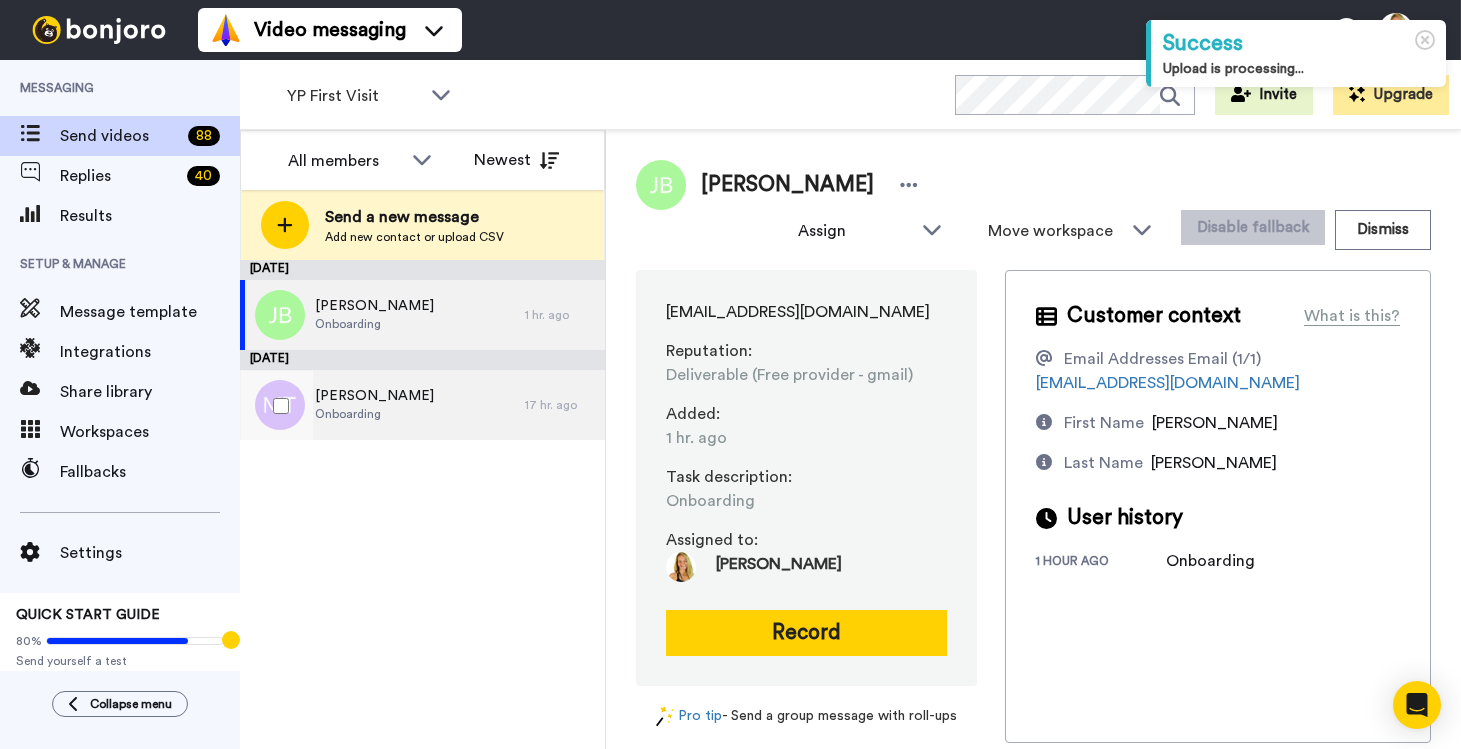 click on "[PERSON_NAME] Onboarding" at bounding box center [382, 405] 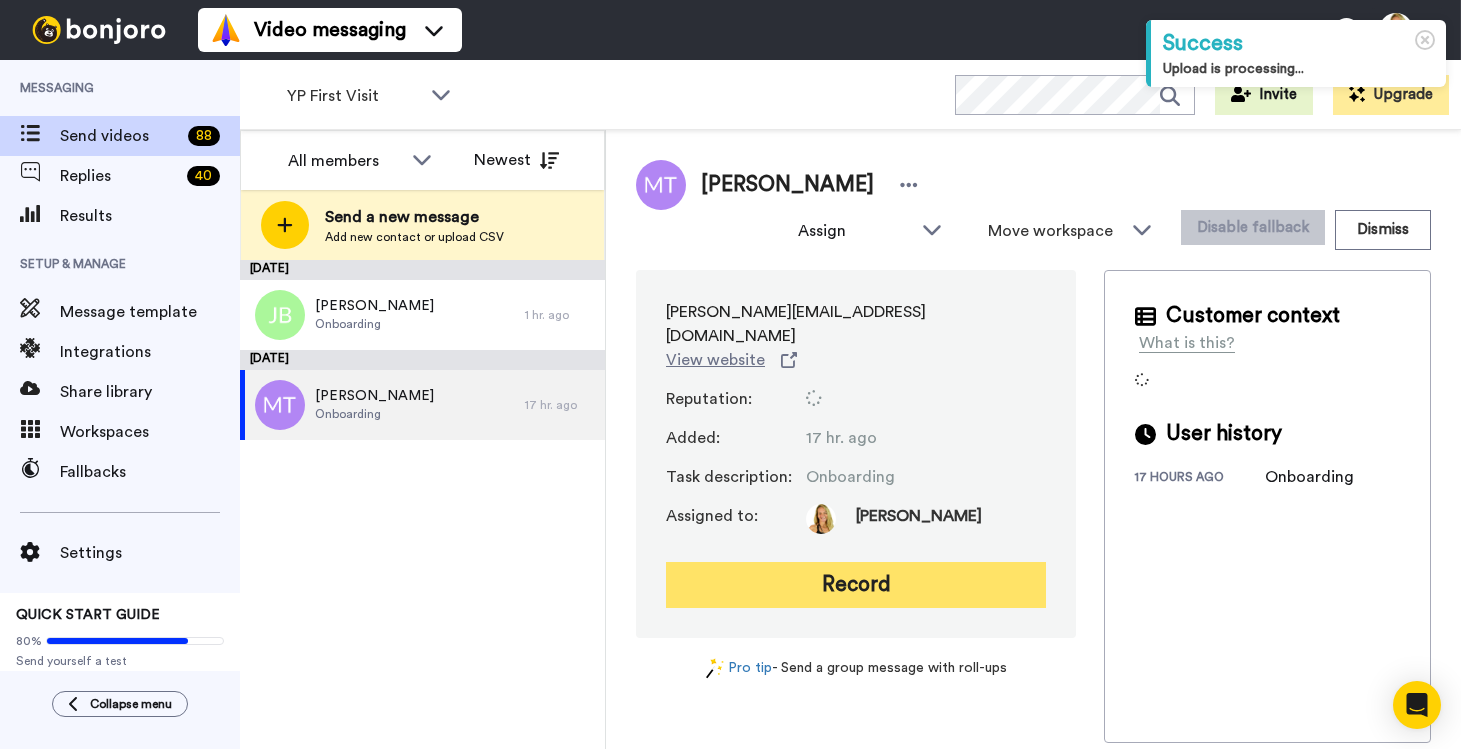 click on "Record" at bounding box center (856, 585) 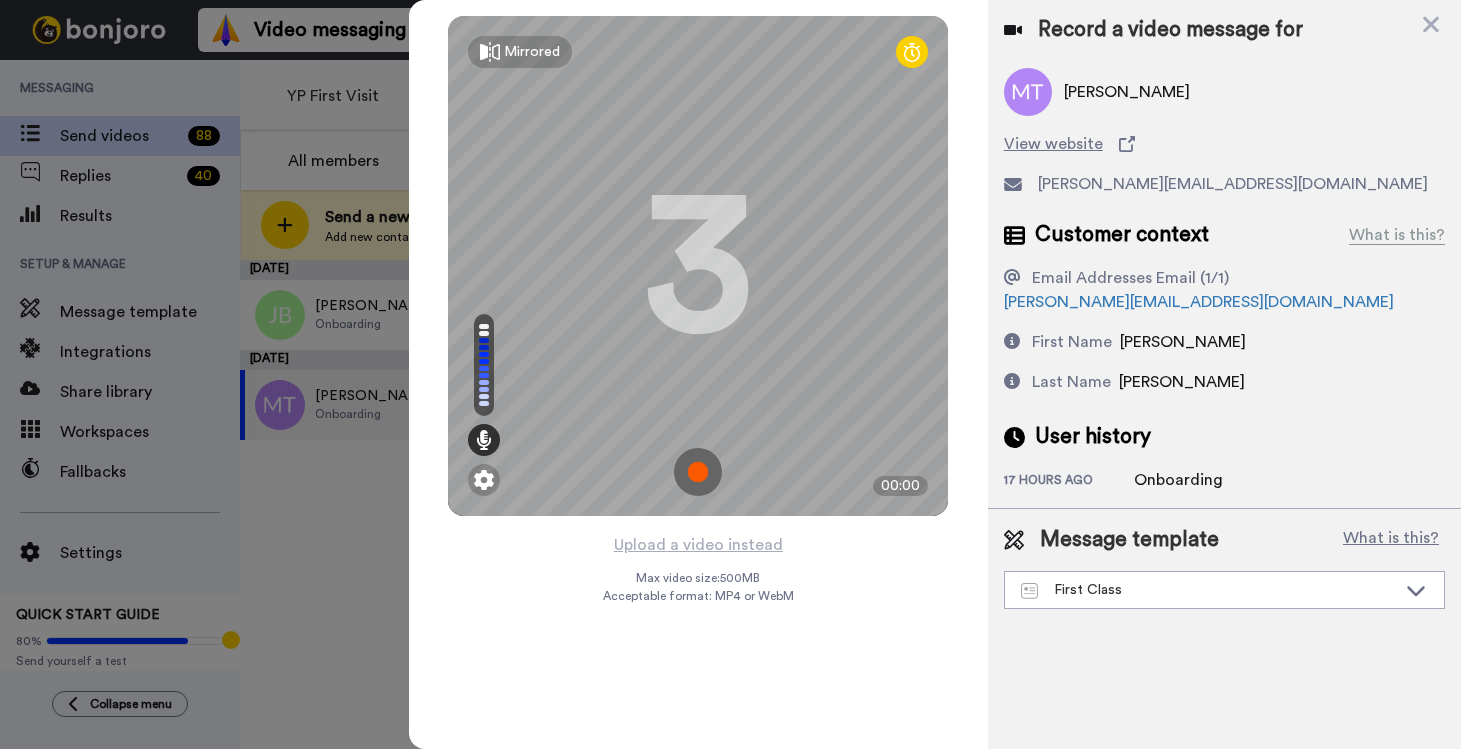 click at bounding box center (698, 472) 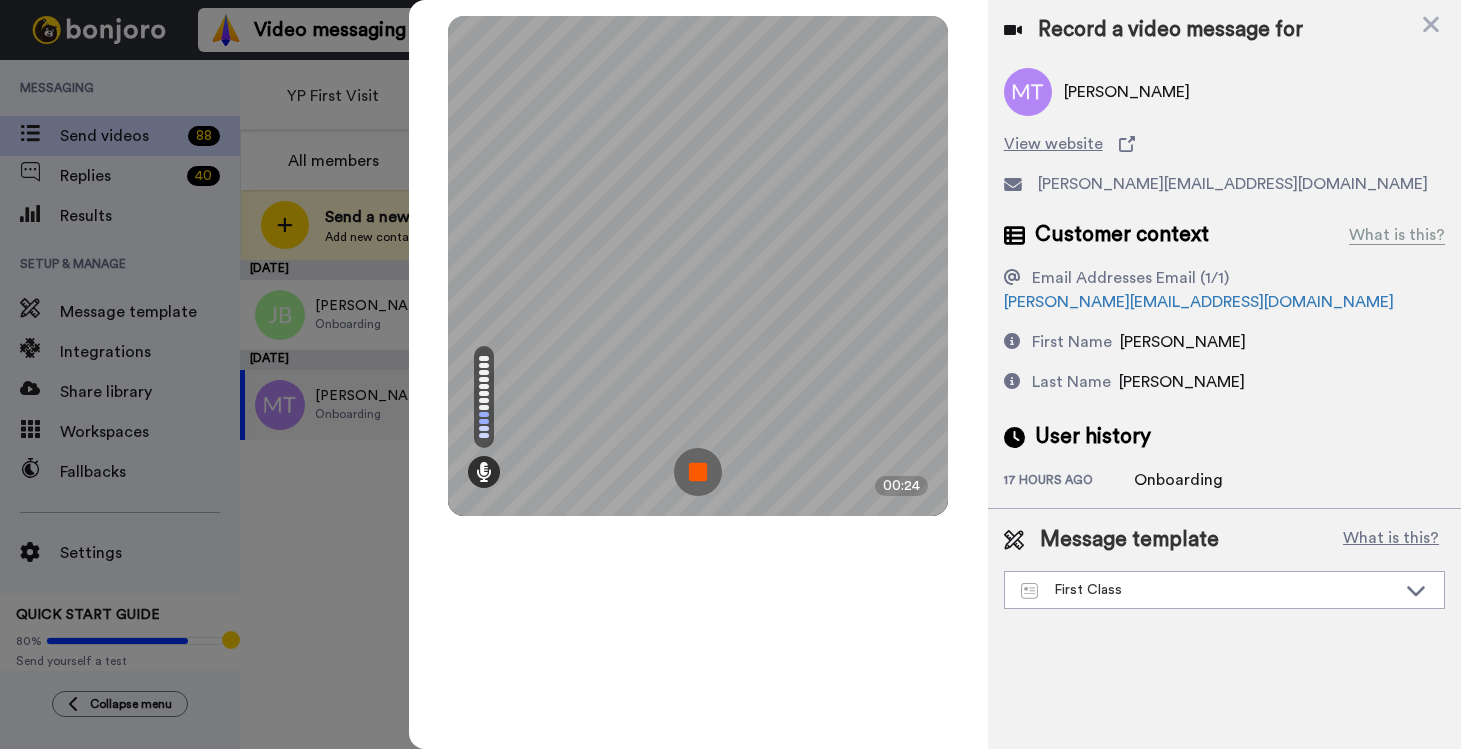 click at bounding box center [698, 472] 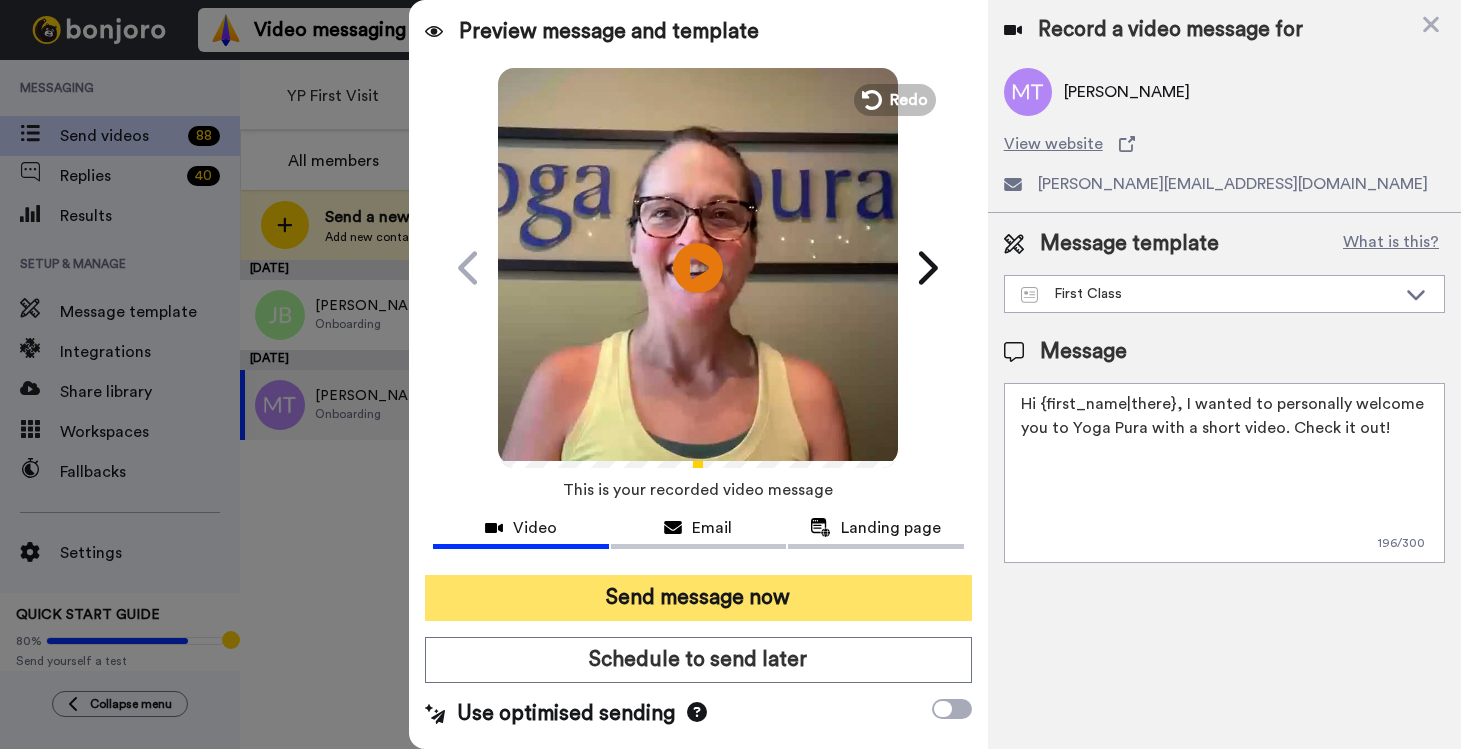 click on "Send message now" at bounding box center (698, 598) 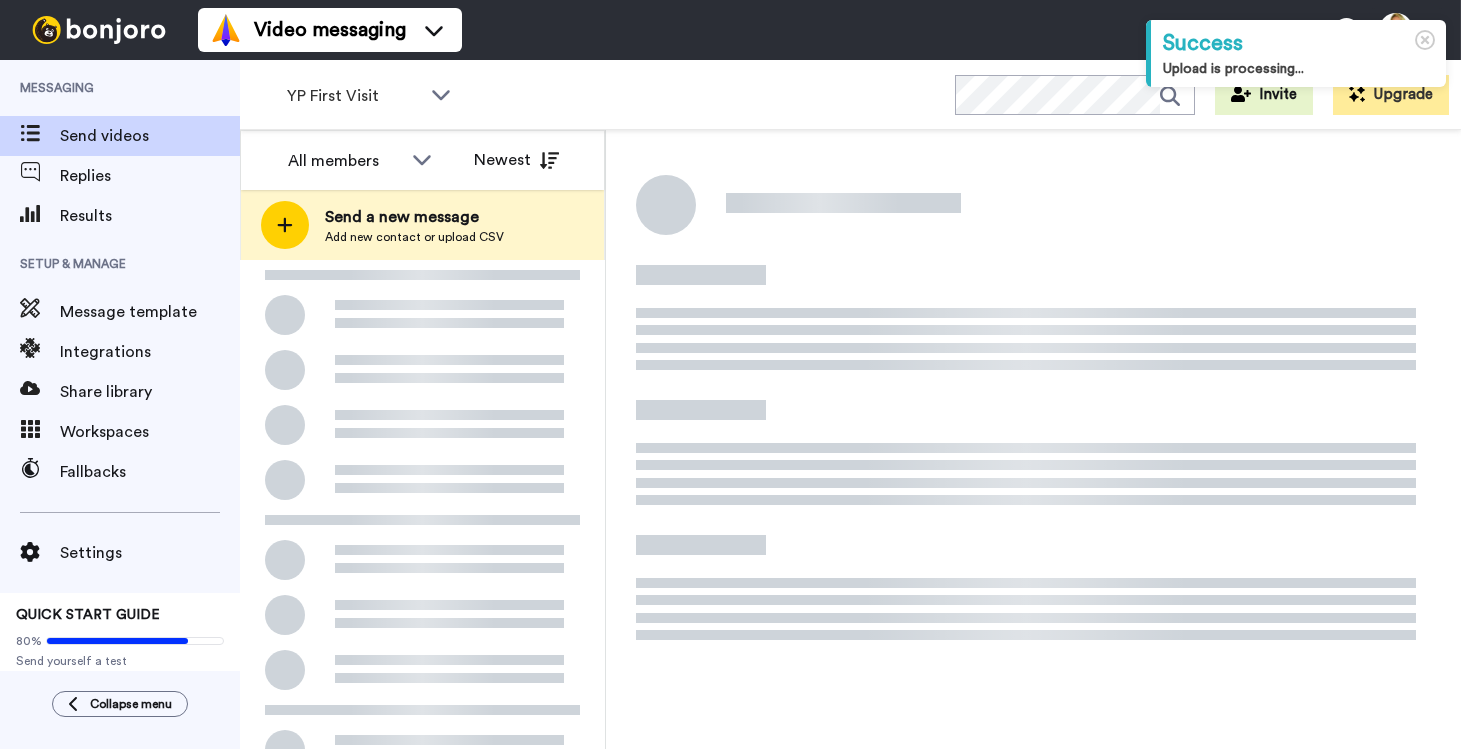 scroll, scrollTop: 0, scrollLeft: 0, axis: both 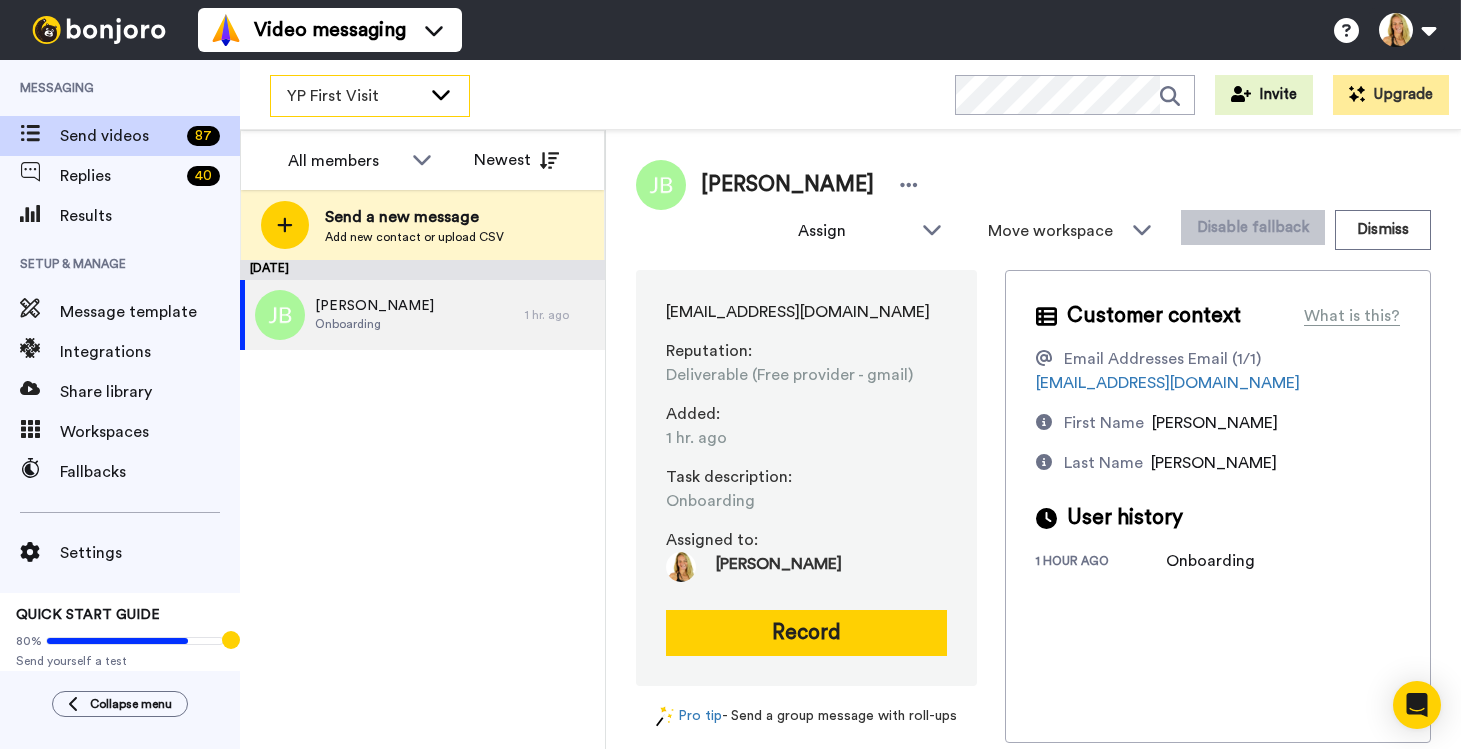 click on "YP First Visit" at bounding box center [370, 96] 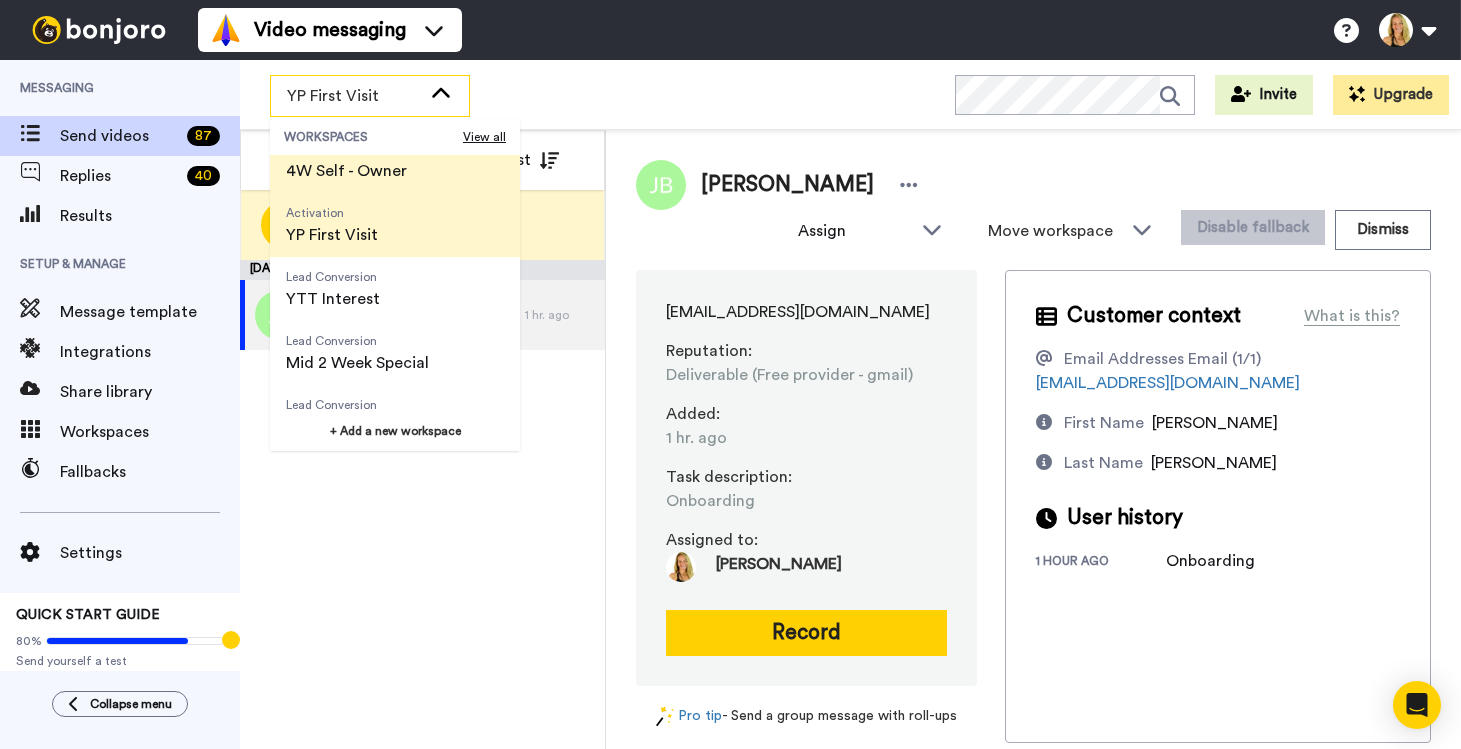 scroll, scrollTop: 283, scrollLeft: 0, axis: vertical 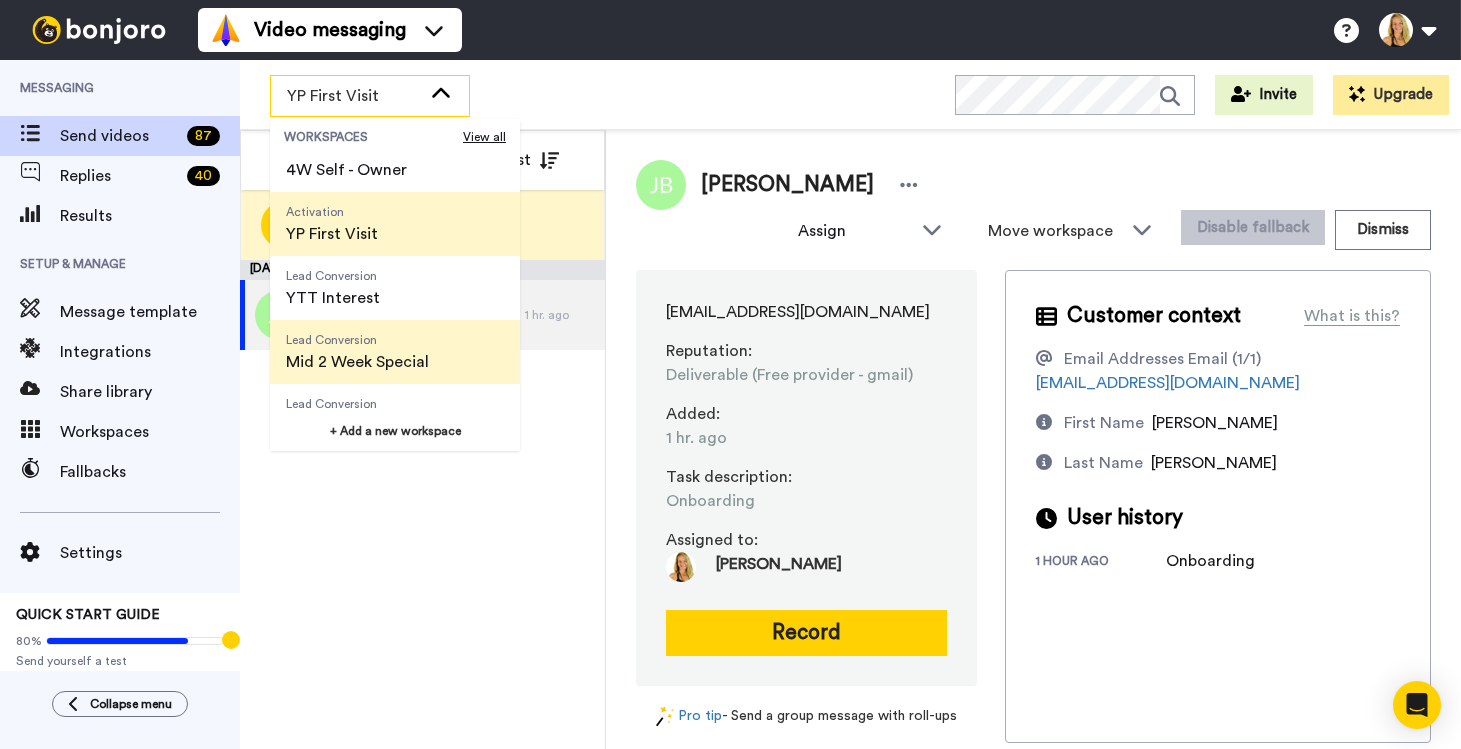 click on "Lead Conversion Mid 2 Week Special" at bounding box center [357, 352] 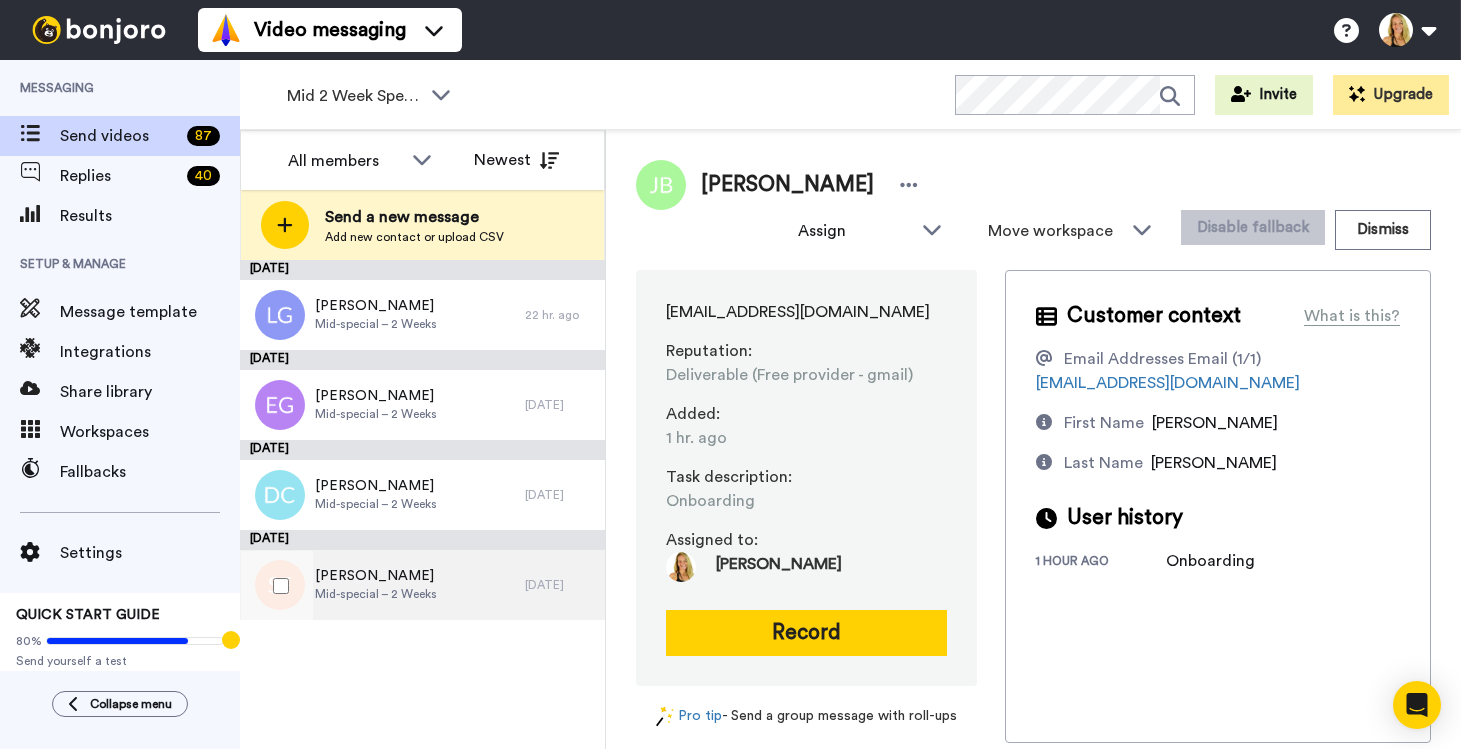click on "Shelan Foster" at bounding box center [376, 576] 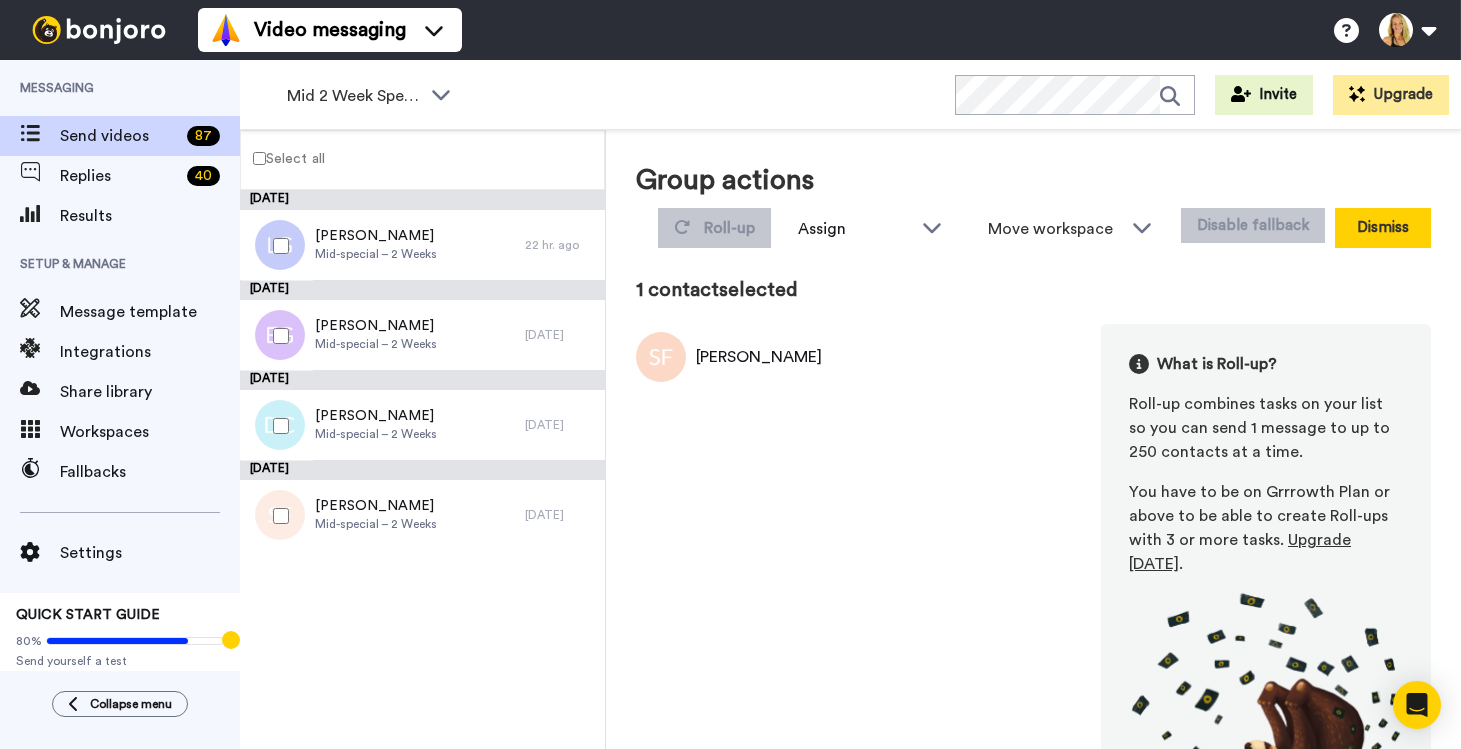 click on "Dismiss" at bounding box center (1383, 228) 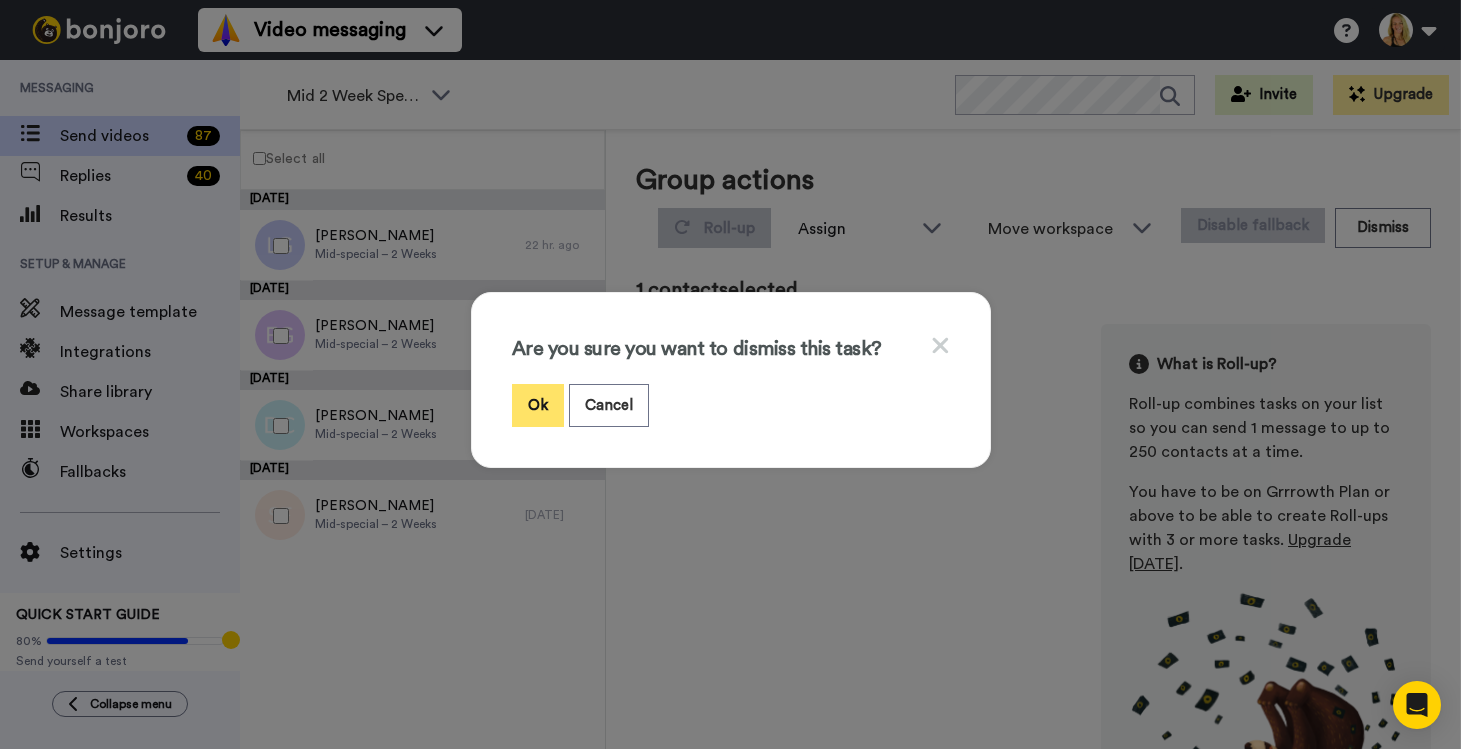 click on "Ok" at bounding box center (538, 405) 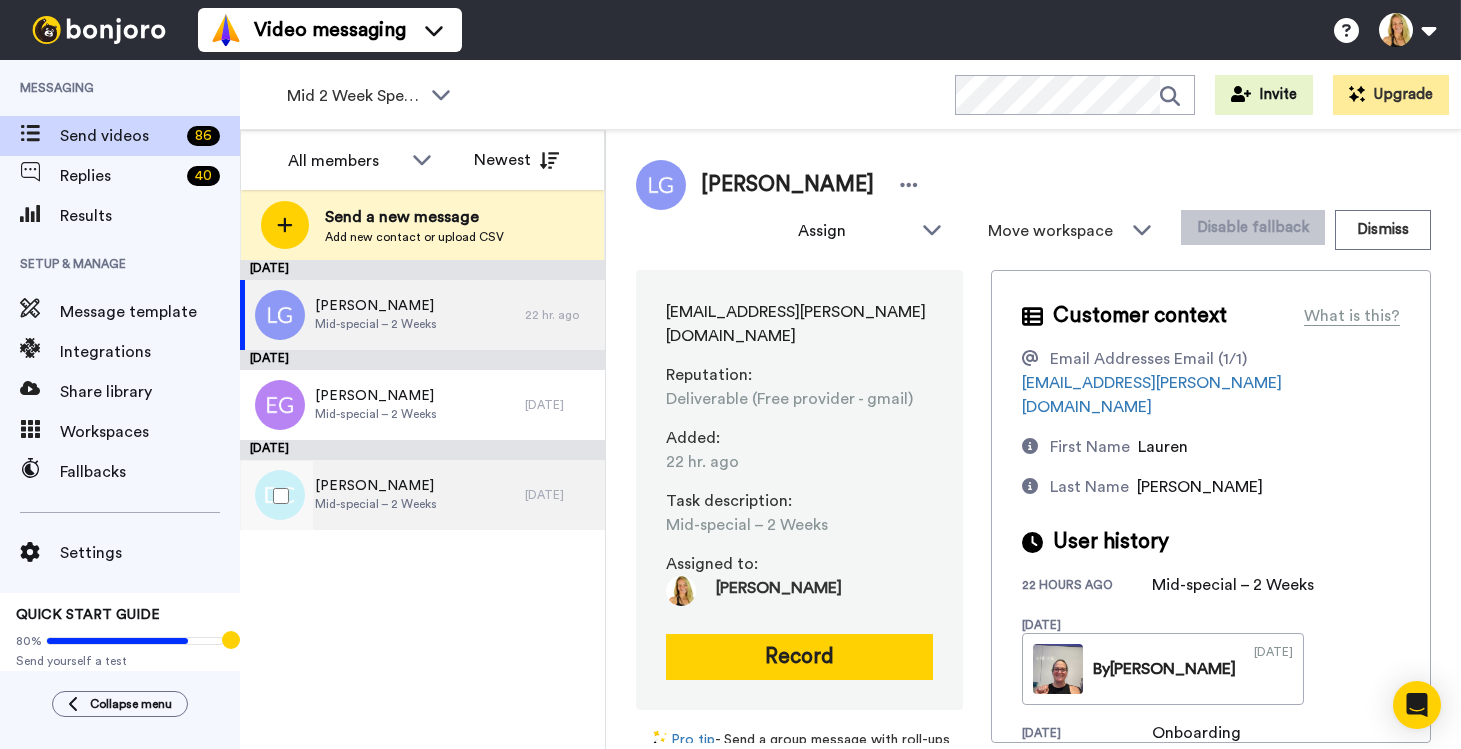 click on "Denise Cain" at bounding box center [376, 486] 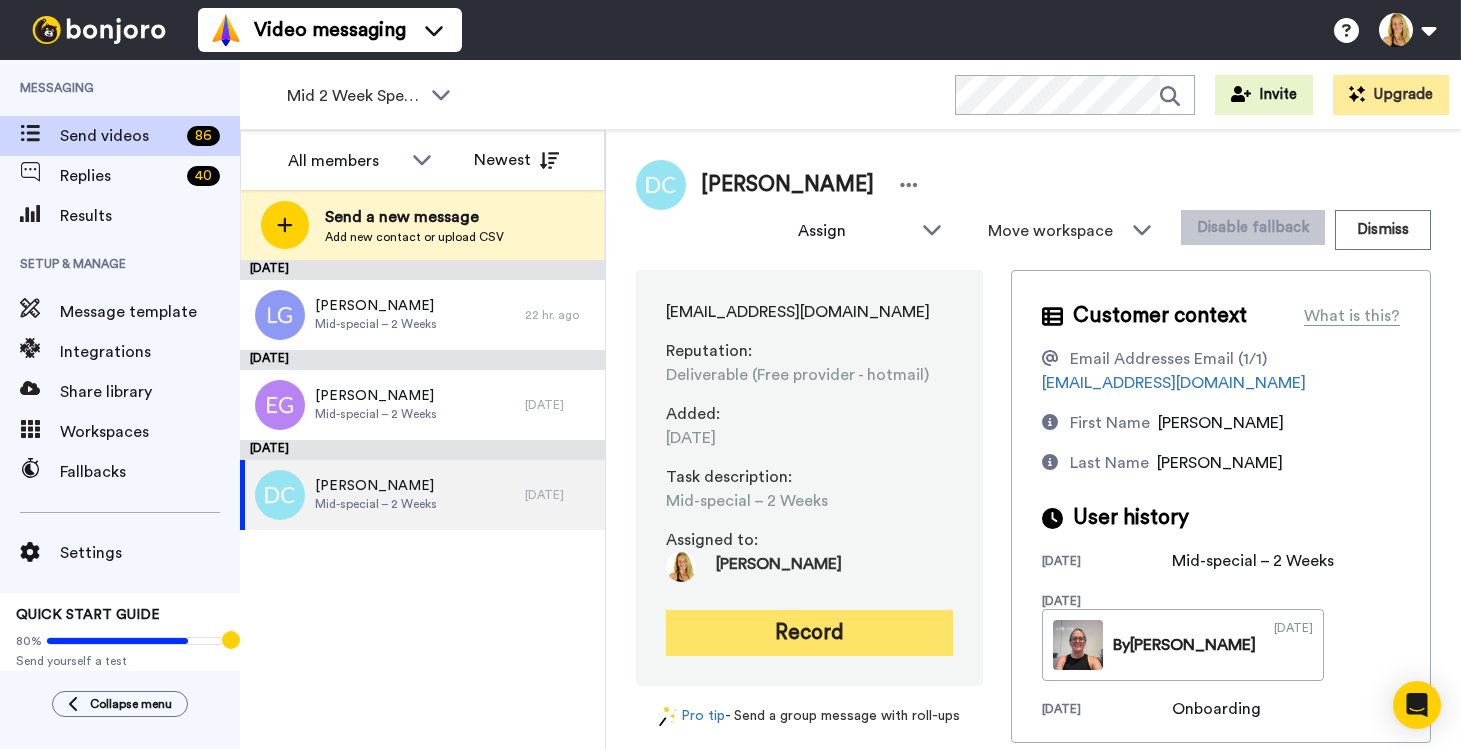 click on "Record" at bounding box center (809, 633) 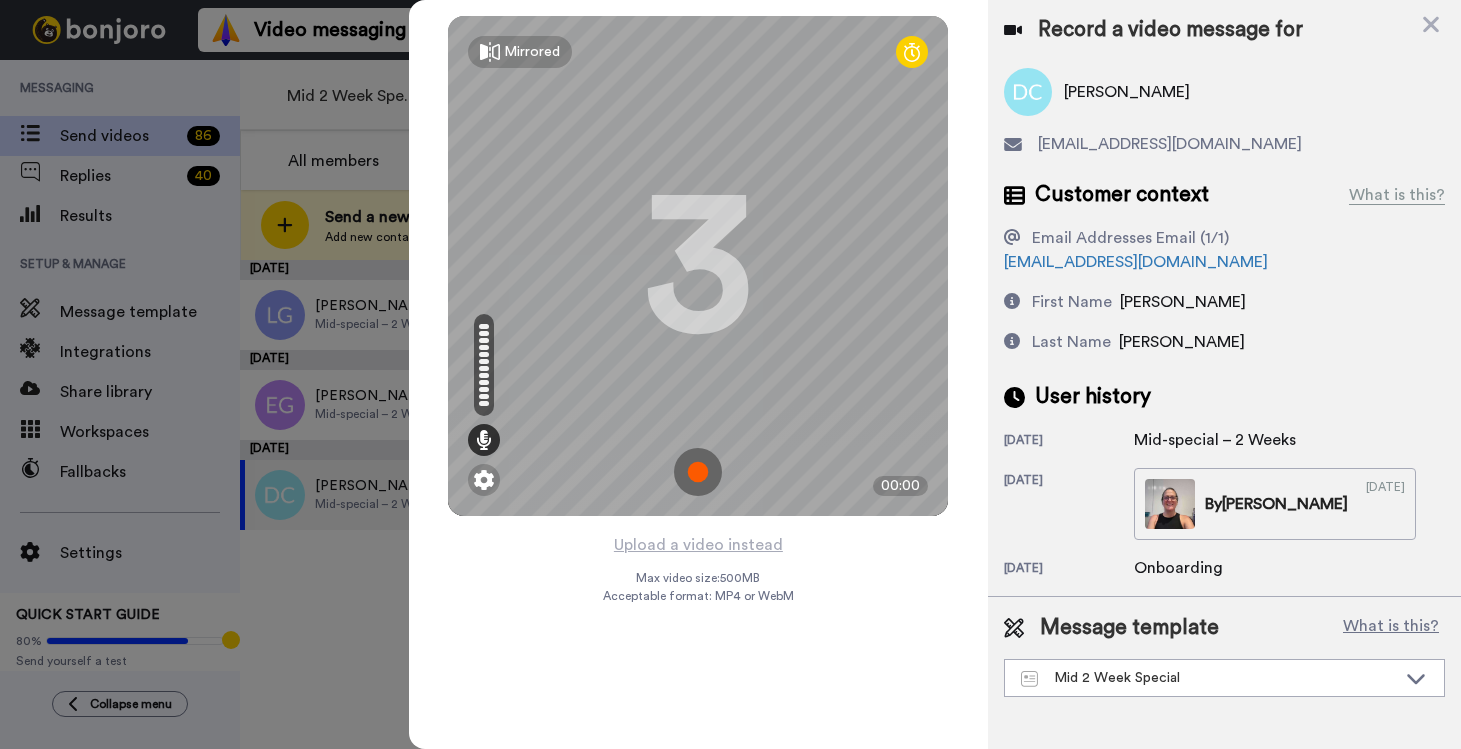 click at bounding box center [698, 472] 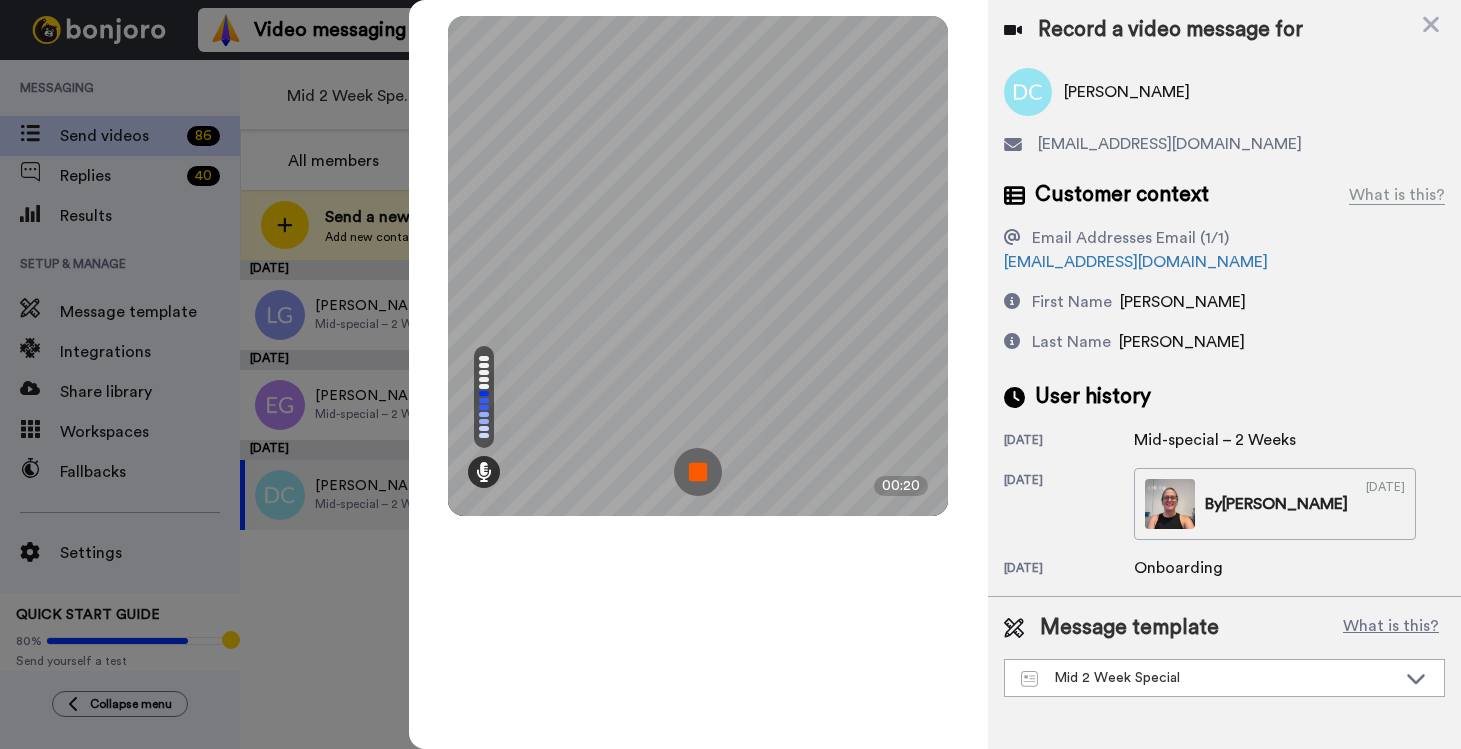 click at bounding box center [698, 472] 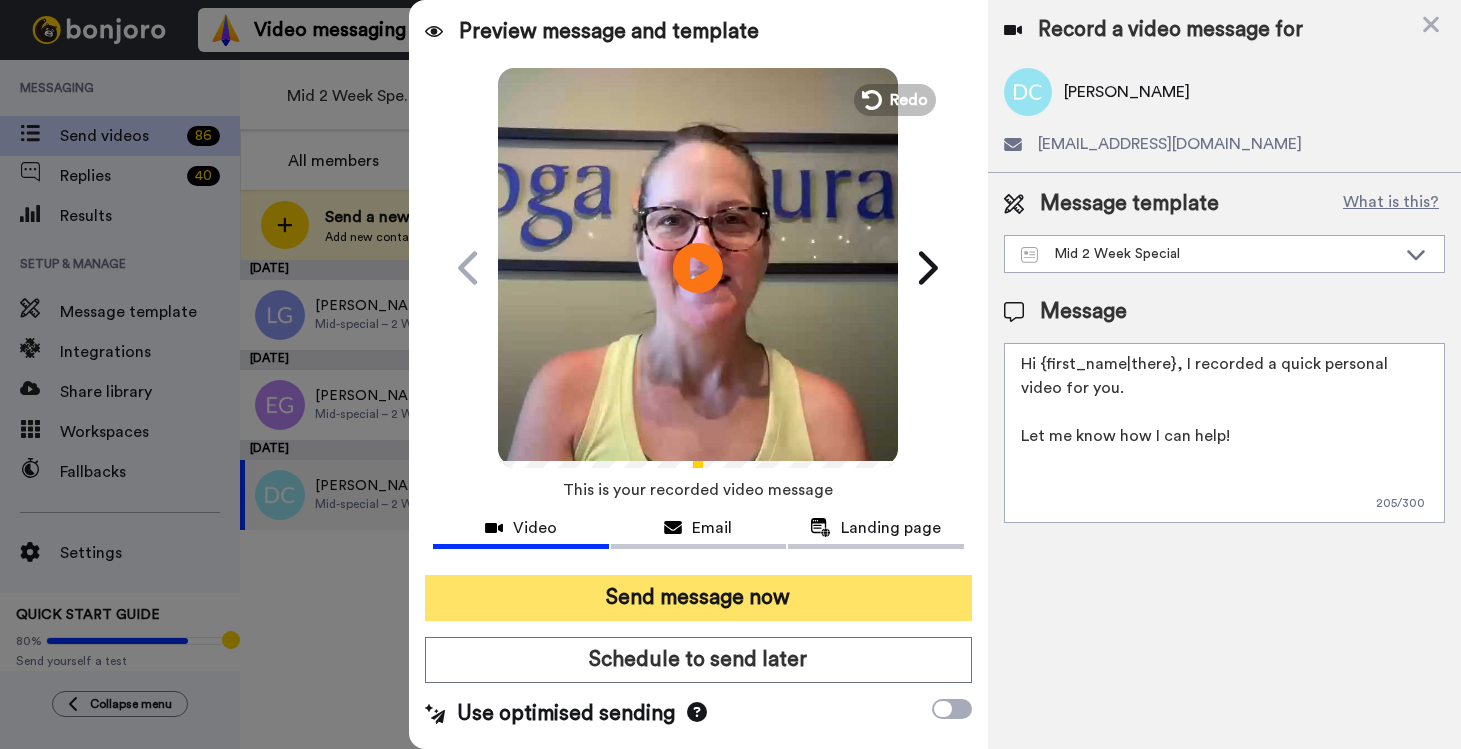 click on "Send message now" at bounding box center (698, 598) 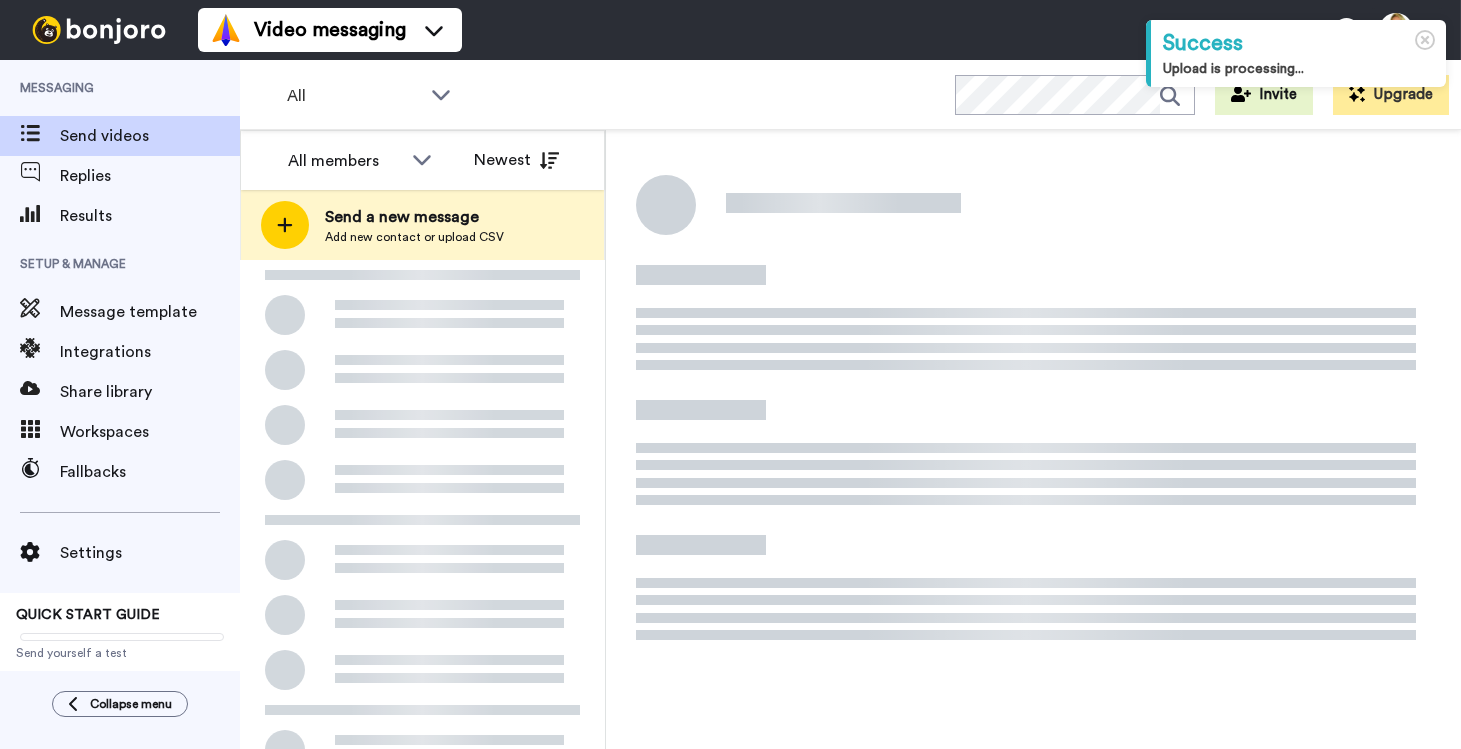 scroll, scrollTop: 0, scrollLeft: 0, axis: both 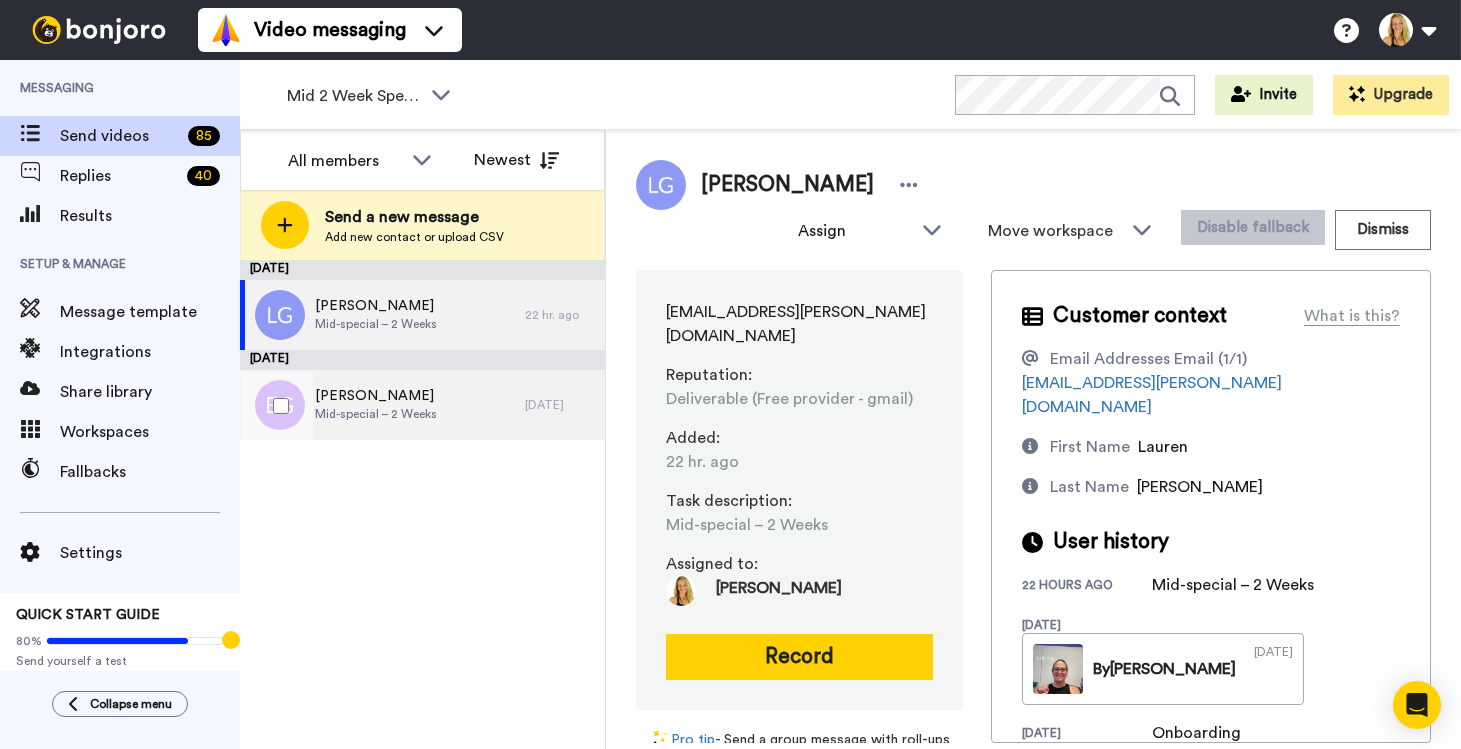 click on "[PERSON_NAME]" at bounding box center [376, 396] 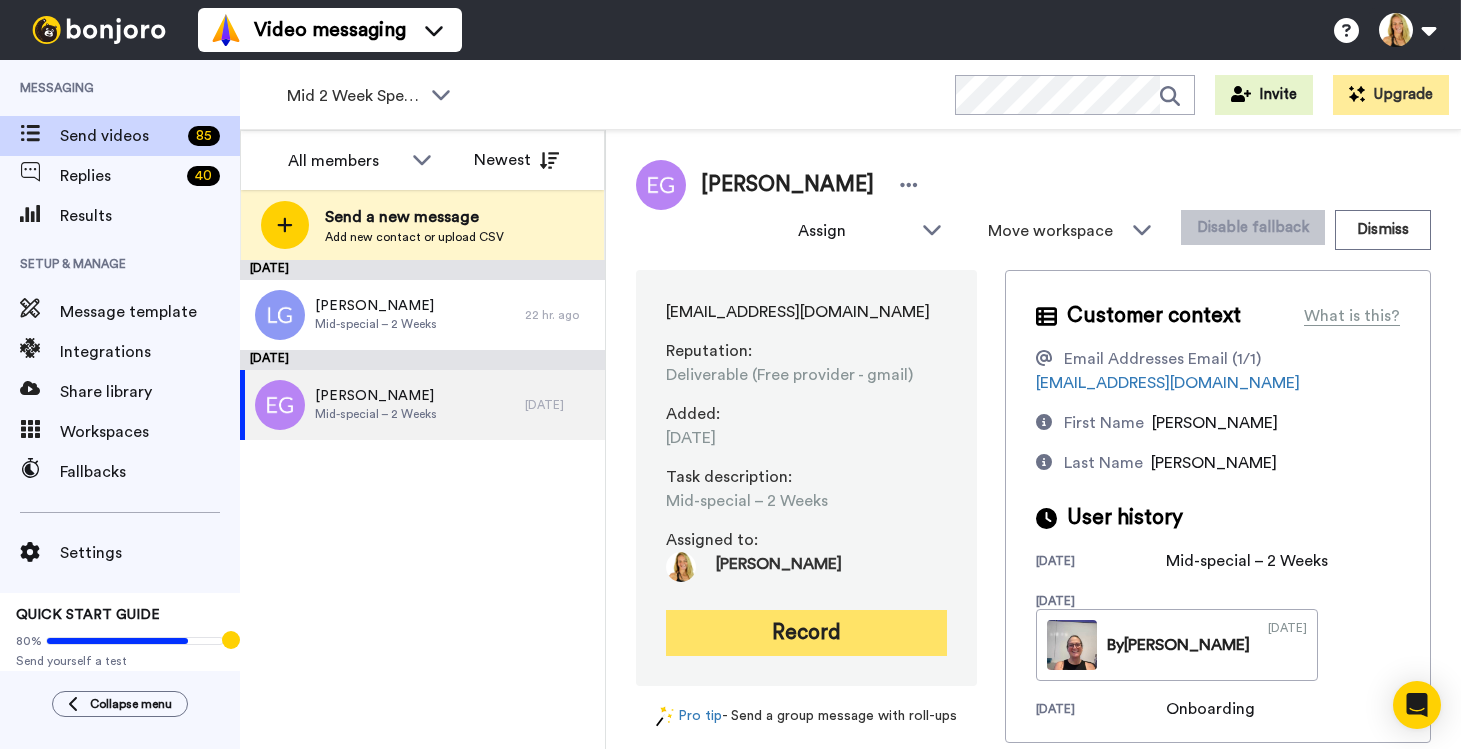 click on "Record" at bounding box center (806, 633) 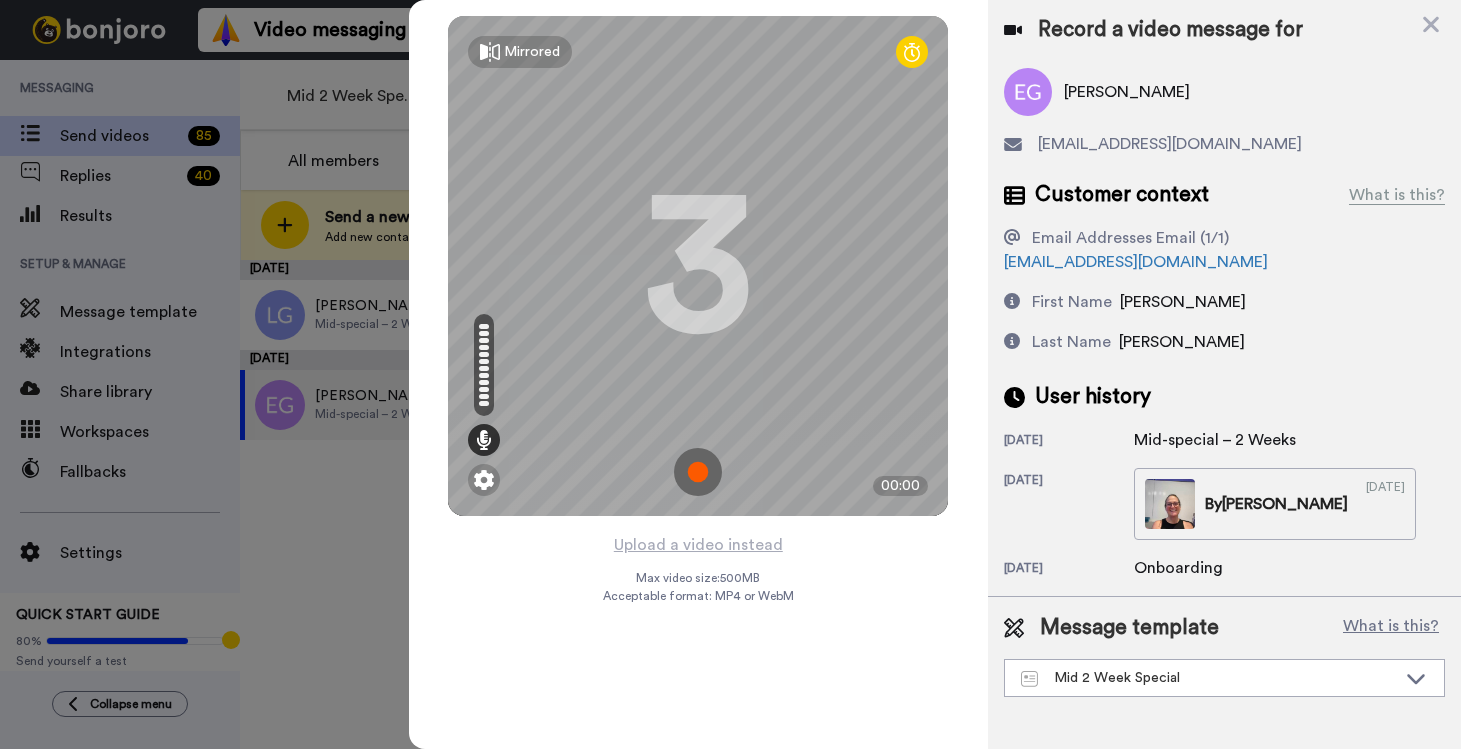 click at bounding box center (698, 472) 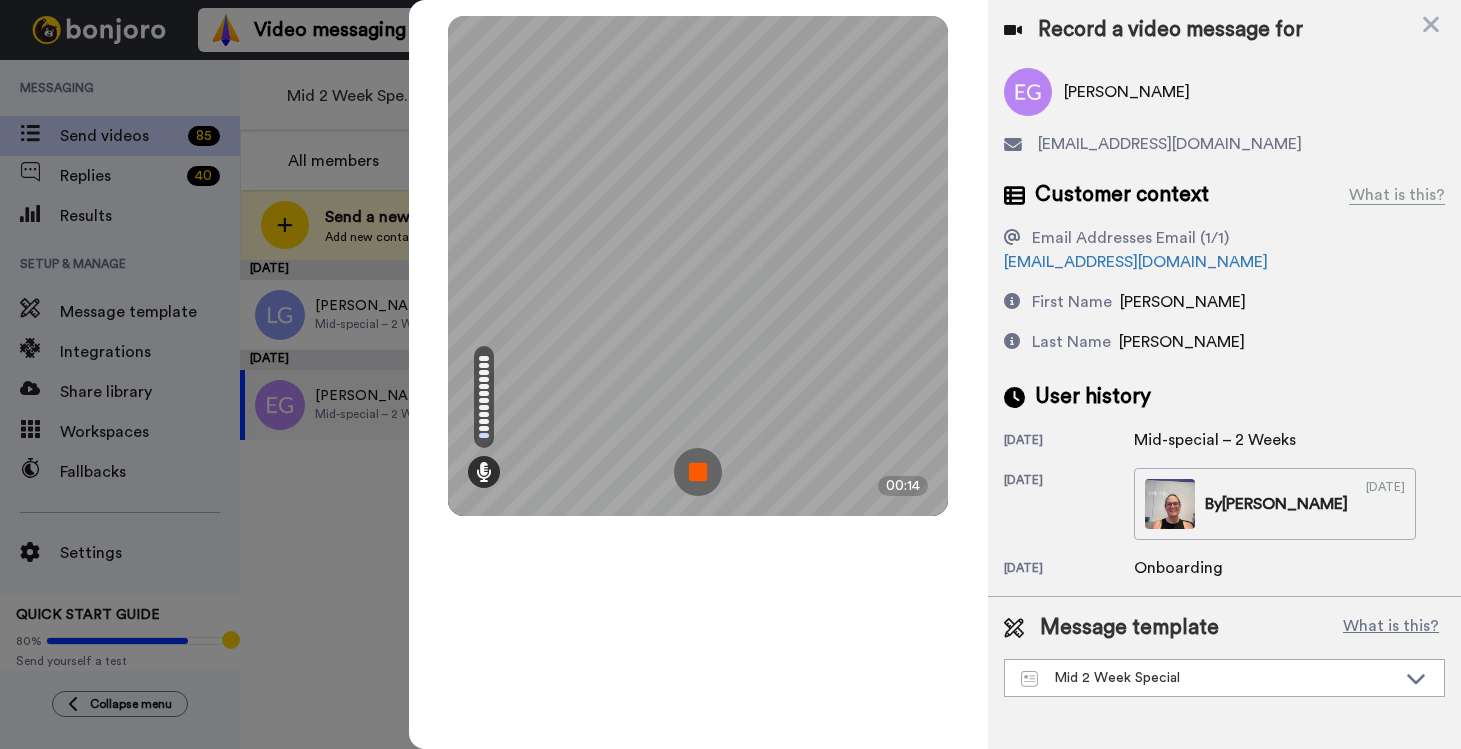 click at bounding box center (698, 472) 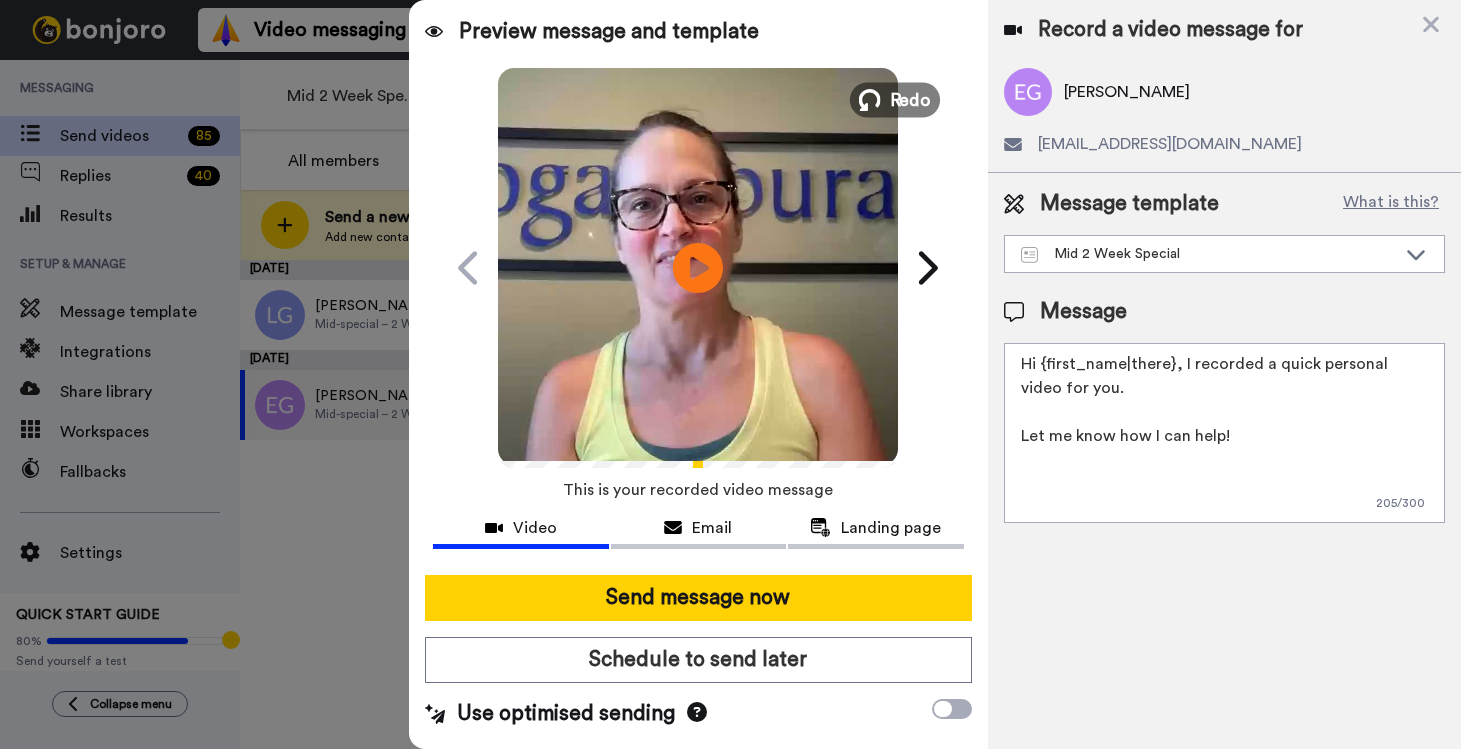 click on "Redo" at bounding box center [911, 99] 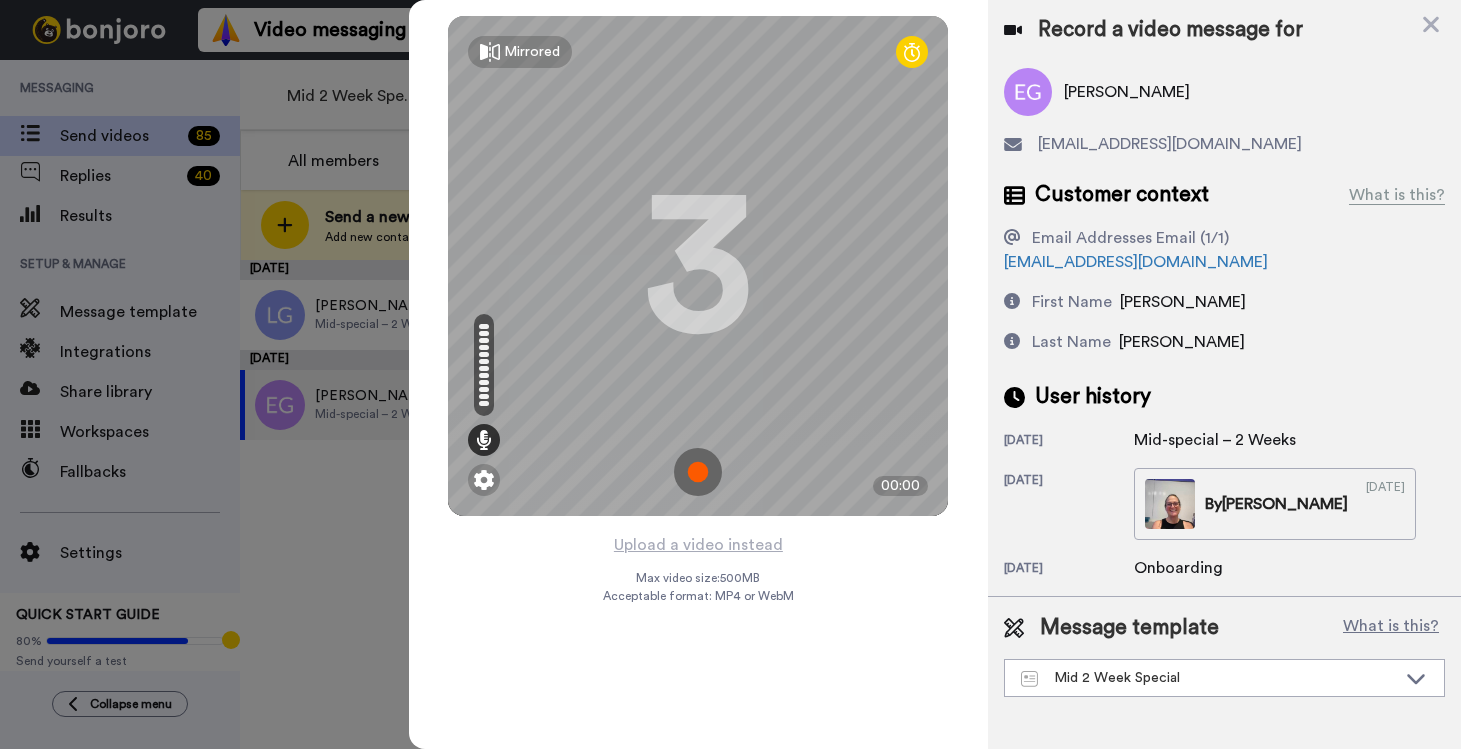click at bounding box center (698, 472) 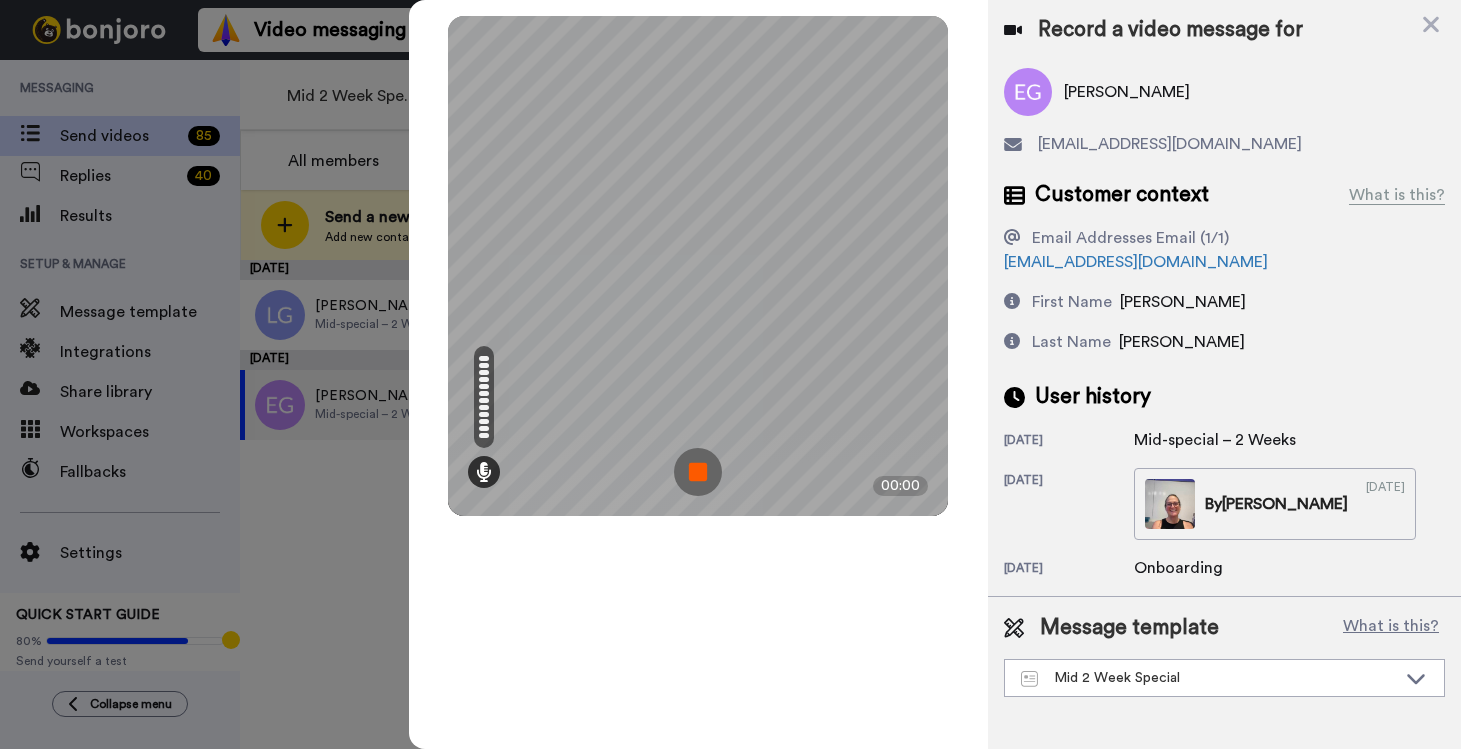 click at bounding box center (698, 472) 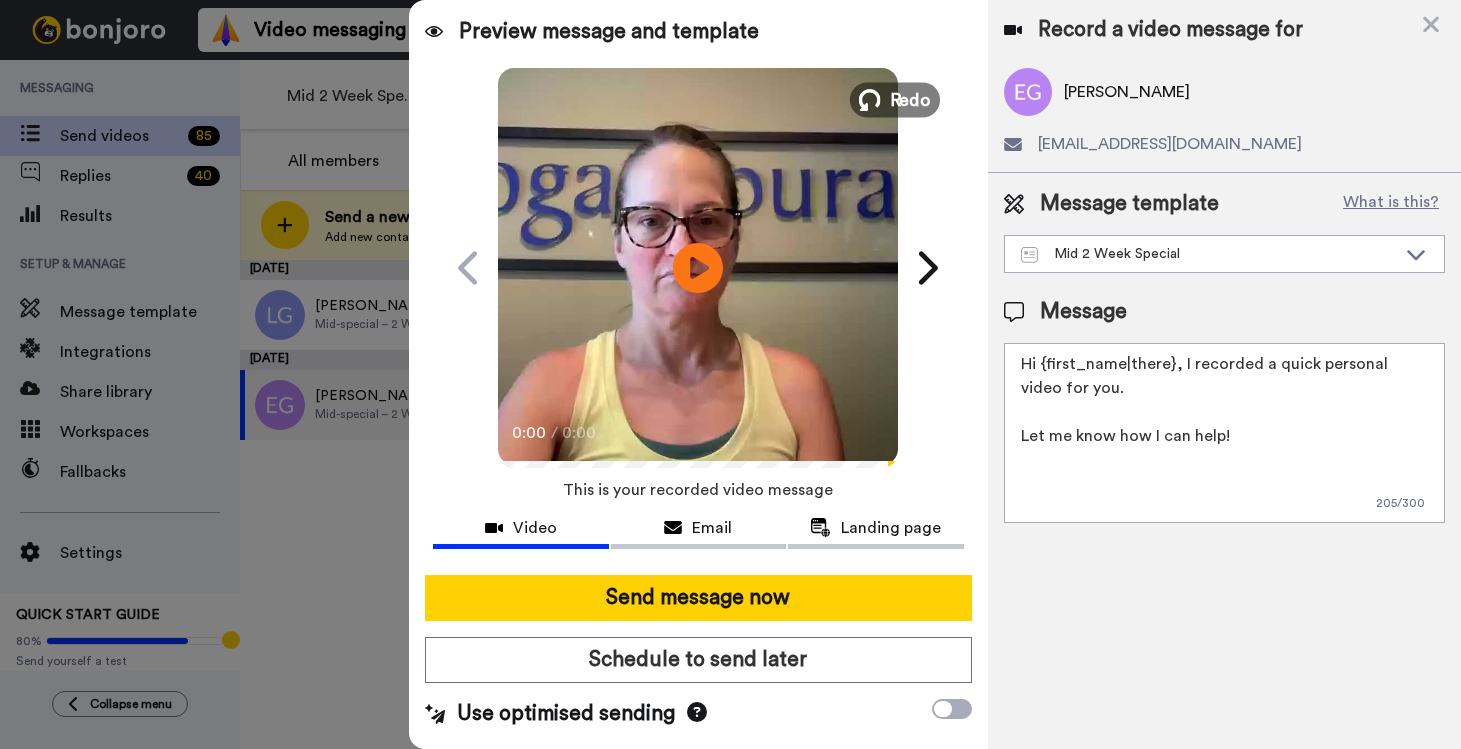 click on "Redo" at bounding box center (895, 99) 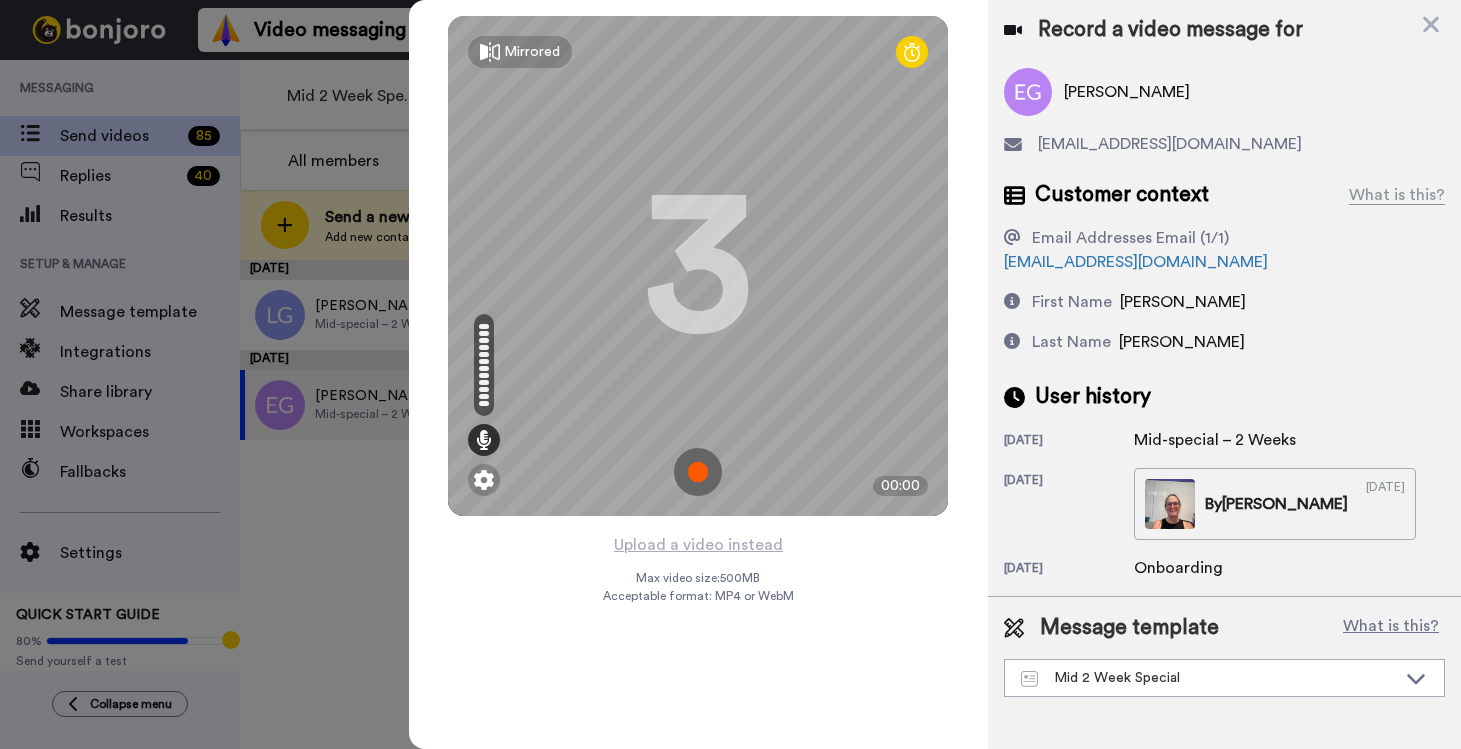 click at bounding box center (698, 472) 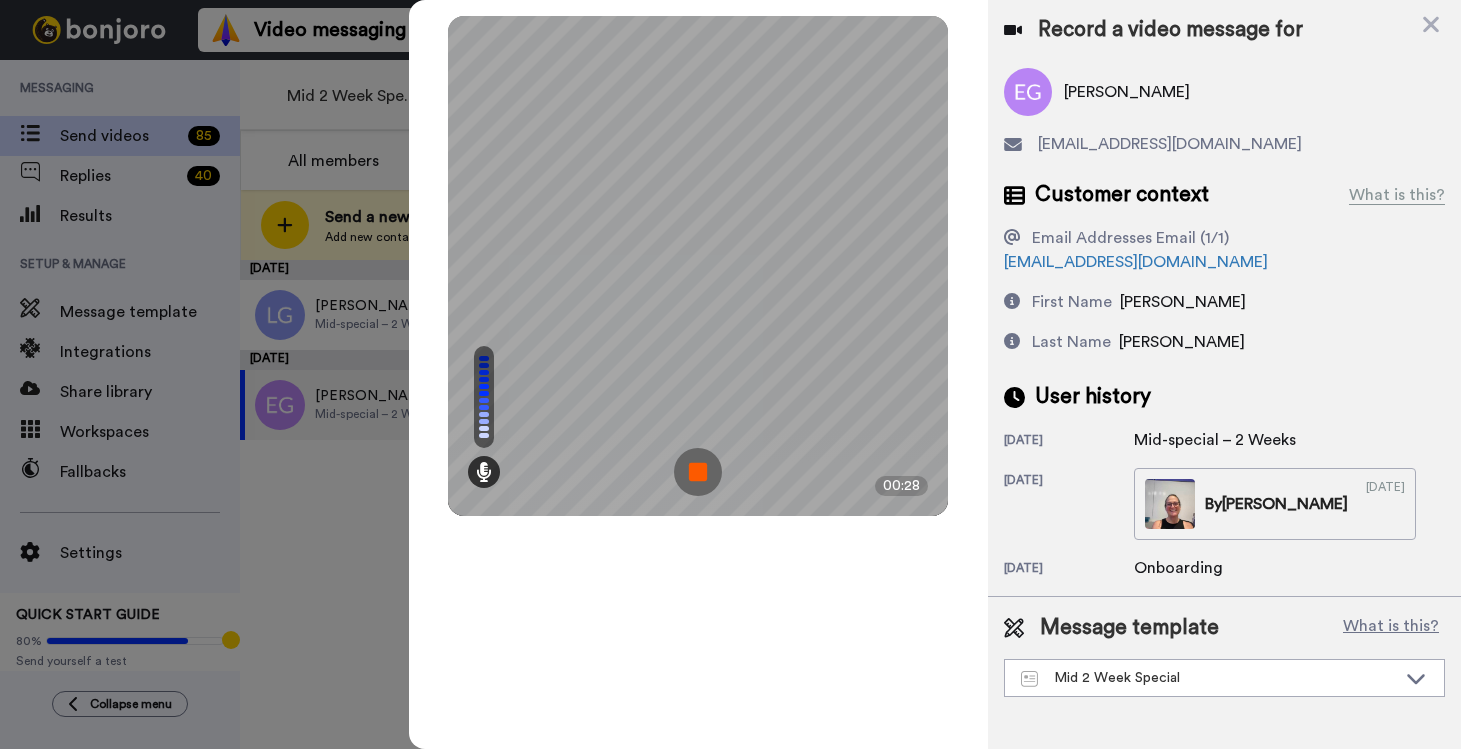 click at bounding box center (698, 472) 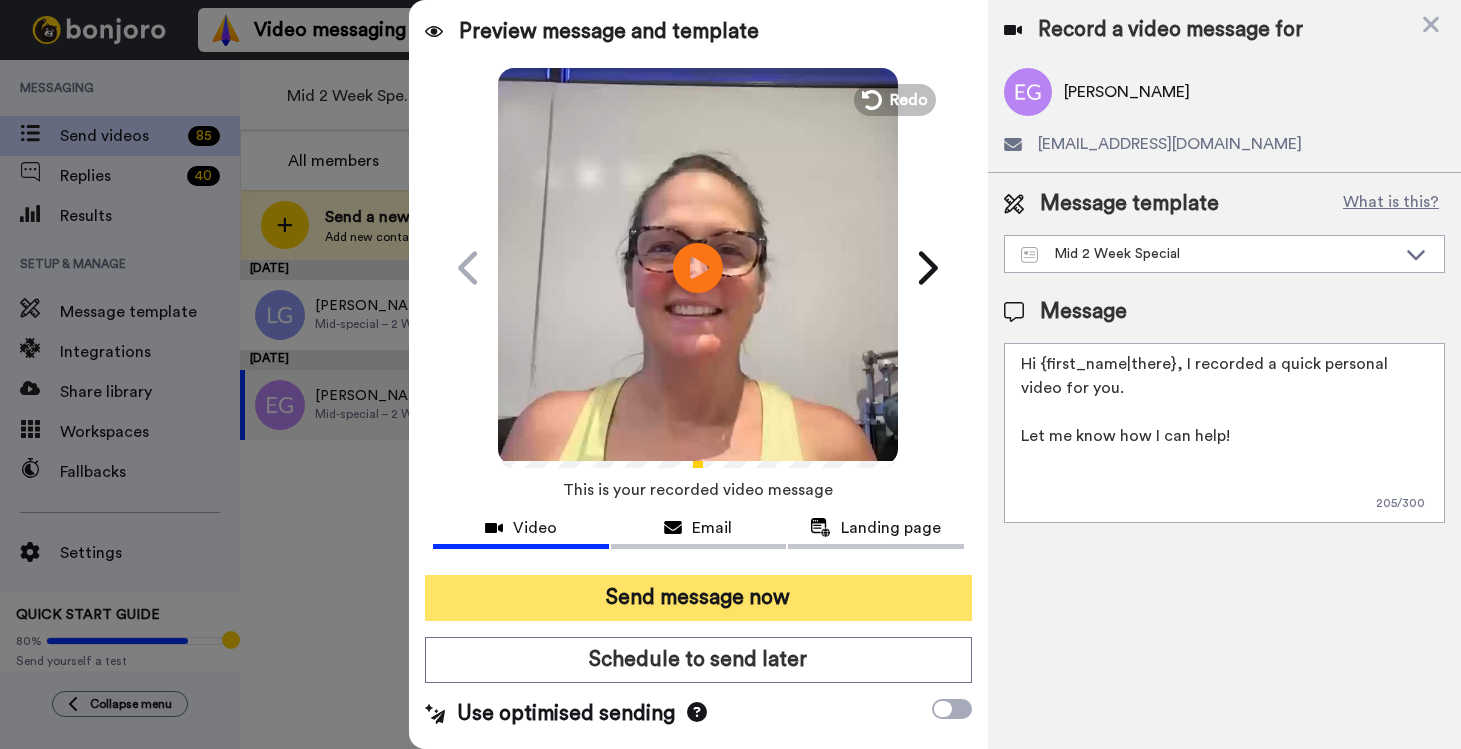 click on "Send message now" at bounding box center [698, 598] 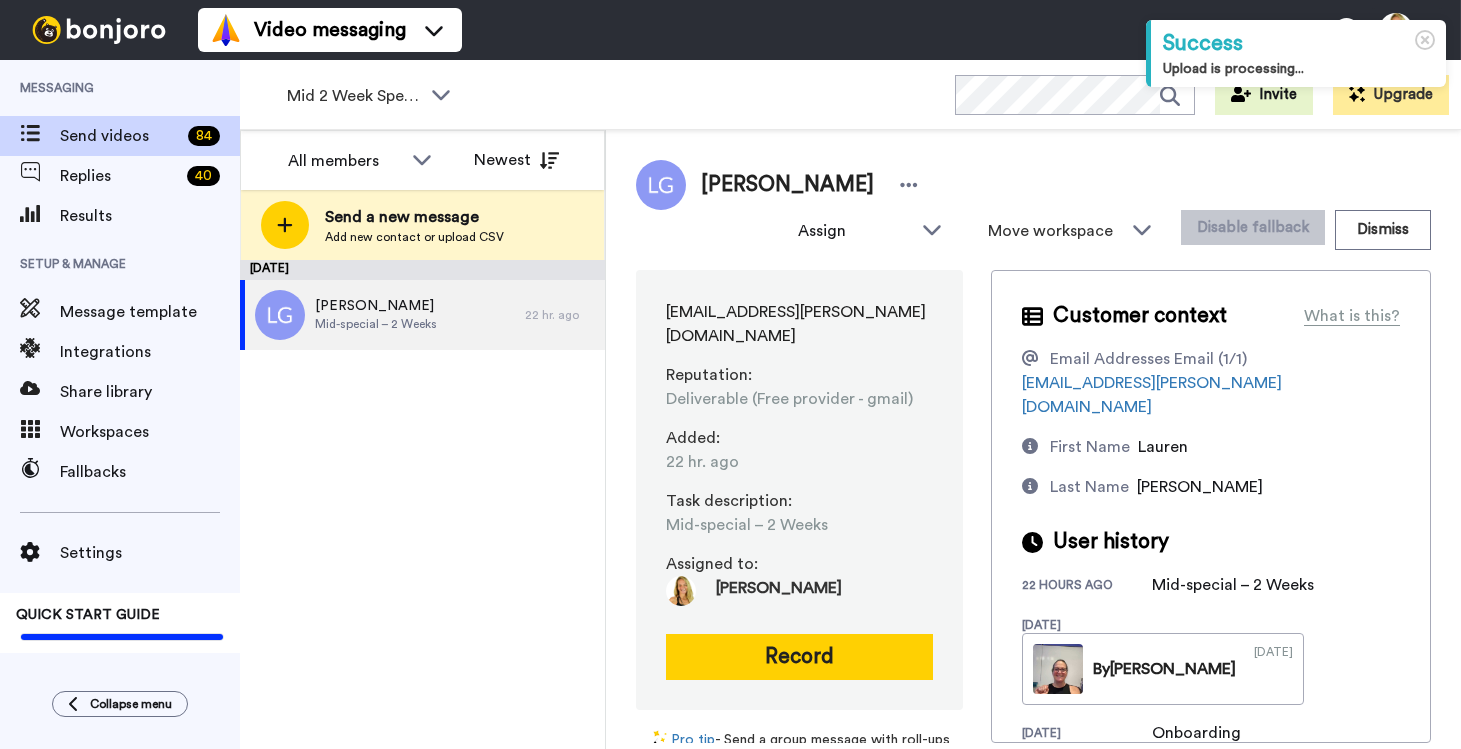 scroll, scrollTop: 0, scrollLeft: 0, axis: both 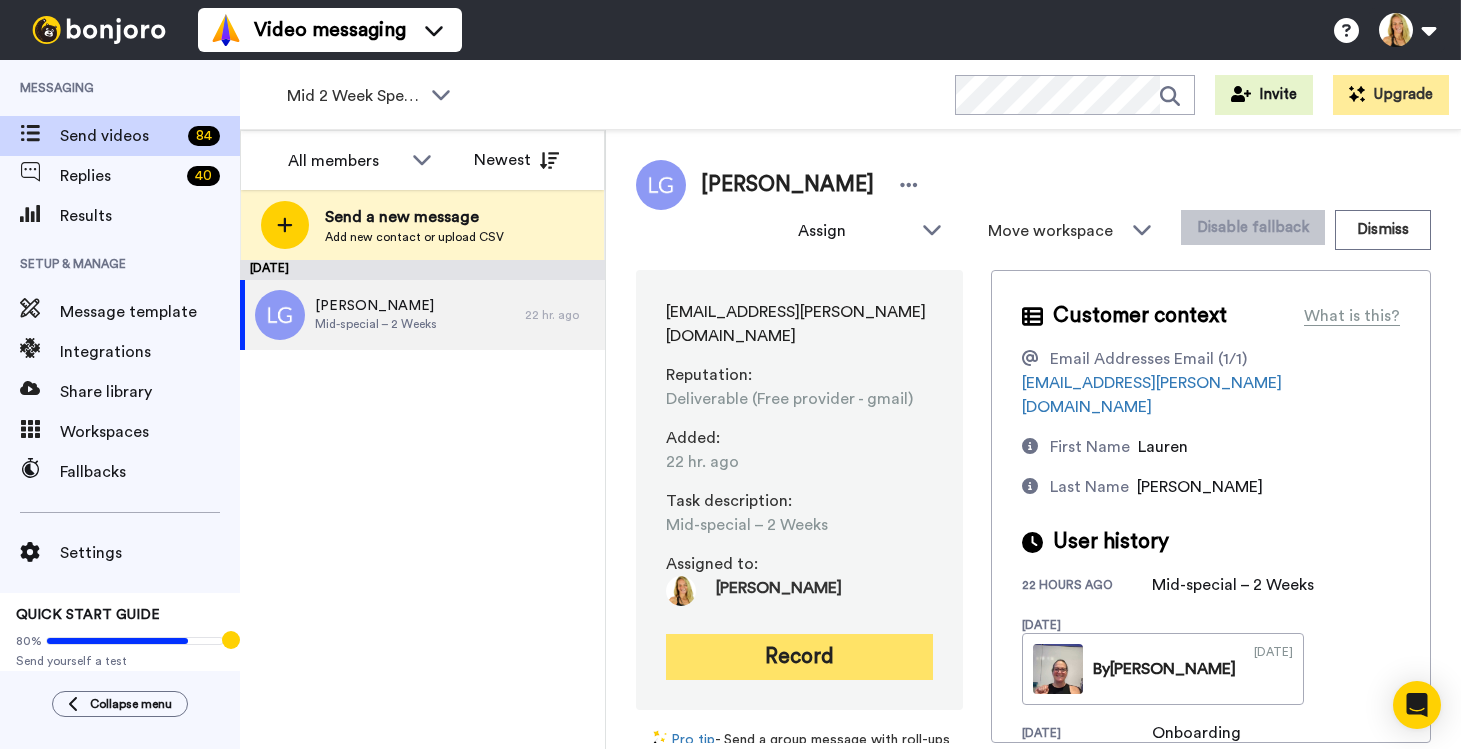 click on "Record" at bounding box center [799, 657] 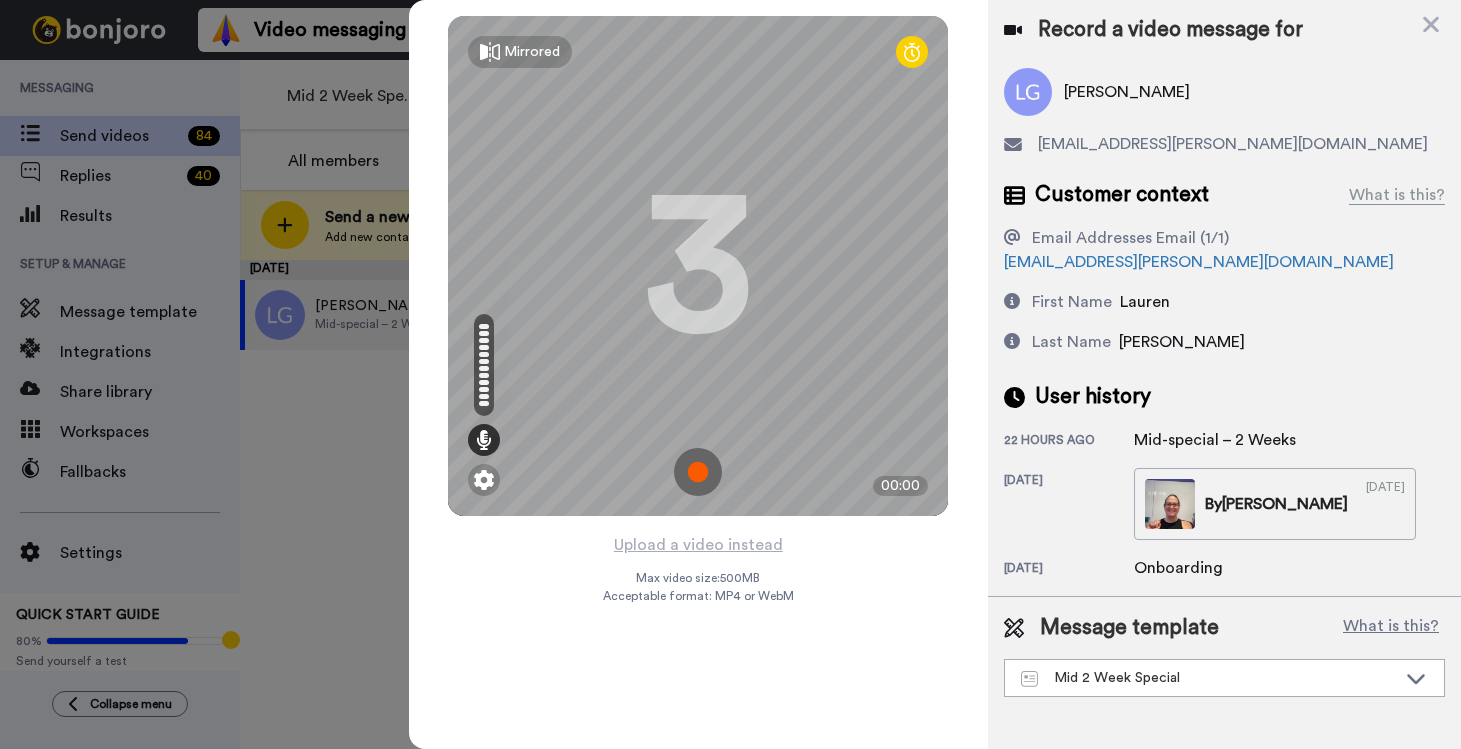 click at bounding box center [698, 472] 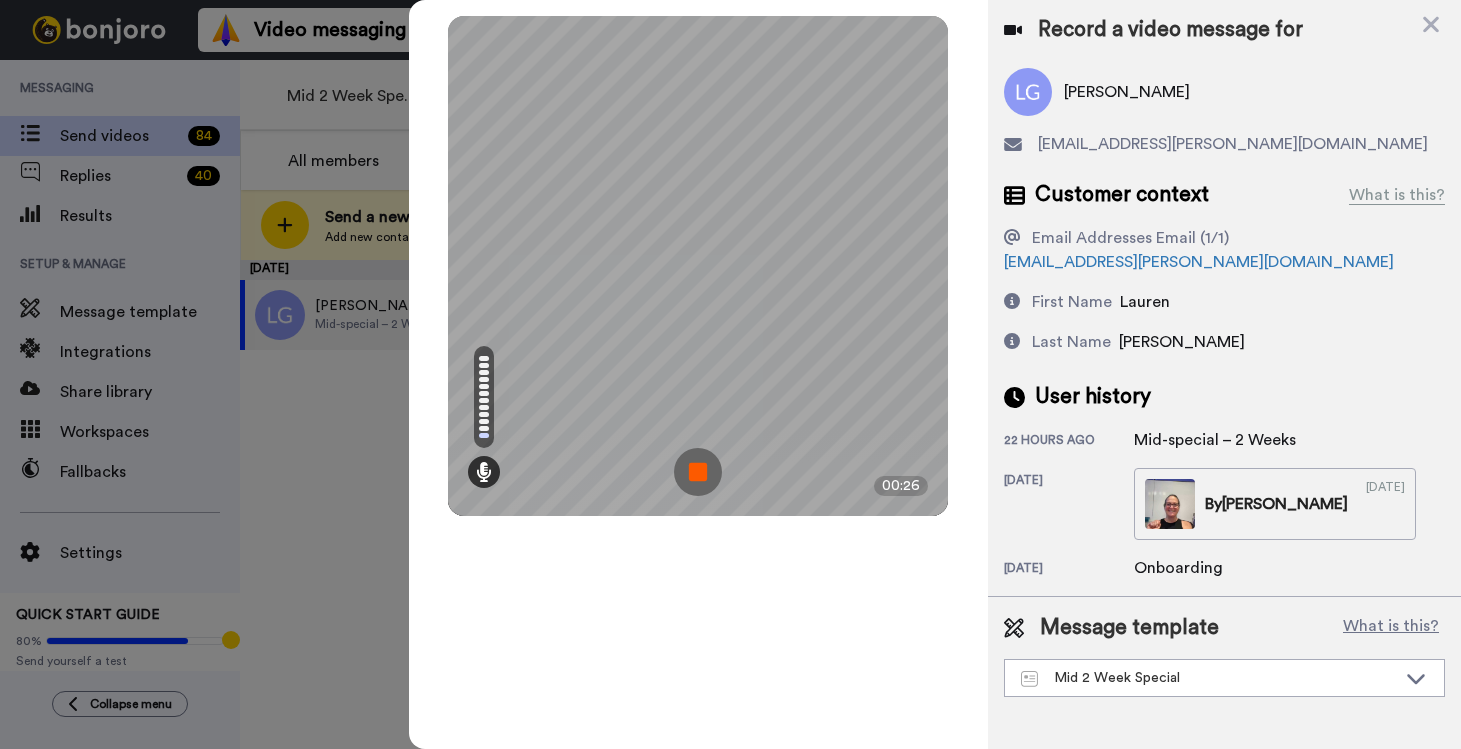click at bounding box center (698, 472) 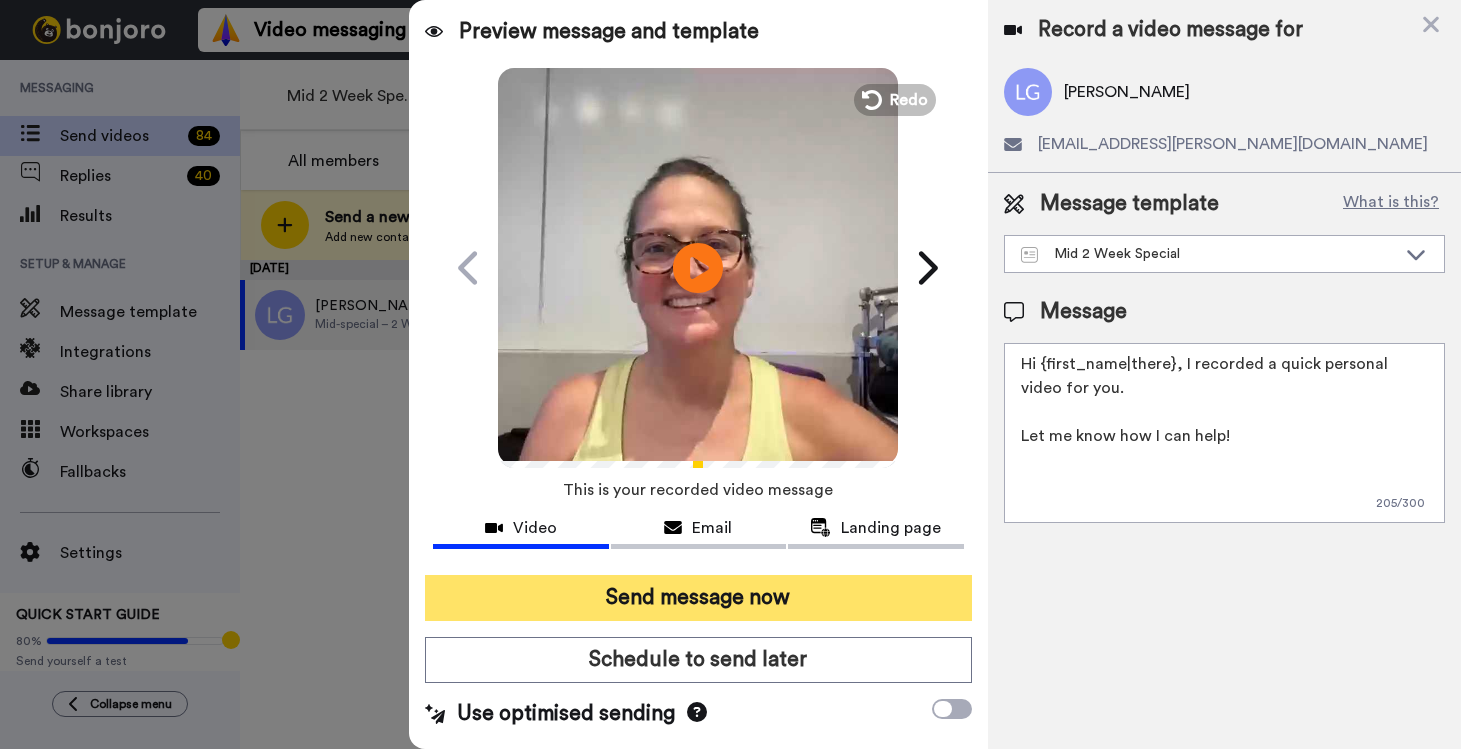 click on "Send message now" at bounding box center [698, 598] 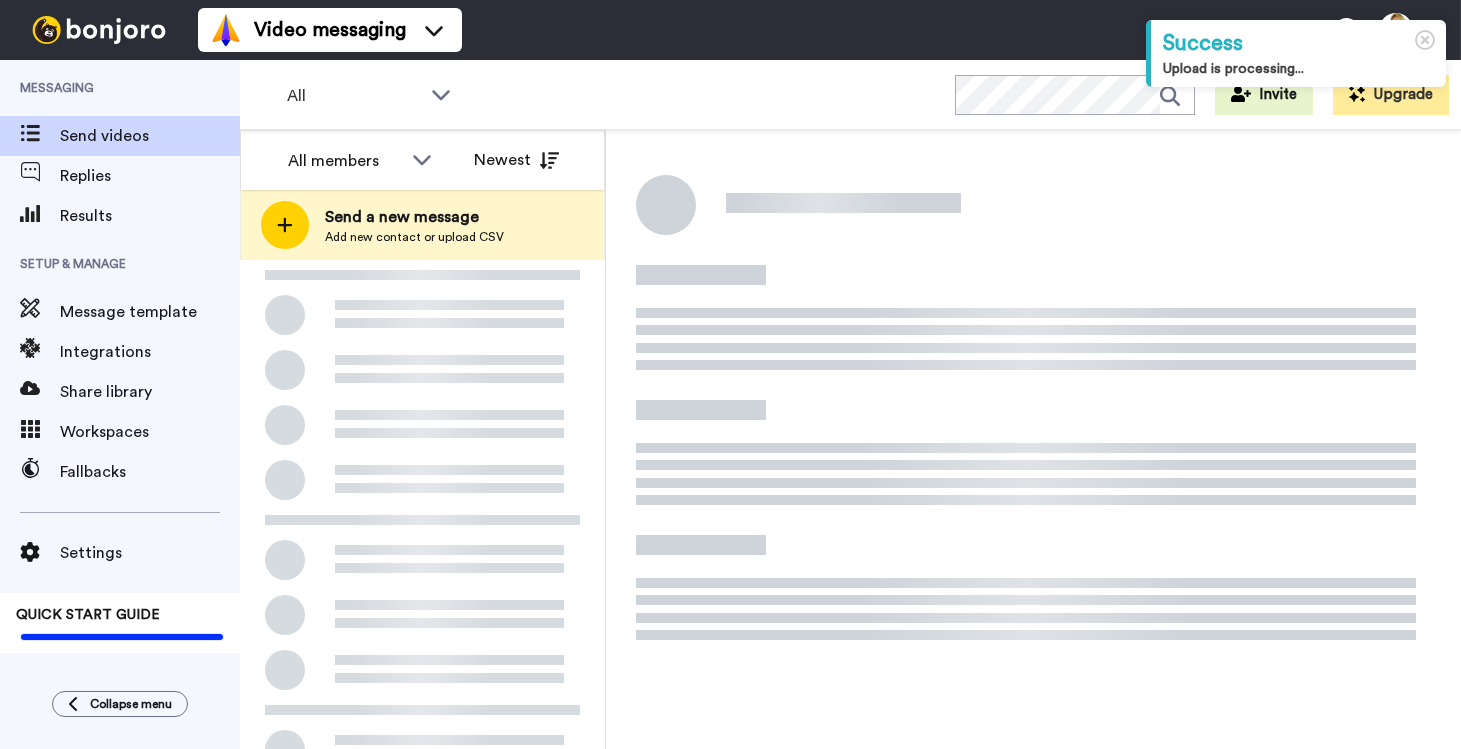 scroll, scrollTop: 0, scrollLeft: 0, axis: both 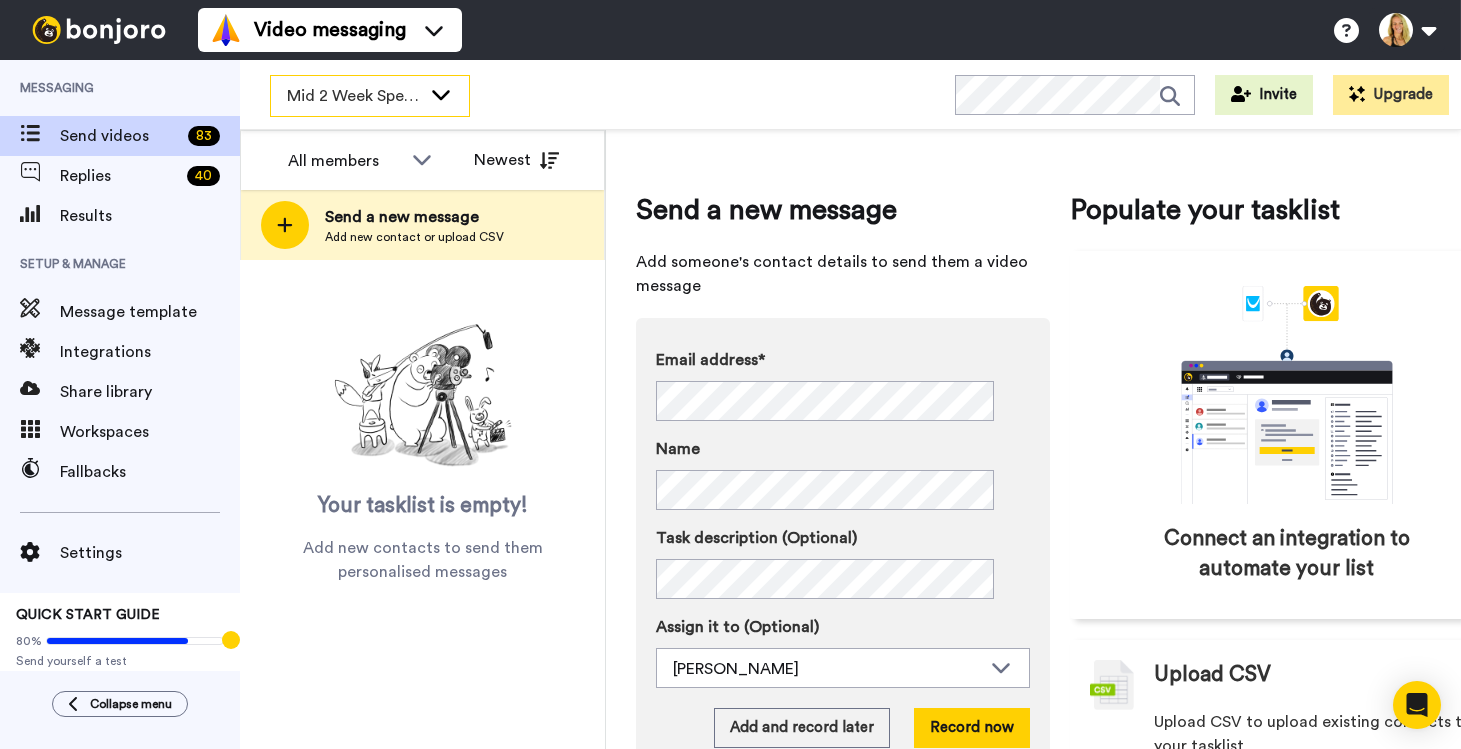 click on "Mid 2 Week Special" at bounding box center (370, 96) 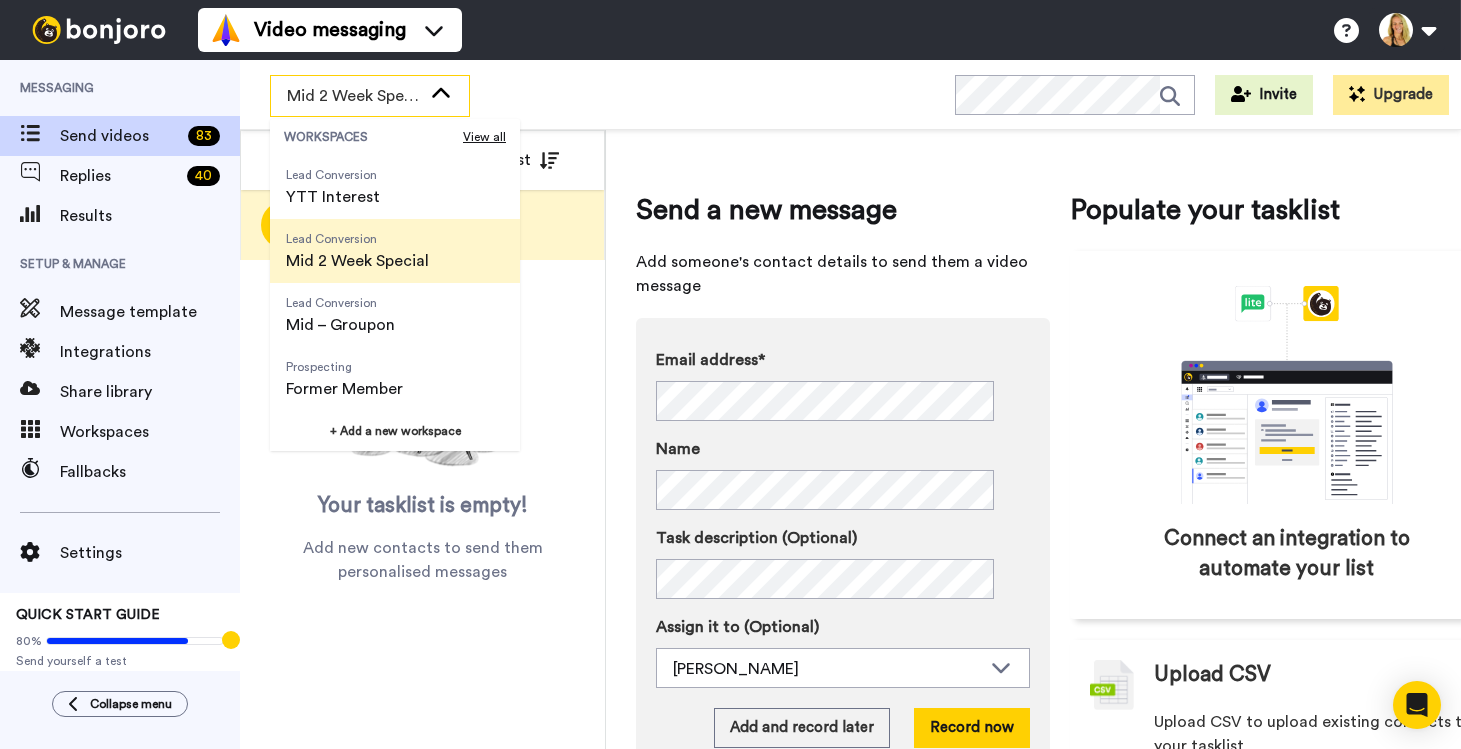 scroll, scrollTop: 382, scrollLeft: 0, axis: vertical 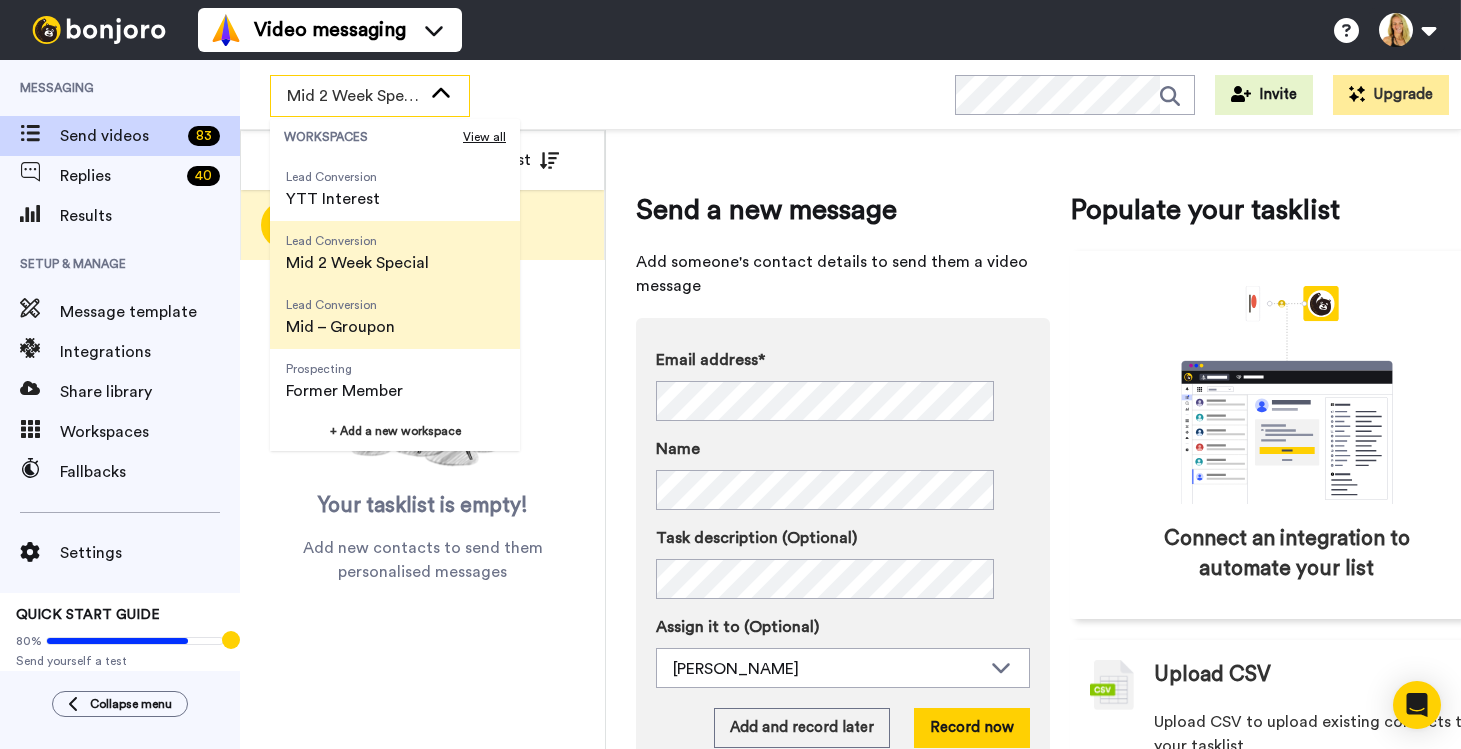 click on "Lead Conversion" at bounding box center [340, 305] 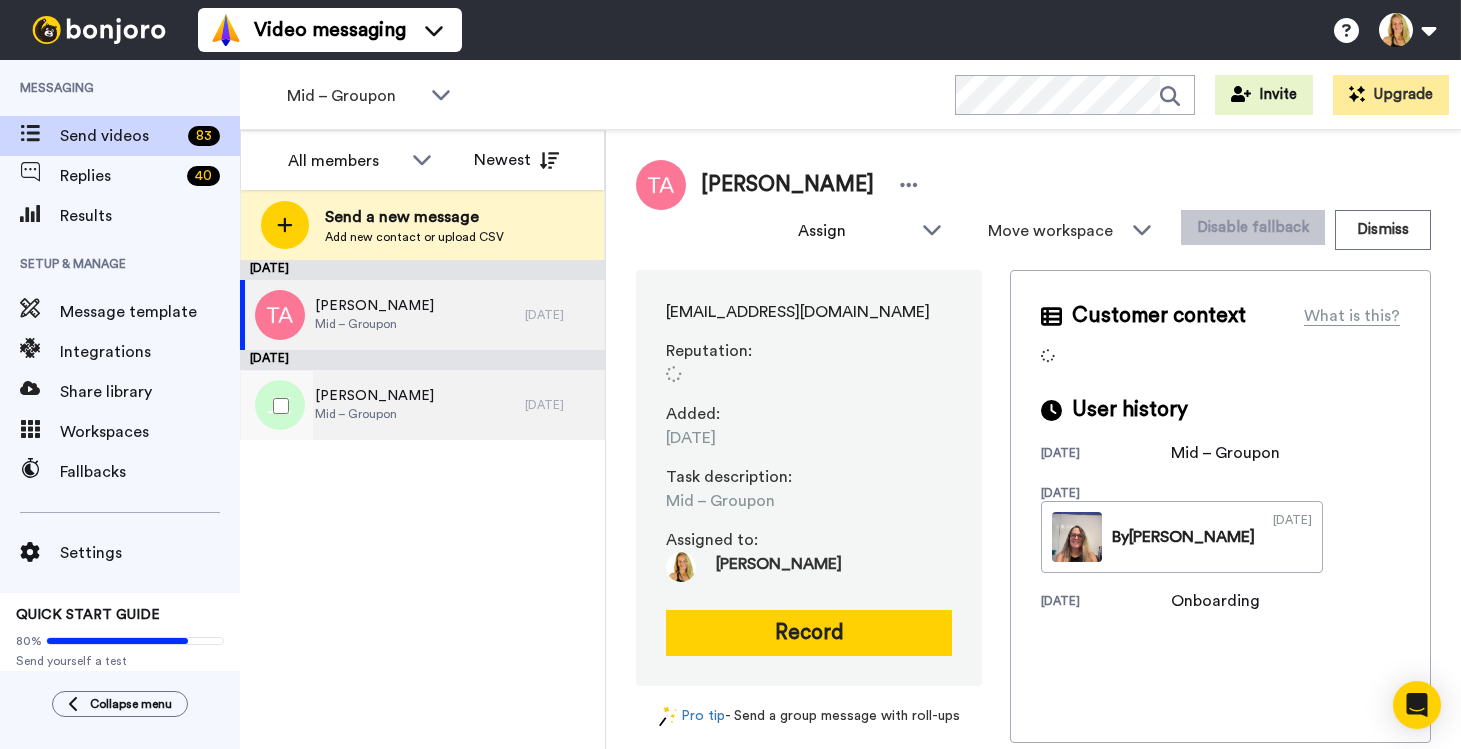 click on "Jamie Kennedy" at bounding box center [374, 396] 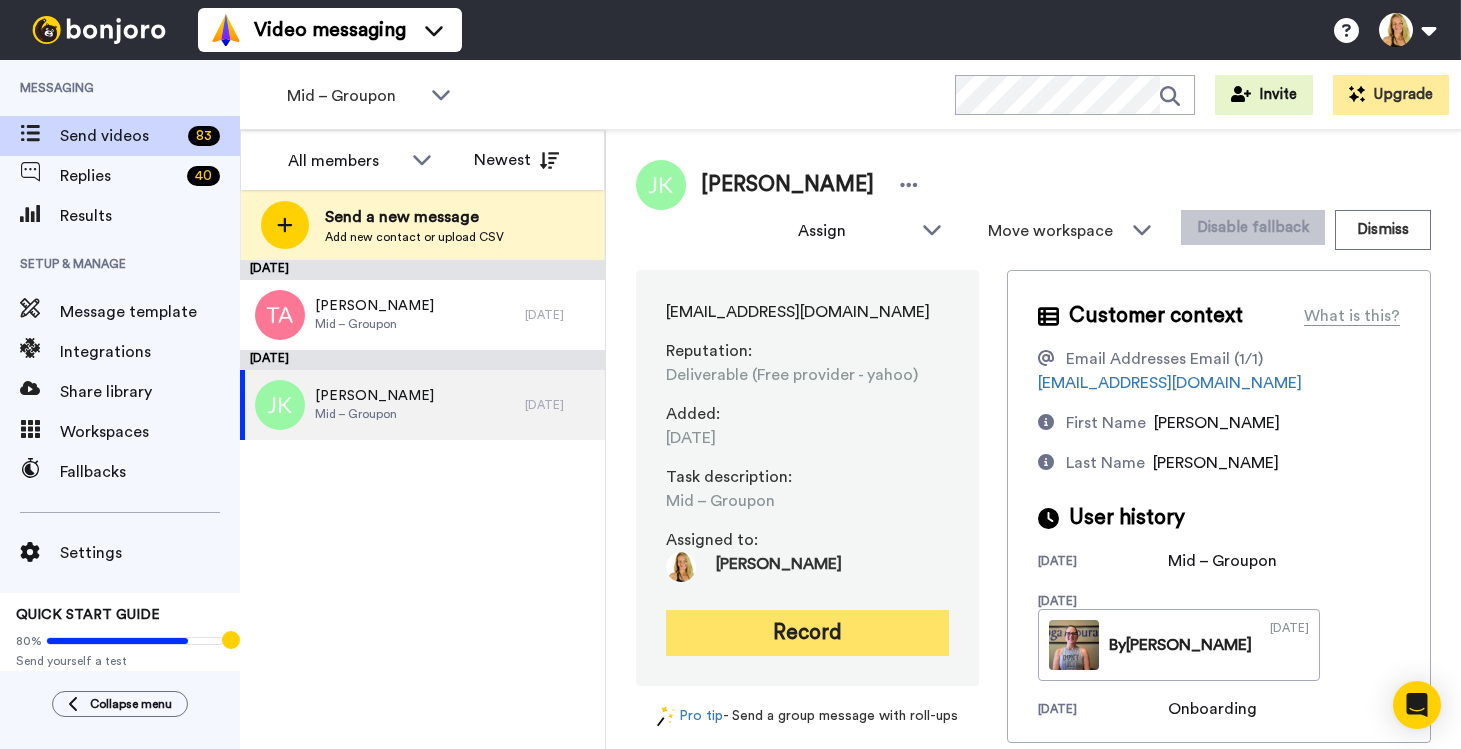 click on "Record" at bounding box center [807, 633] 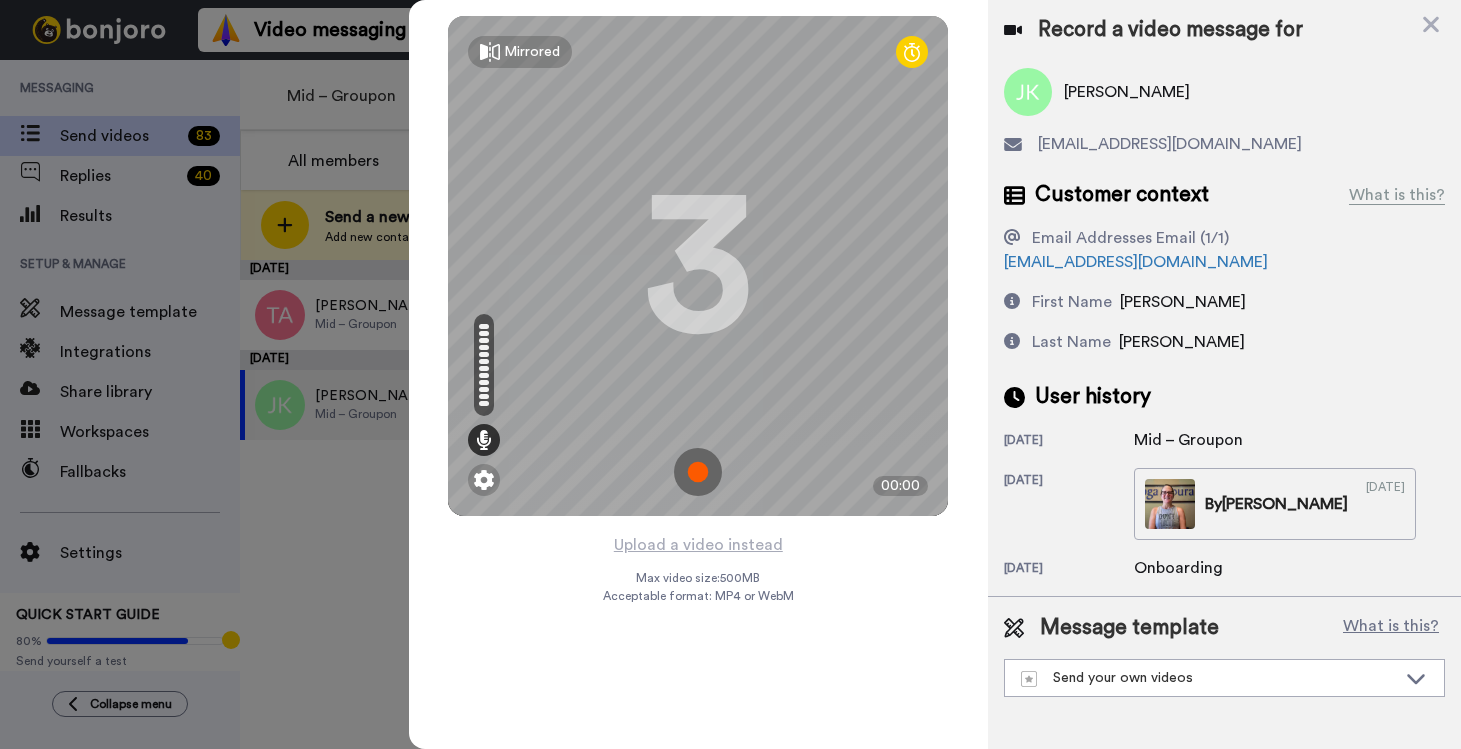 click at bounding box center [698, 472] 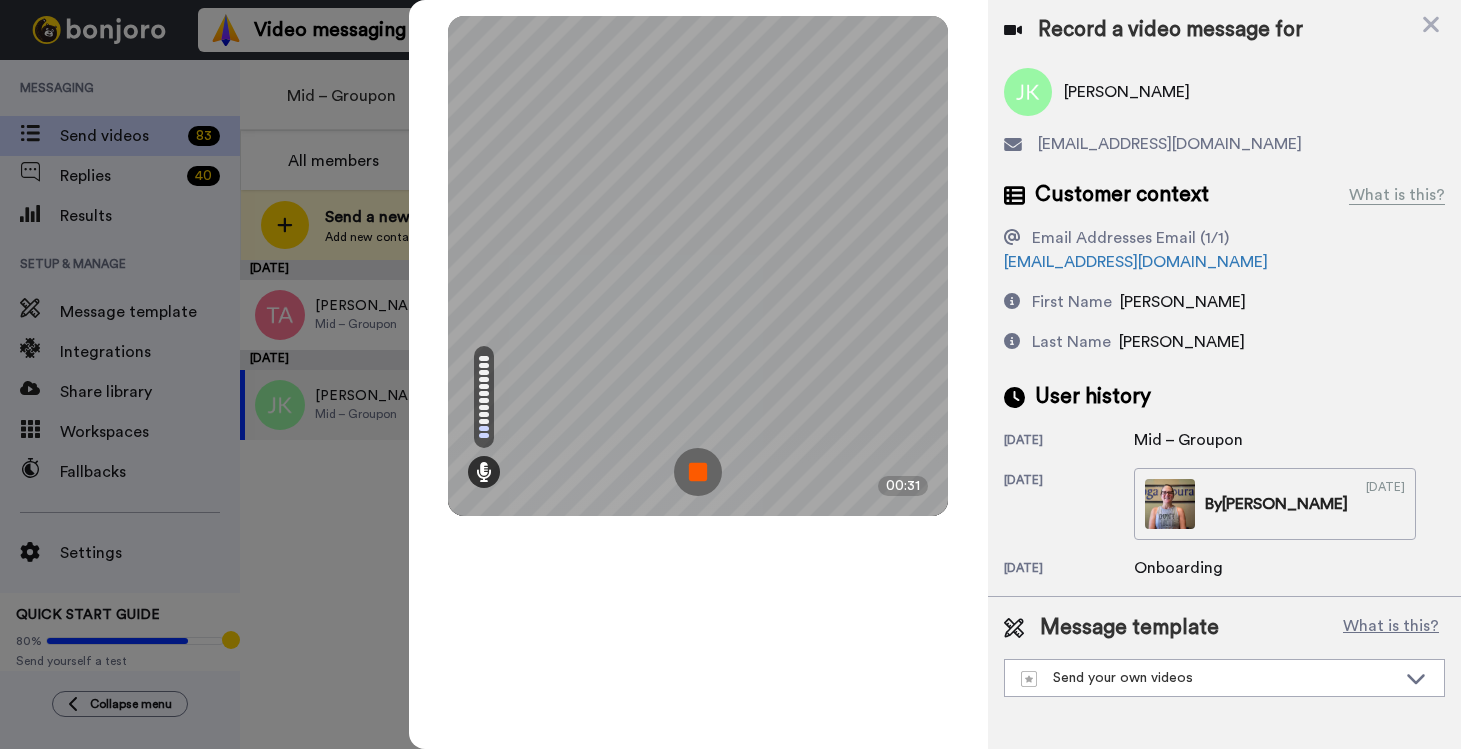 click at bounding box center [698, 472] 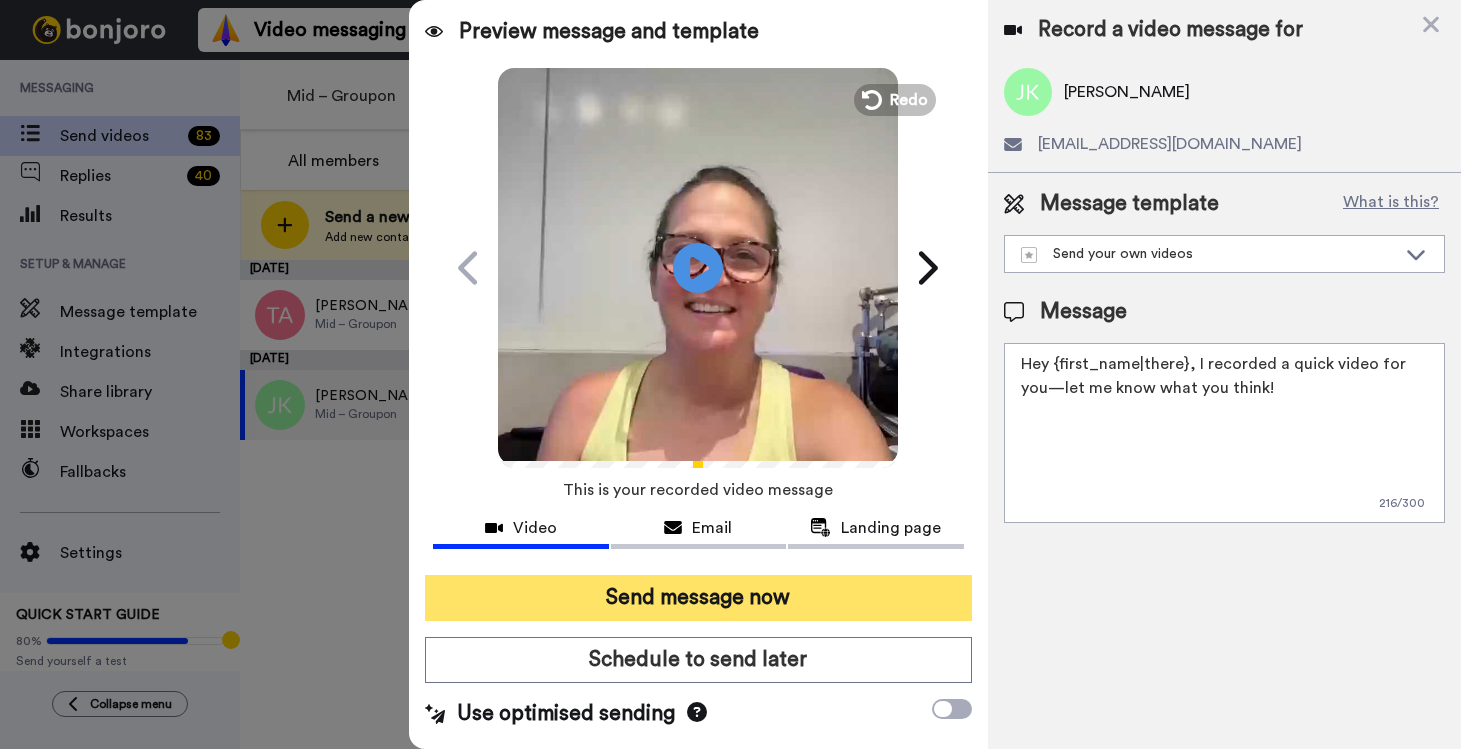 click on "Send message now" at bounding box center (698, 598) 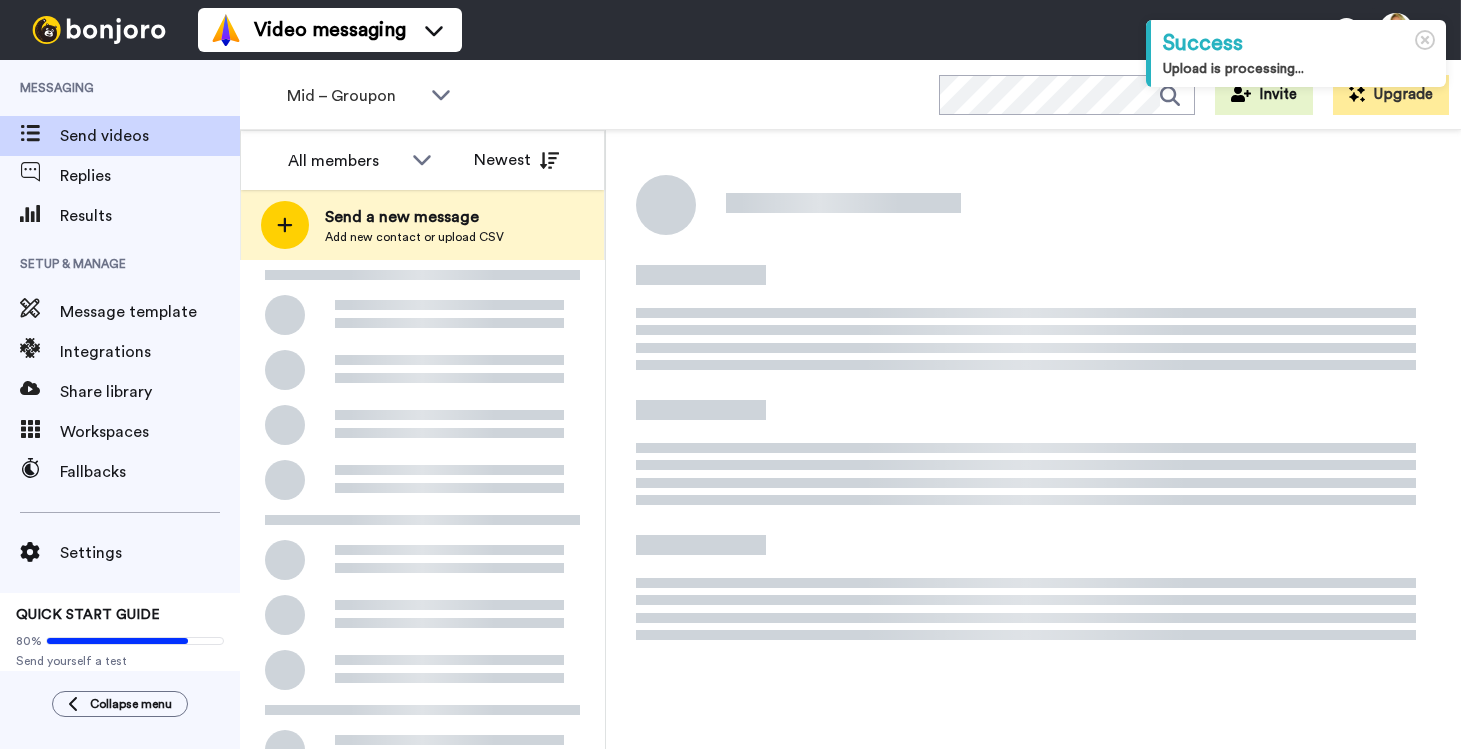 scroll, scrollTop: 0, scrollLeft: 0, axis: both 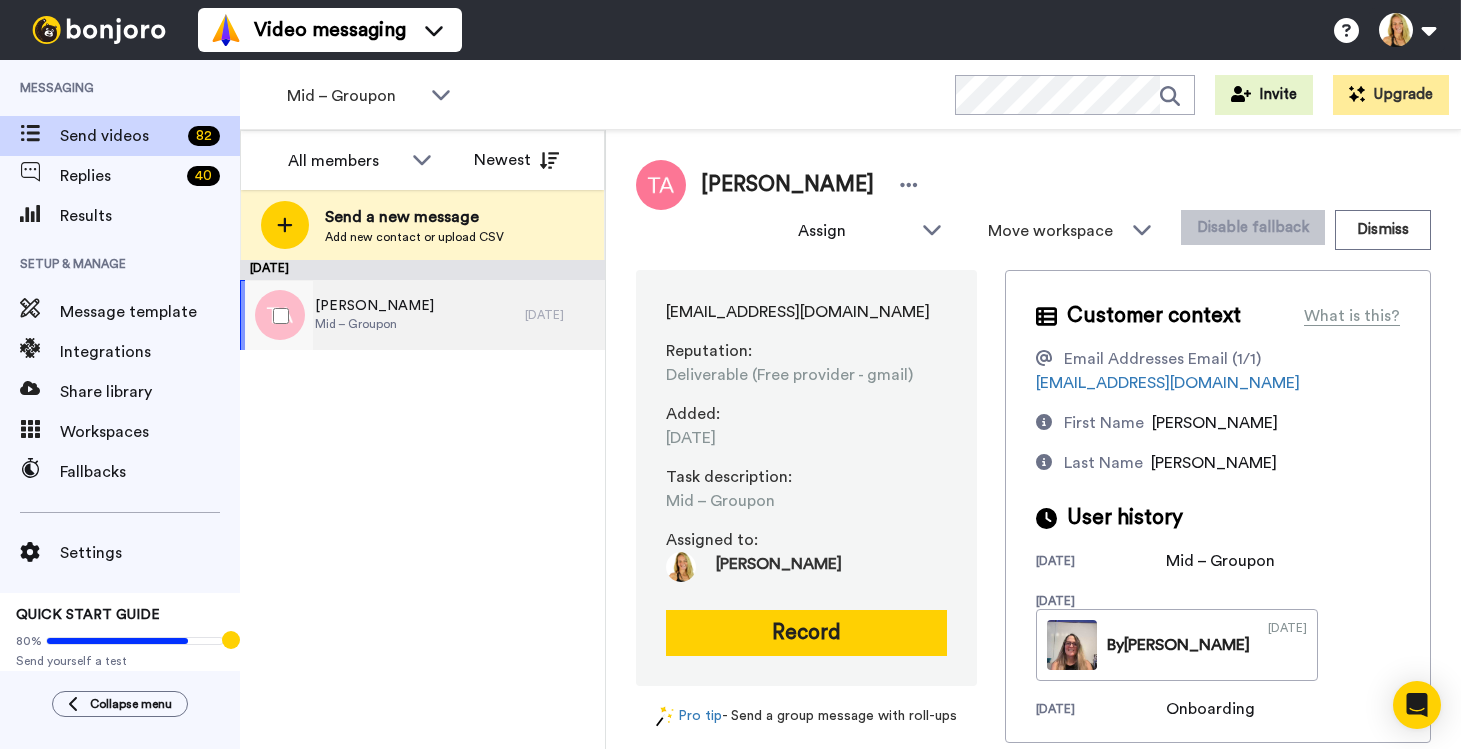 click on "Tiffany Andersen Mid – Groupon" at bounding box center [382, 315] 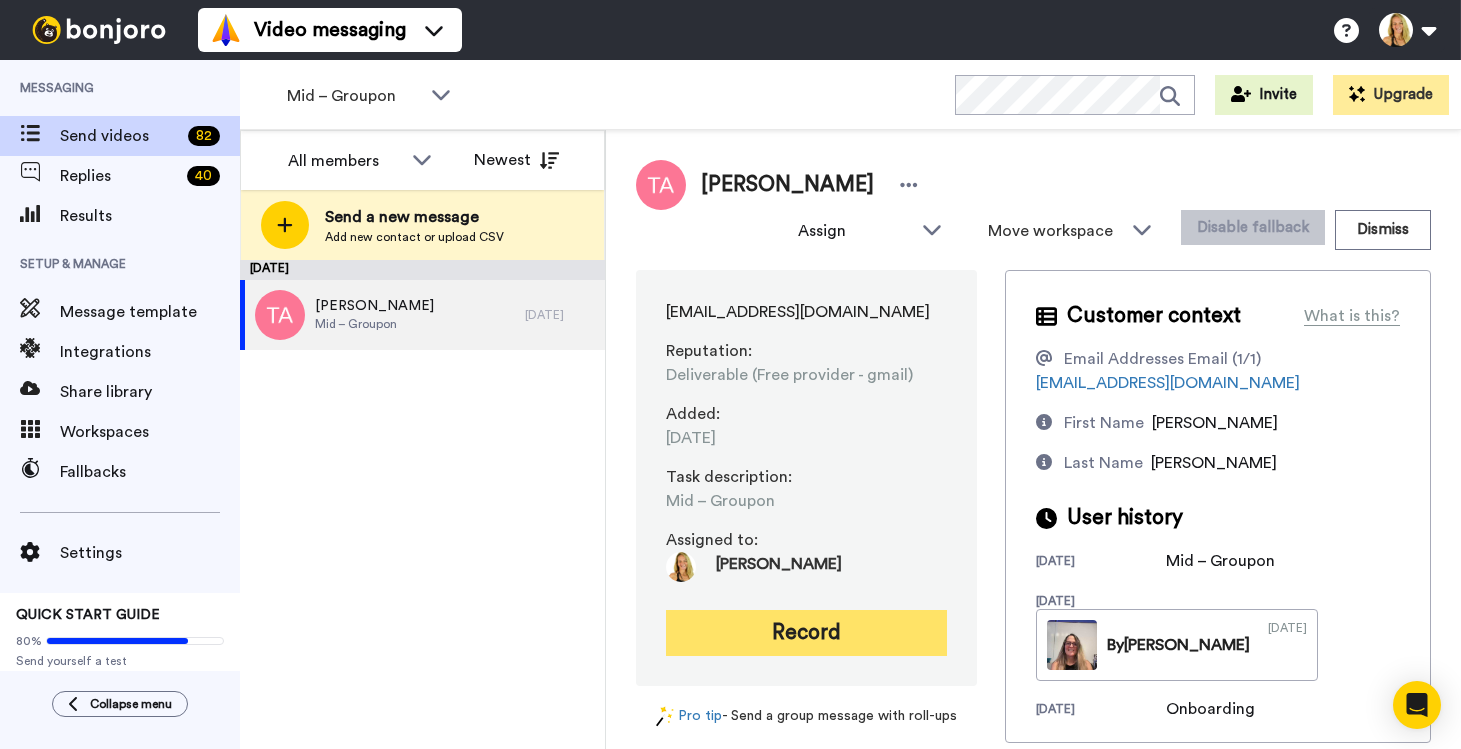 click on "Record" at bounding box center [806, 633] 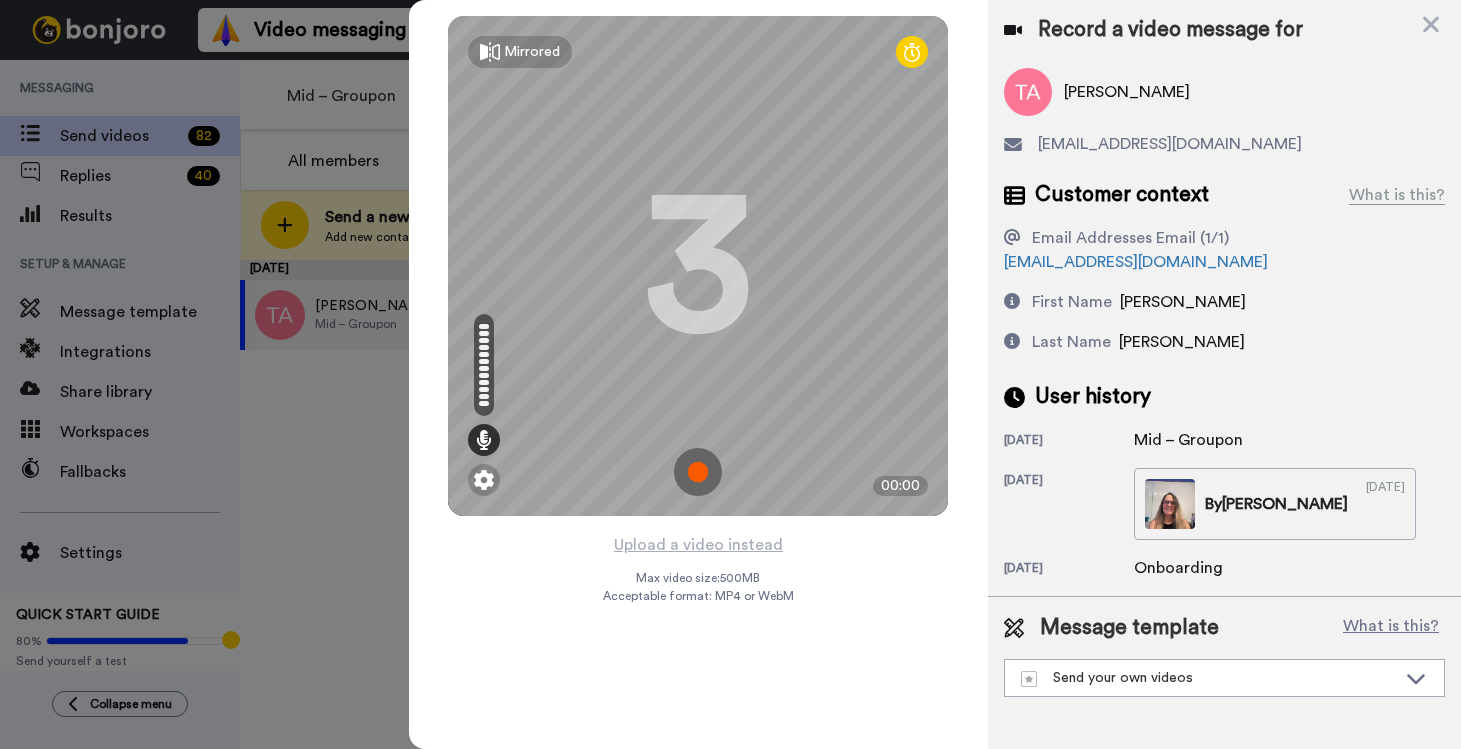 click at bounding box center [698, 472] 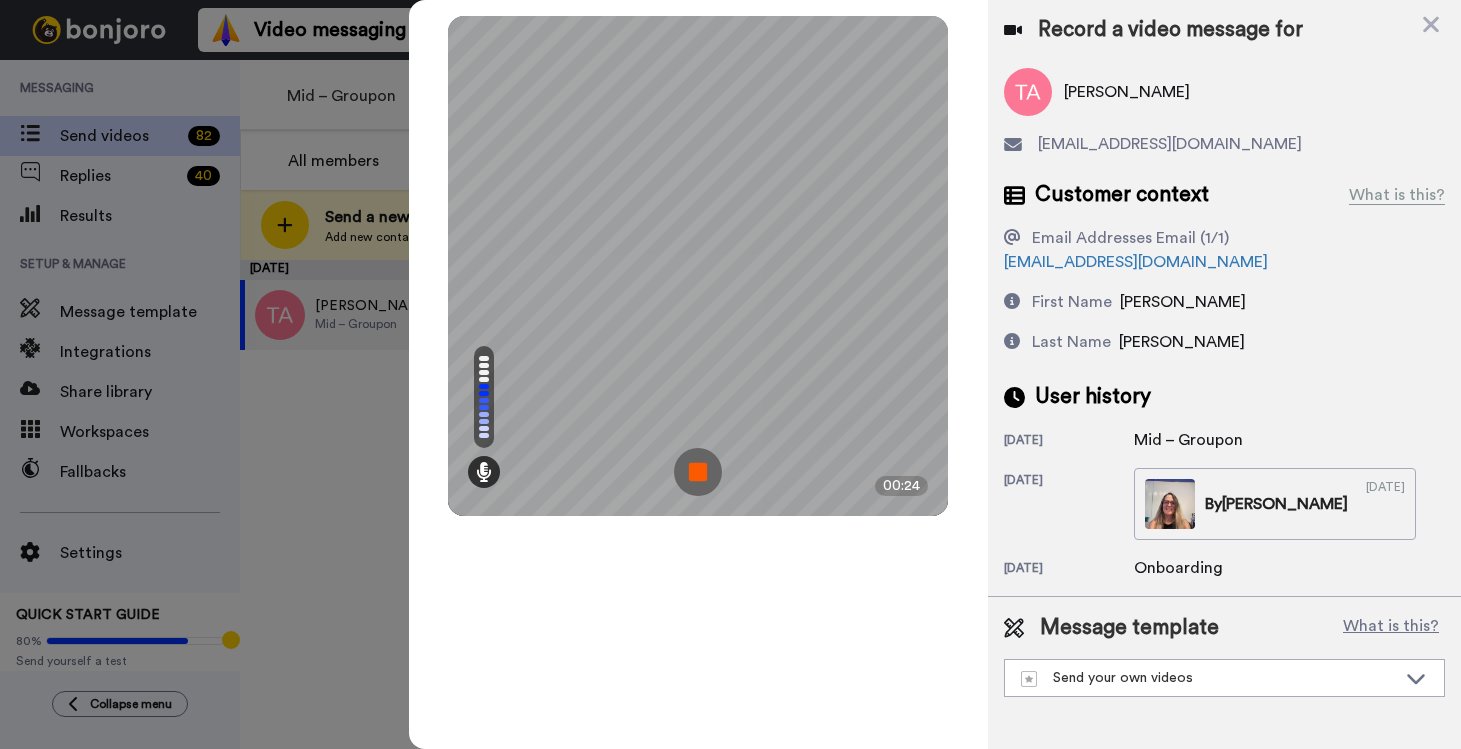 click at bounding box center (698, 472) 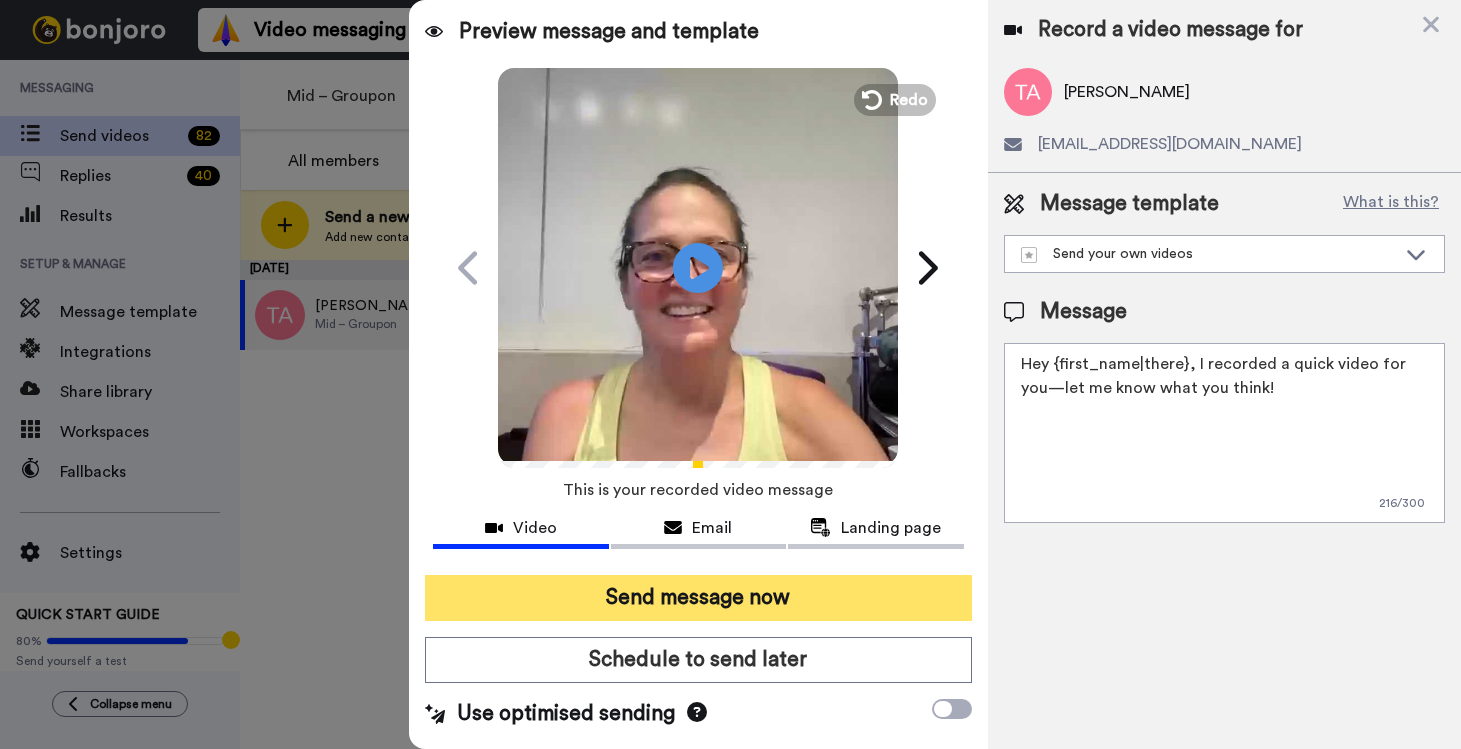 click on "Send message now" at bounding box center (698, 598) 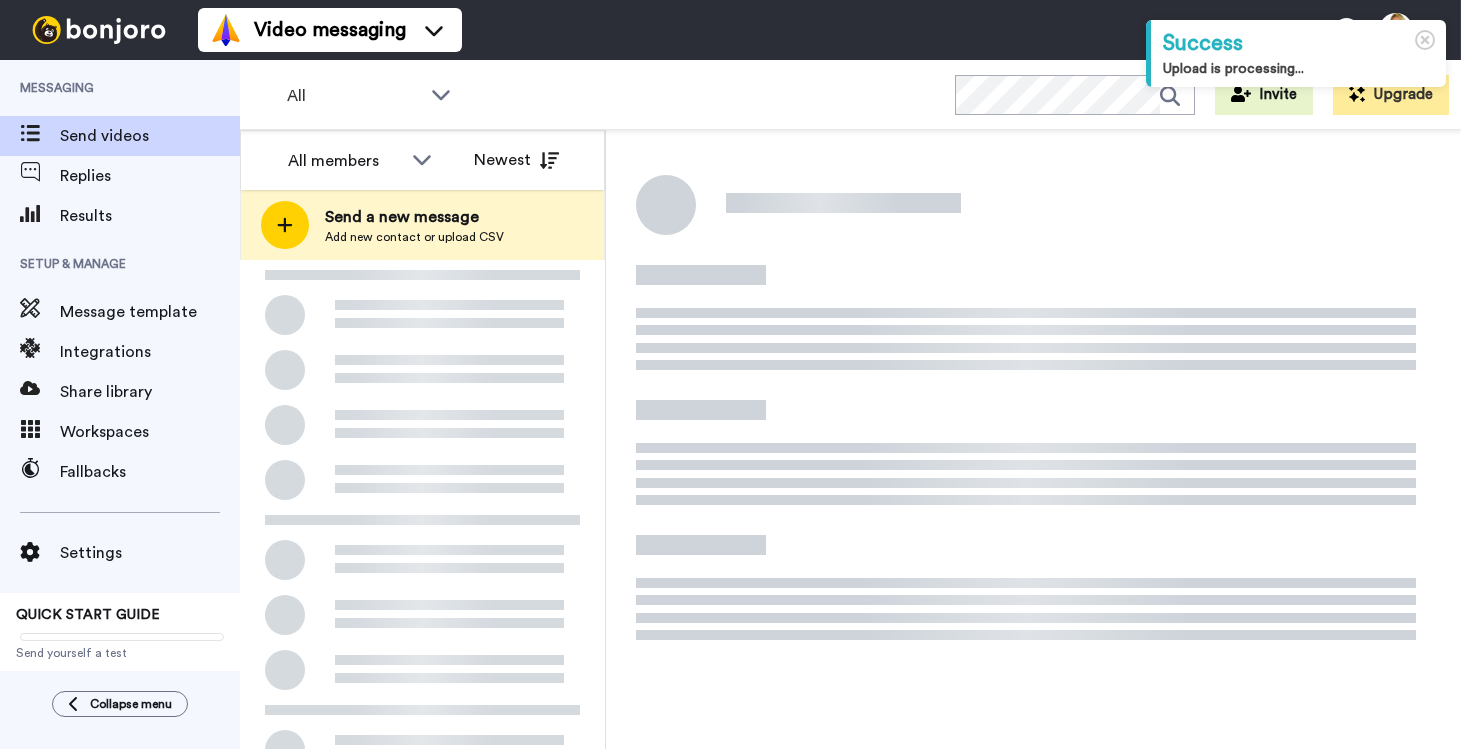 scroll, scrollTop: 0, scrollLeft: 0, axis: both 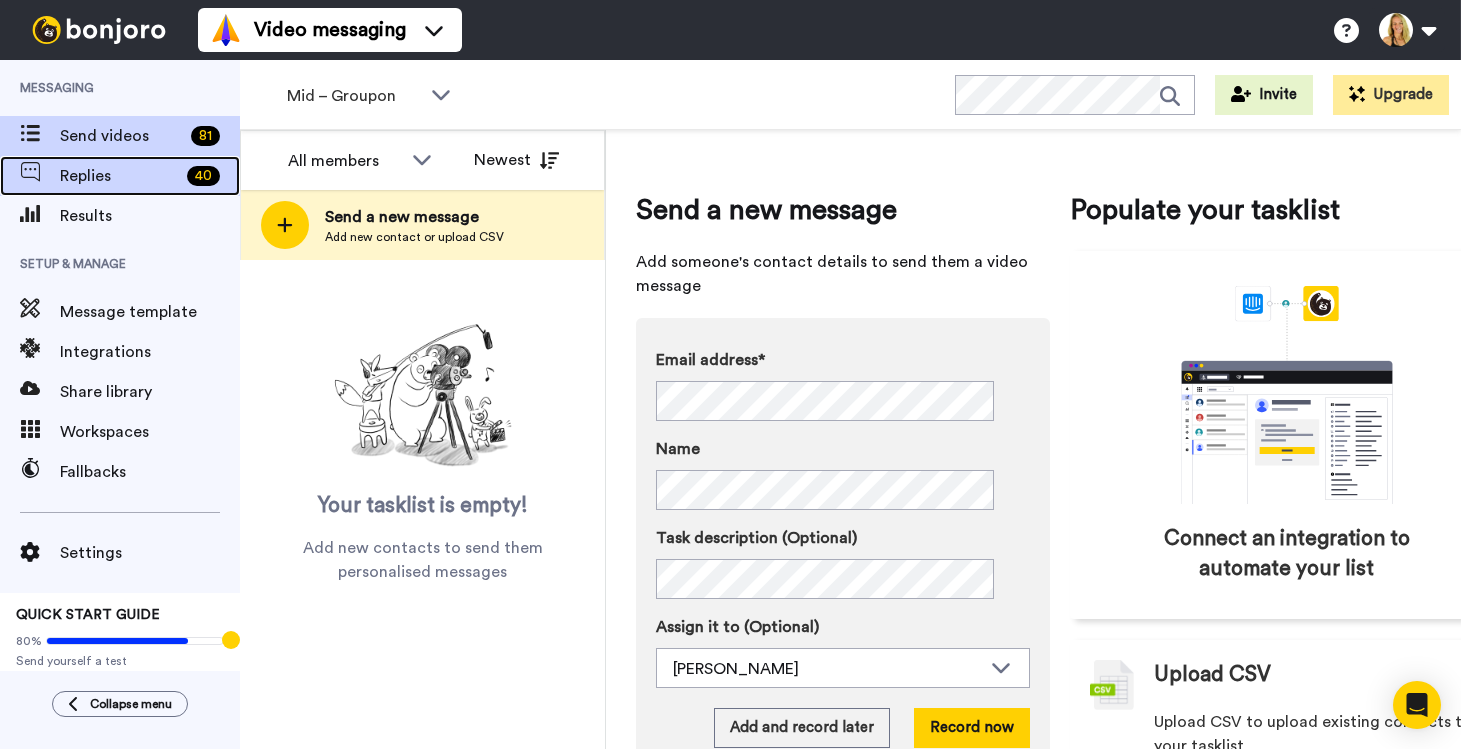 click on "Replies" at bounding box center [119, 176] 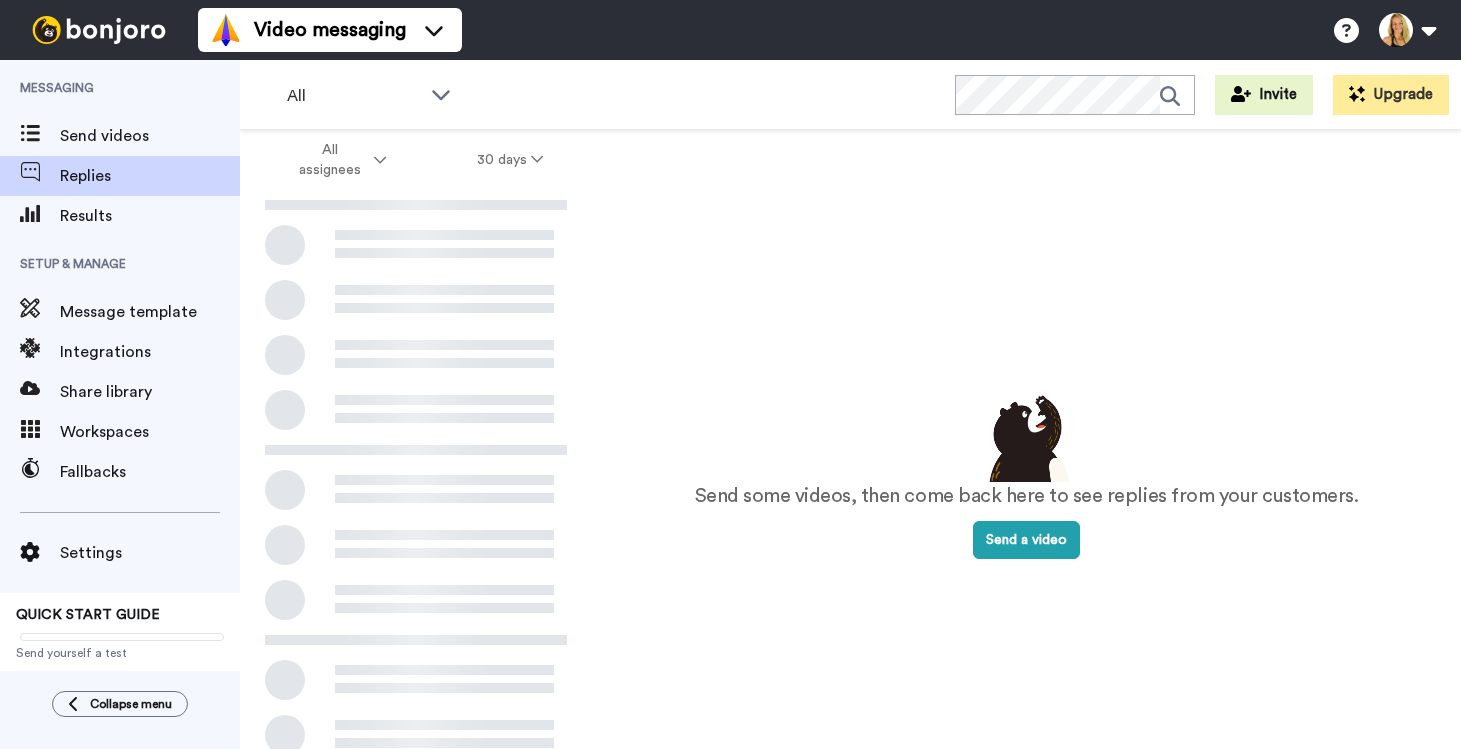 scroll, scrollTop: 0, scrollLeft: 0, axis: both 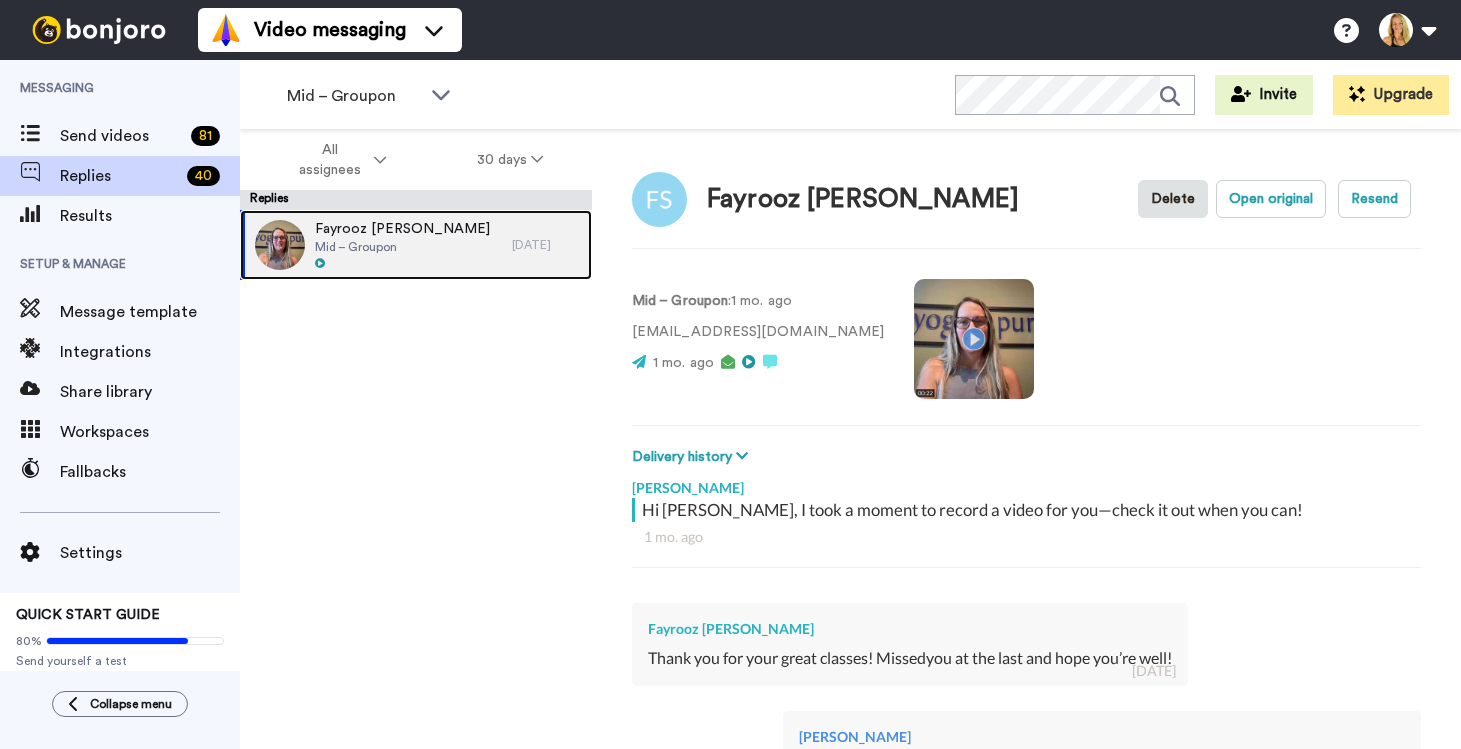 click on "Mid – Groupon" at bounding box center (402, 247) 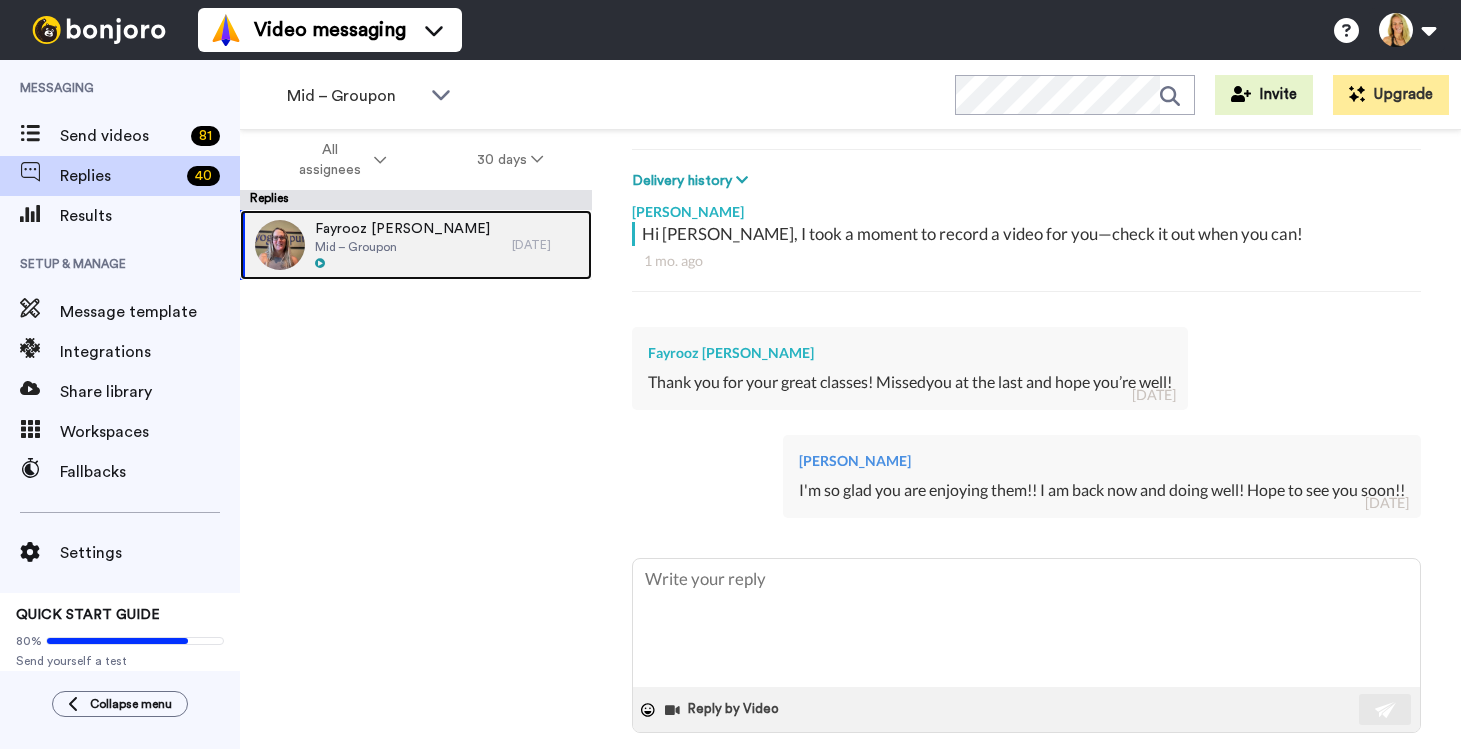 scroll, scrollTop: 0, scrollLeft: 0, axis: both 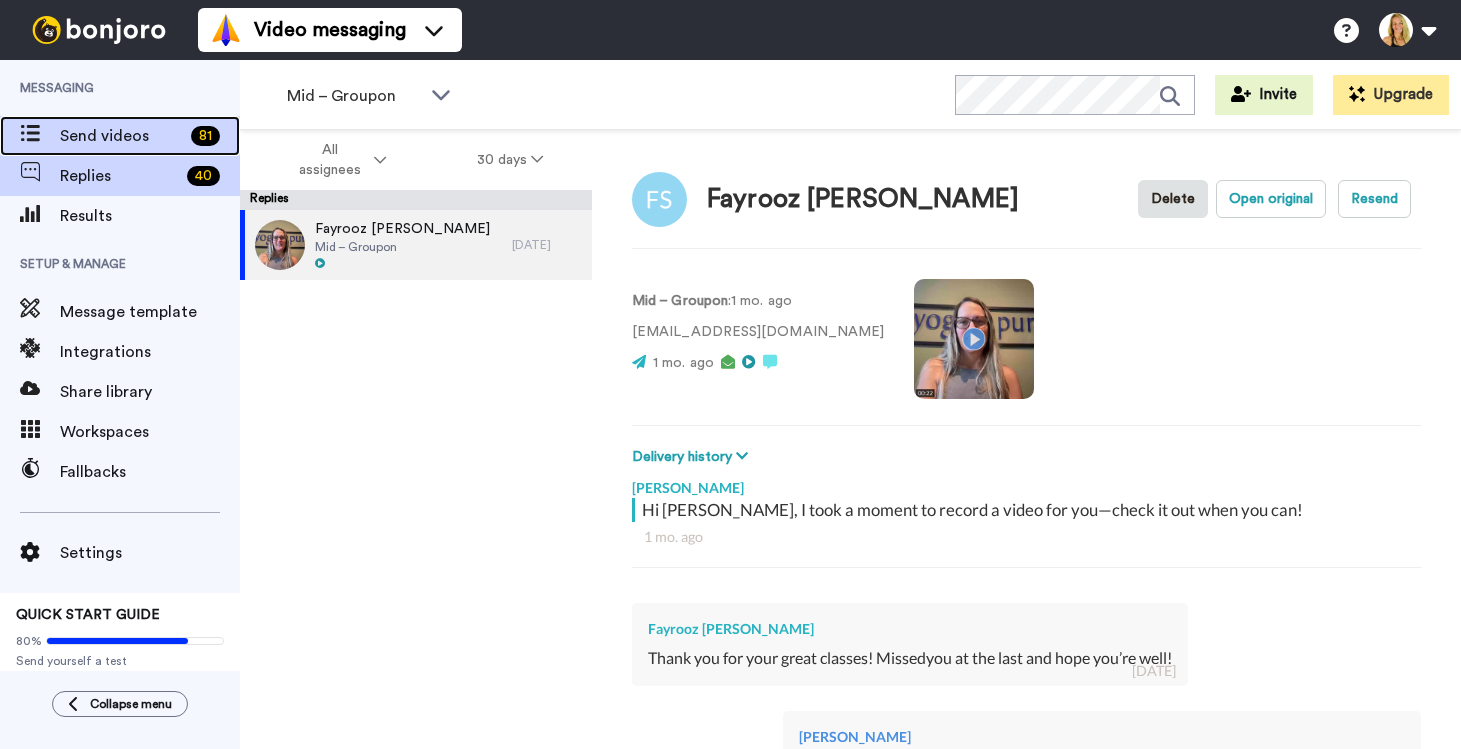 click on "Send videos" at bounding box center (121, 136) 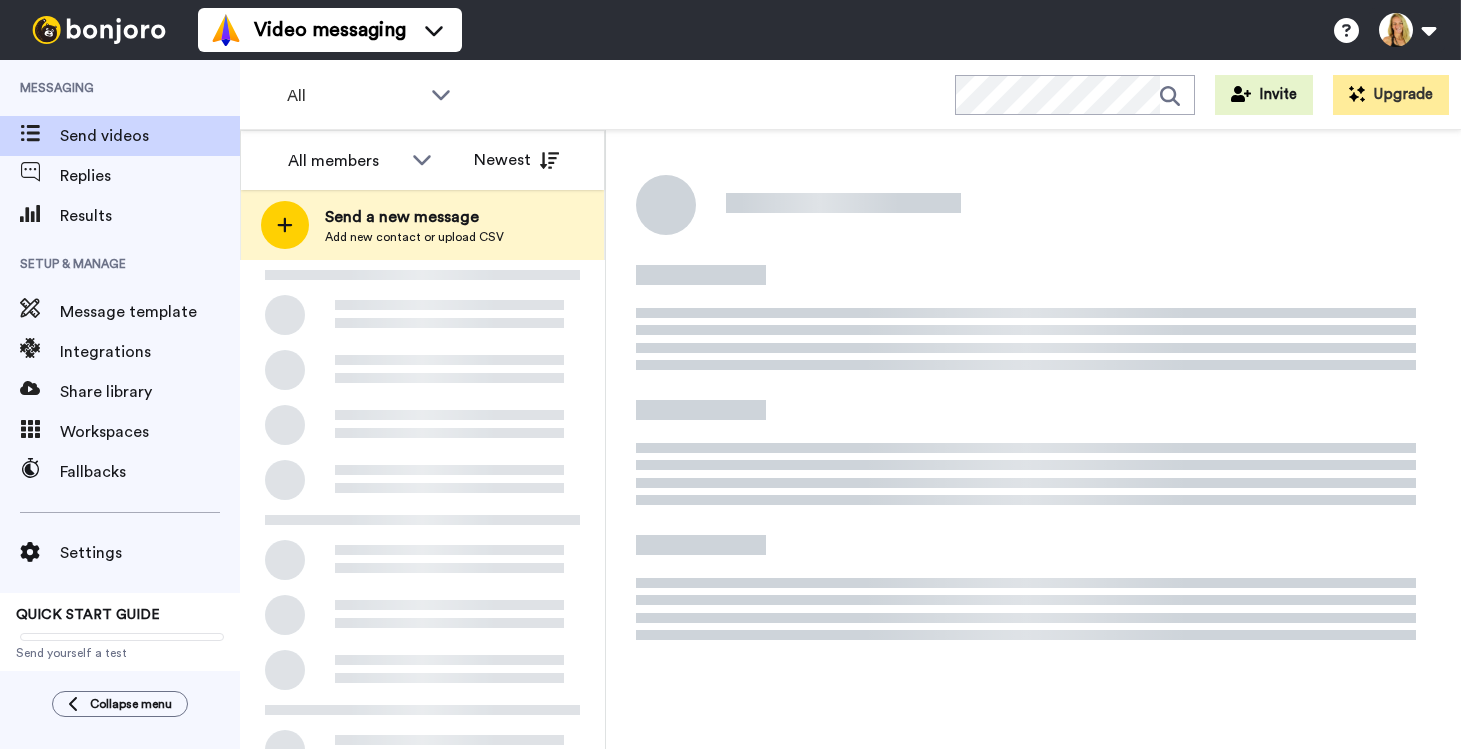 scroll, scrollTop: 0, scrollLeft: 0, axis: both 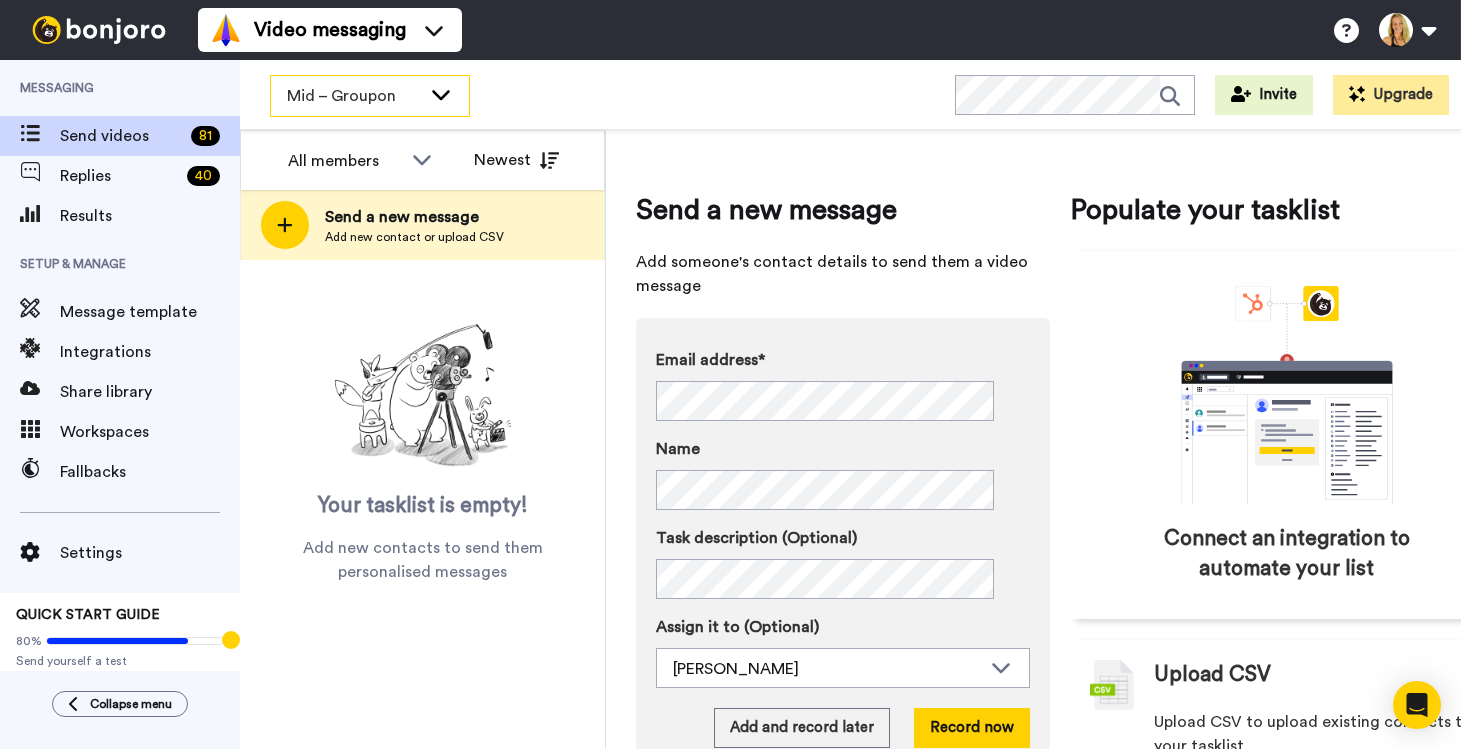 click on "Mid – Groupon" at bounding box center (354, 96) 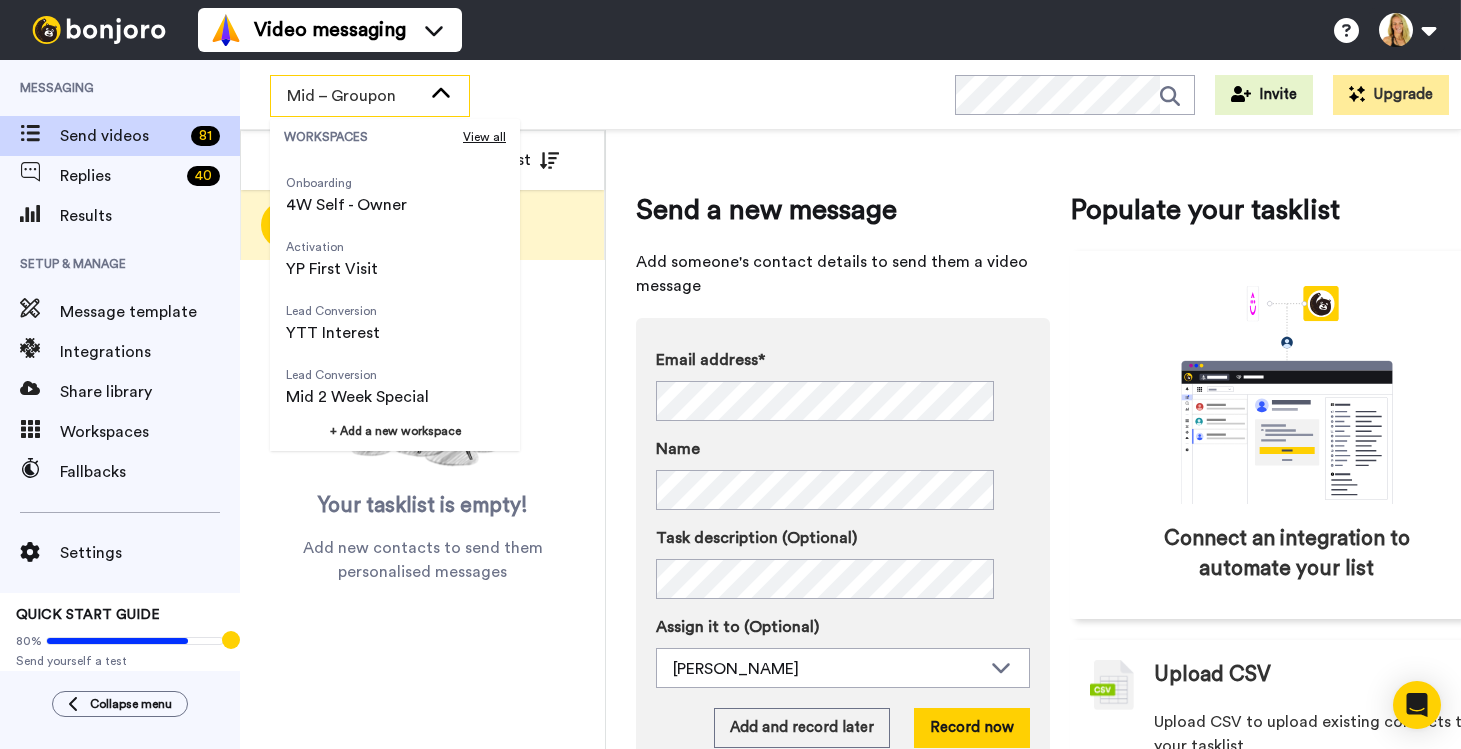 scroll, scrollTop: 252, scrollLeft: 0, axis: vertical 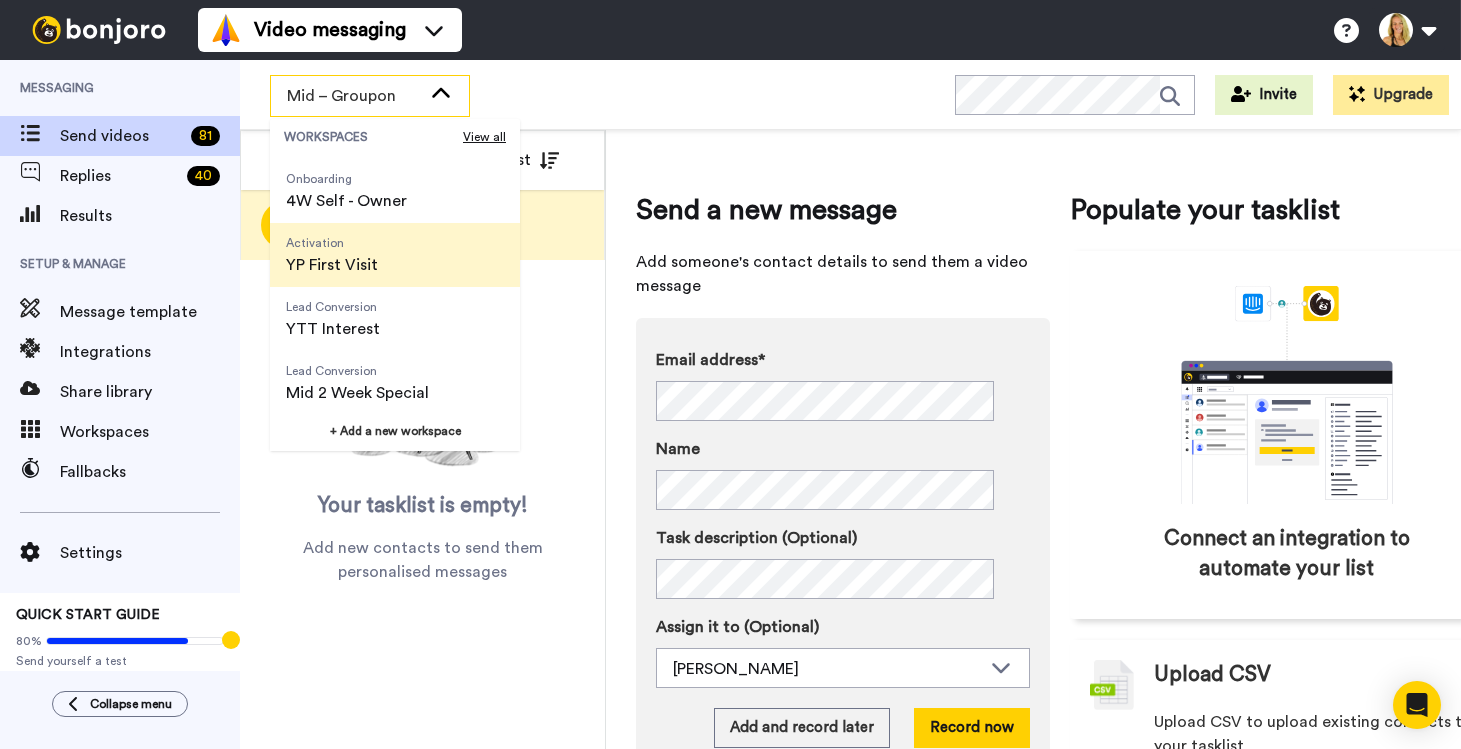 click on "Activation YP First Visit" at bounding box center [332, 255] 